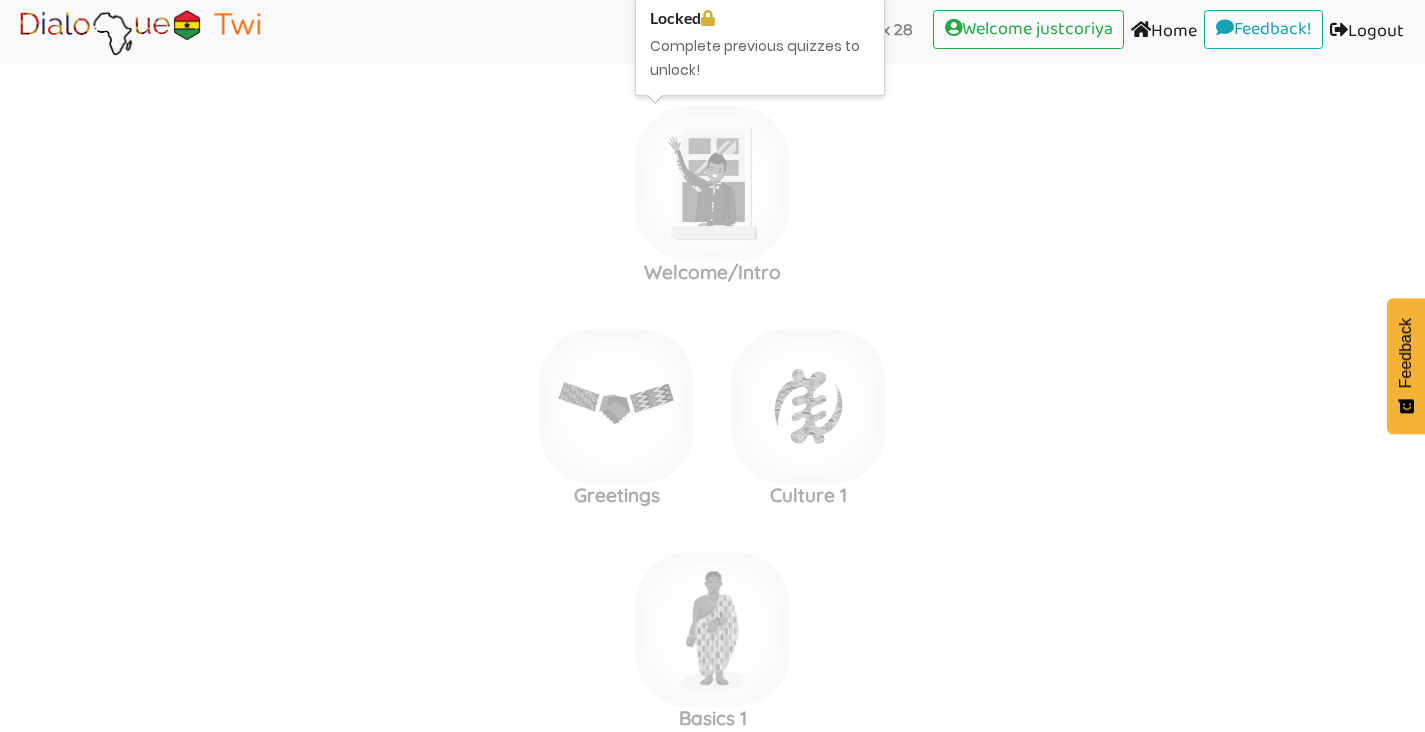 scroll, scrollTop: 0, scrollLeft: 0, axis: both 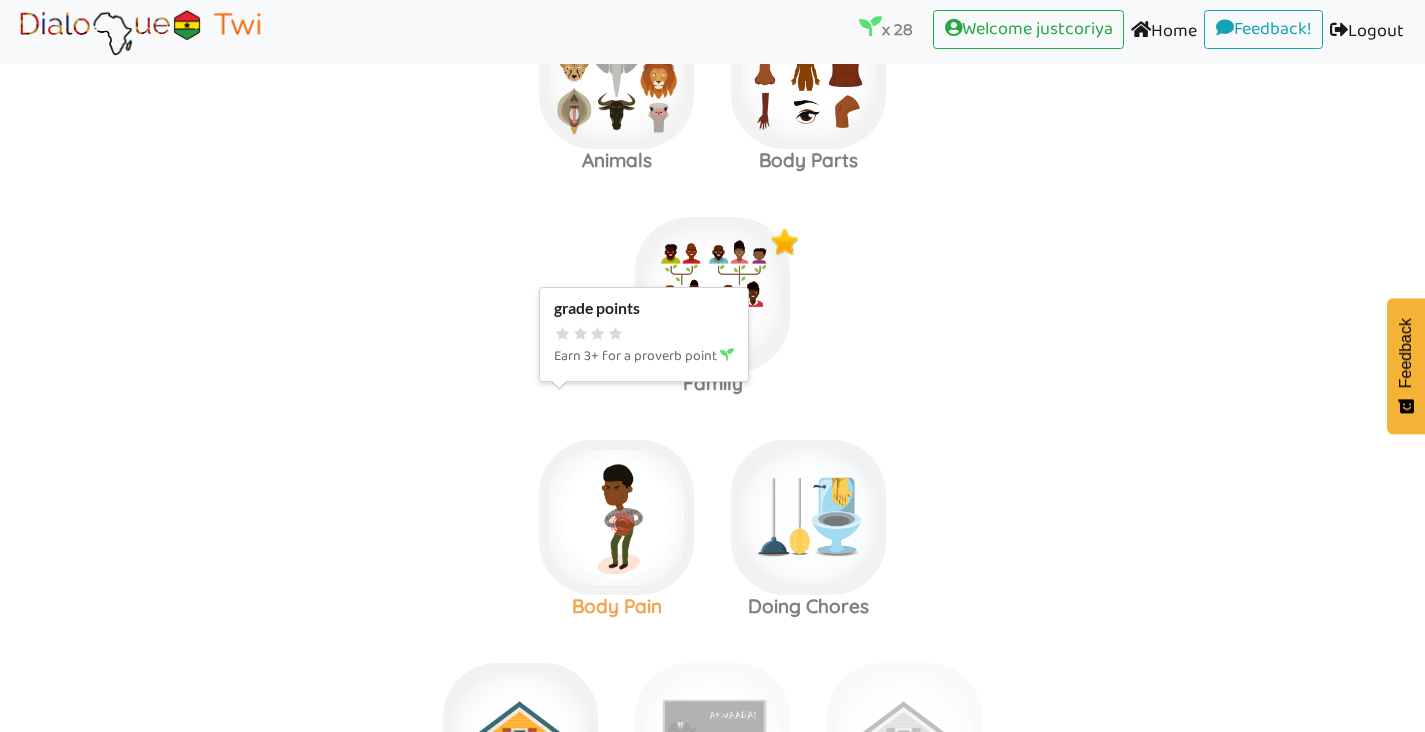 click at bounding box center (712, -3051) 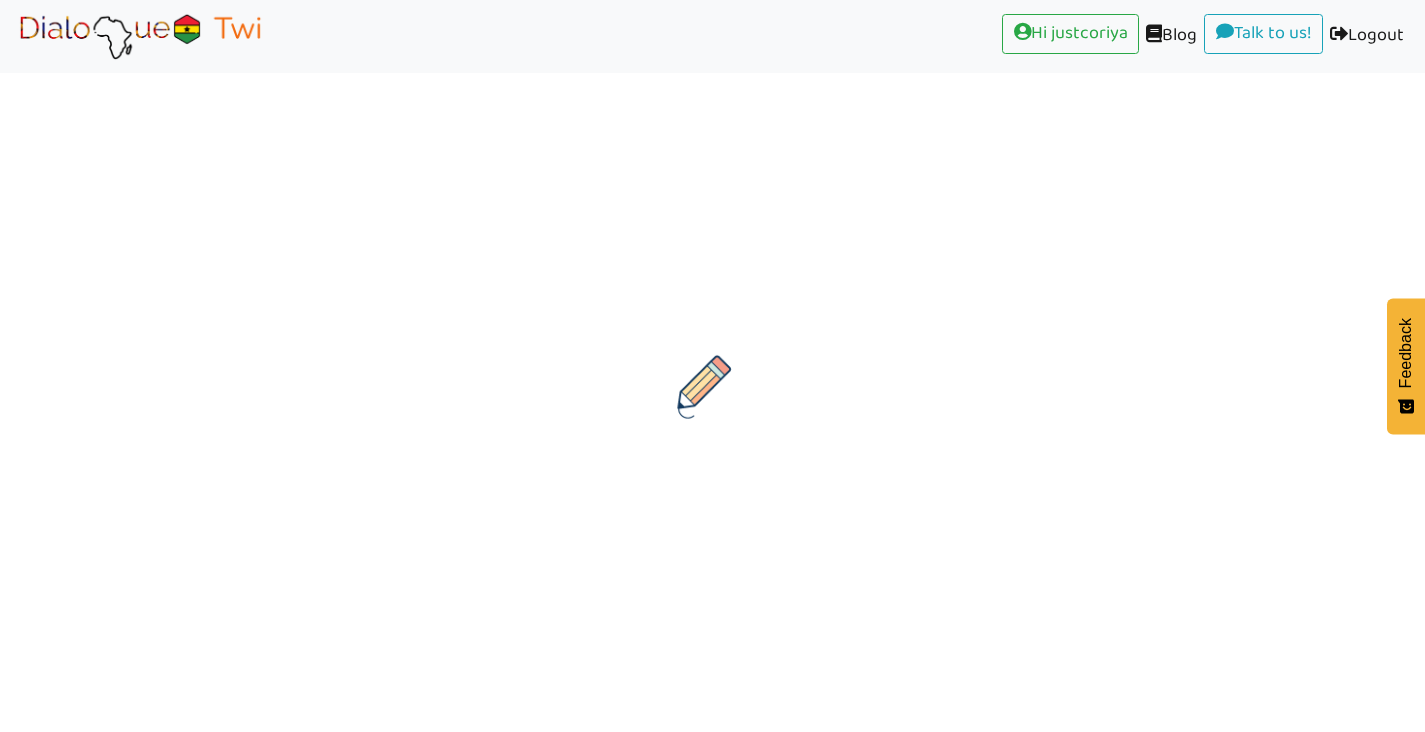 scroll, scrollTop: 0, scrollLeft: 0, axis: both 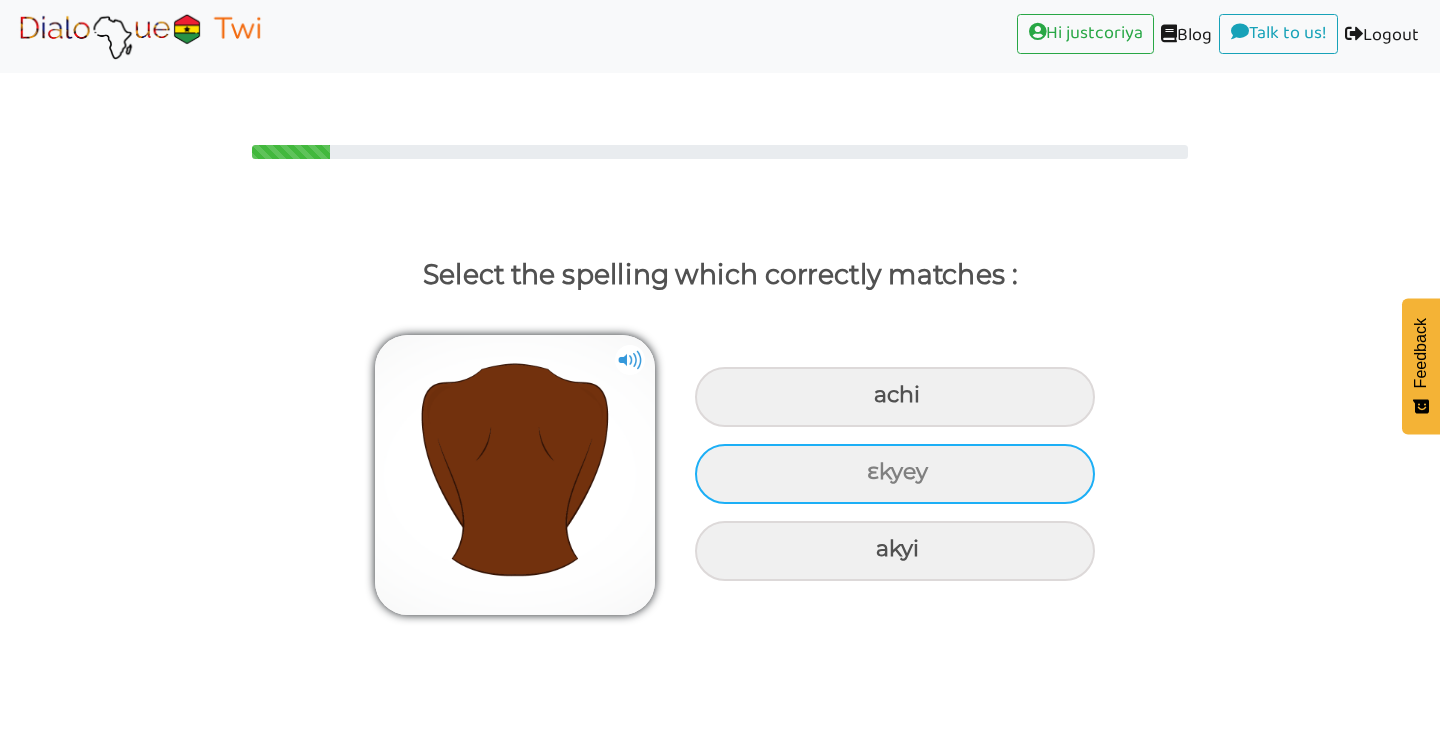 click on "ɛkyey" at bounding box center [895, 397] 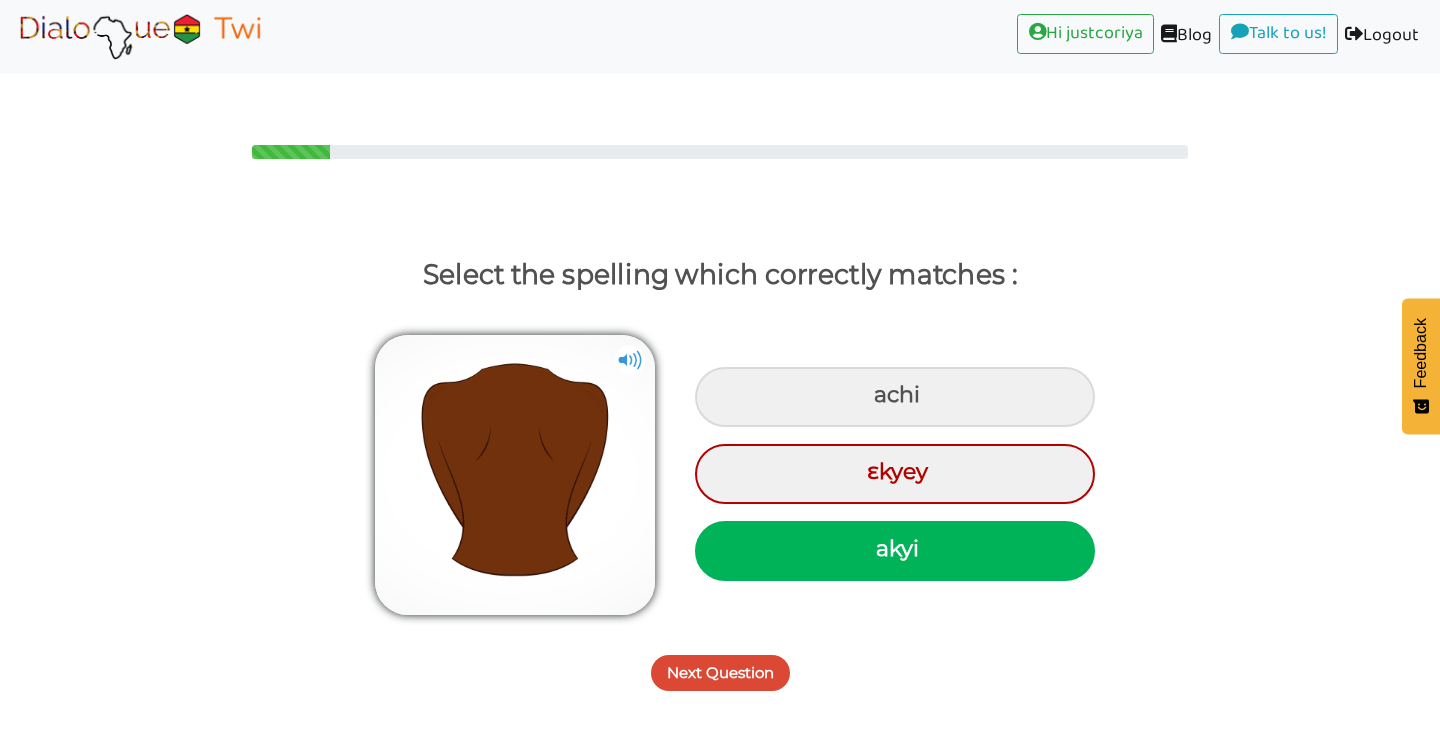 click on "Next Question" at bounding box center (720, 673) 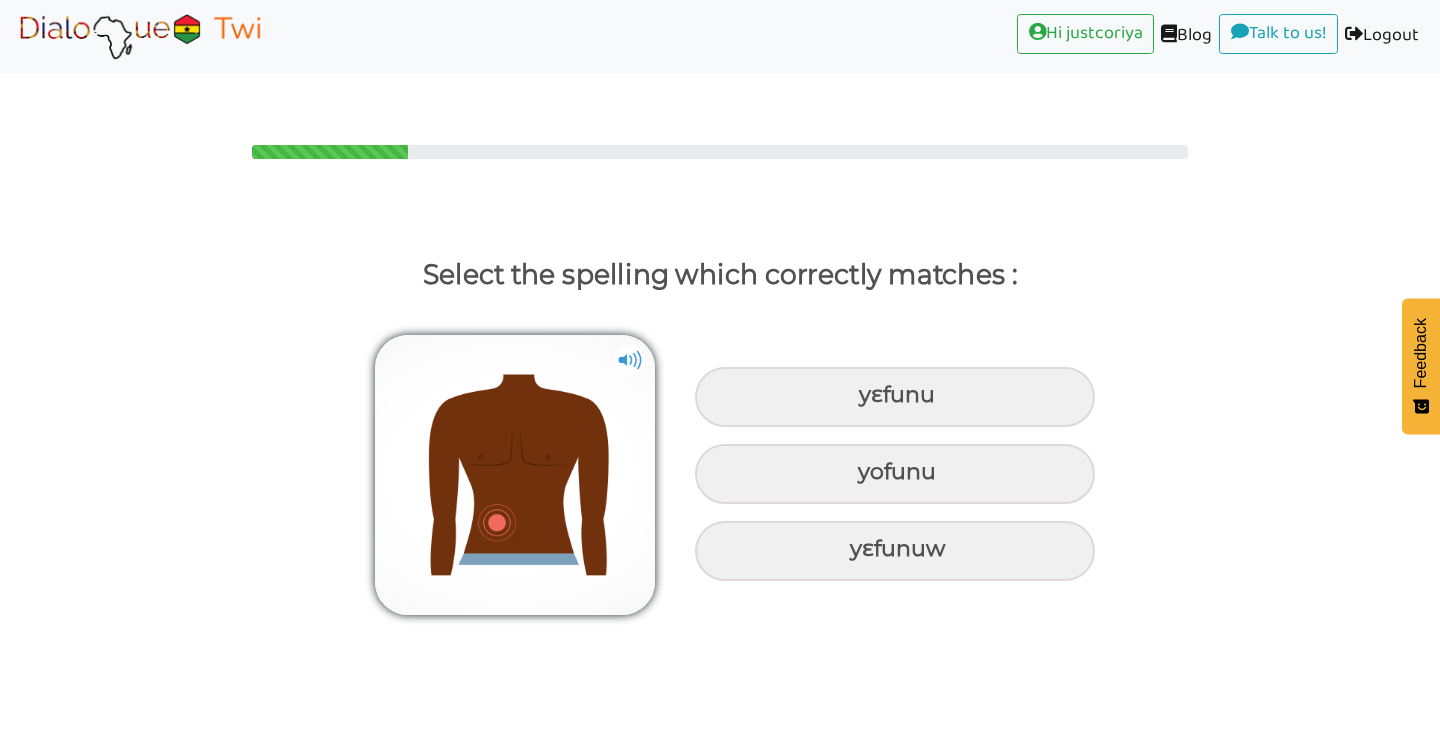 click at bounding box center [630, 360] 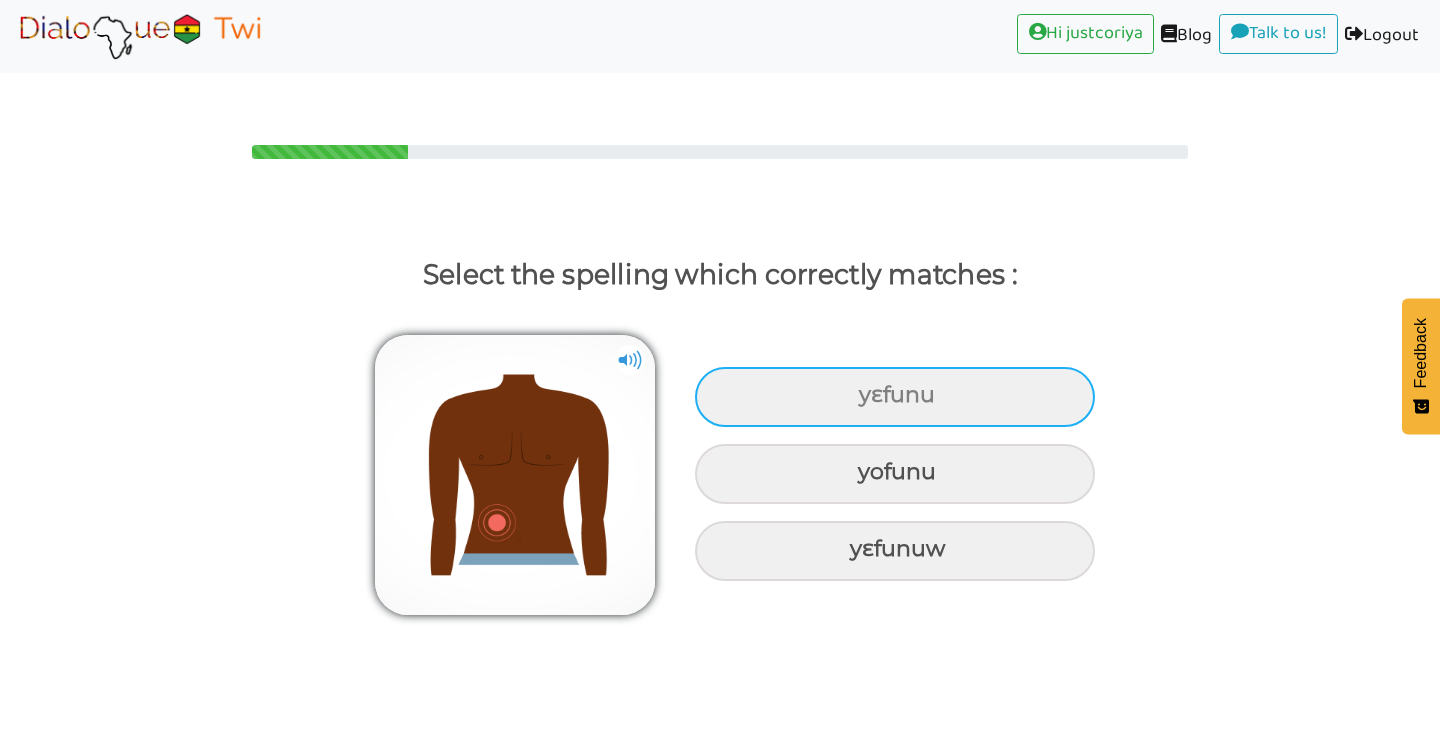 click on "yɛfunu" at bounding box center (895, 397) 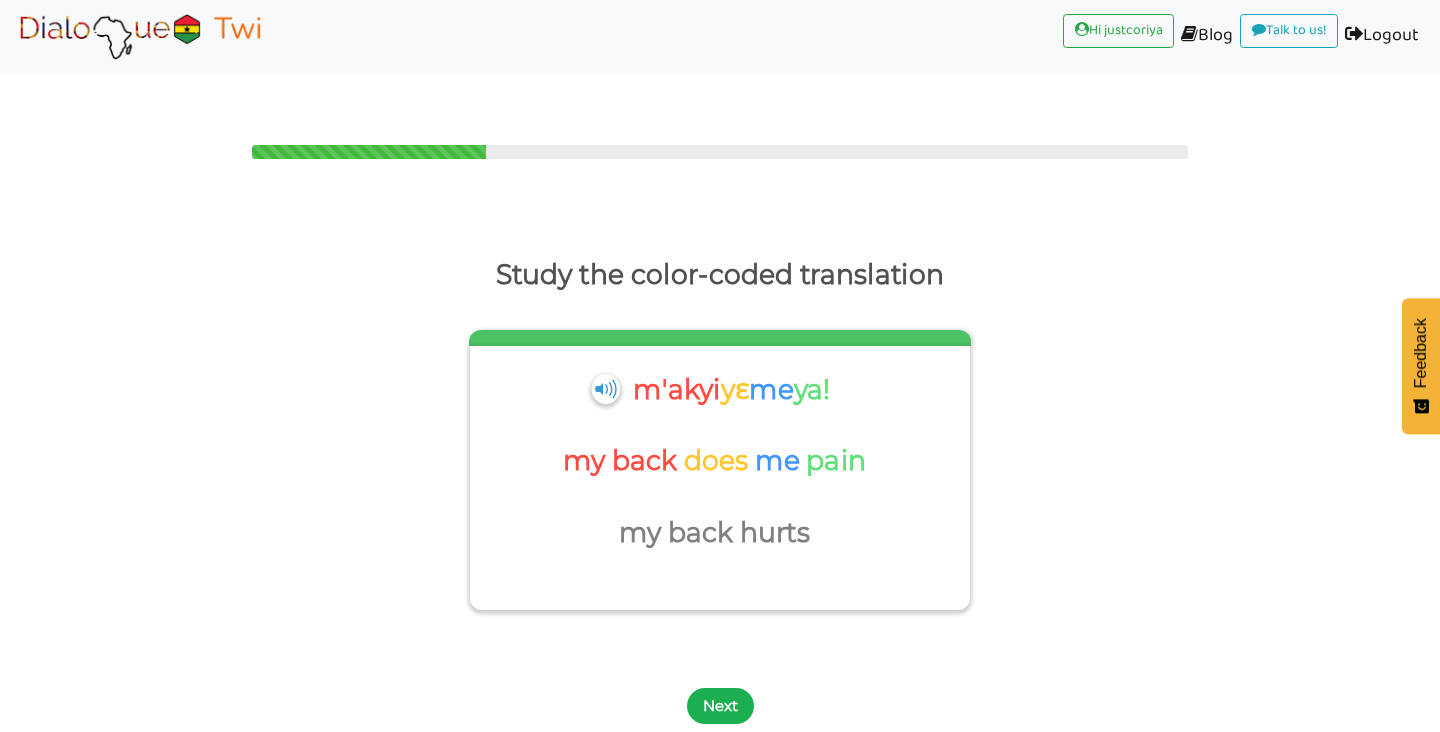 click on "Next" at bounding box center (720, 706) 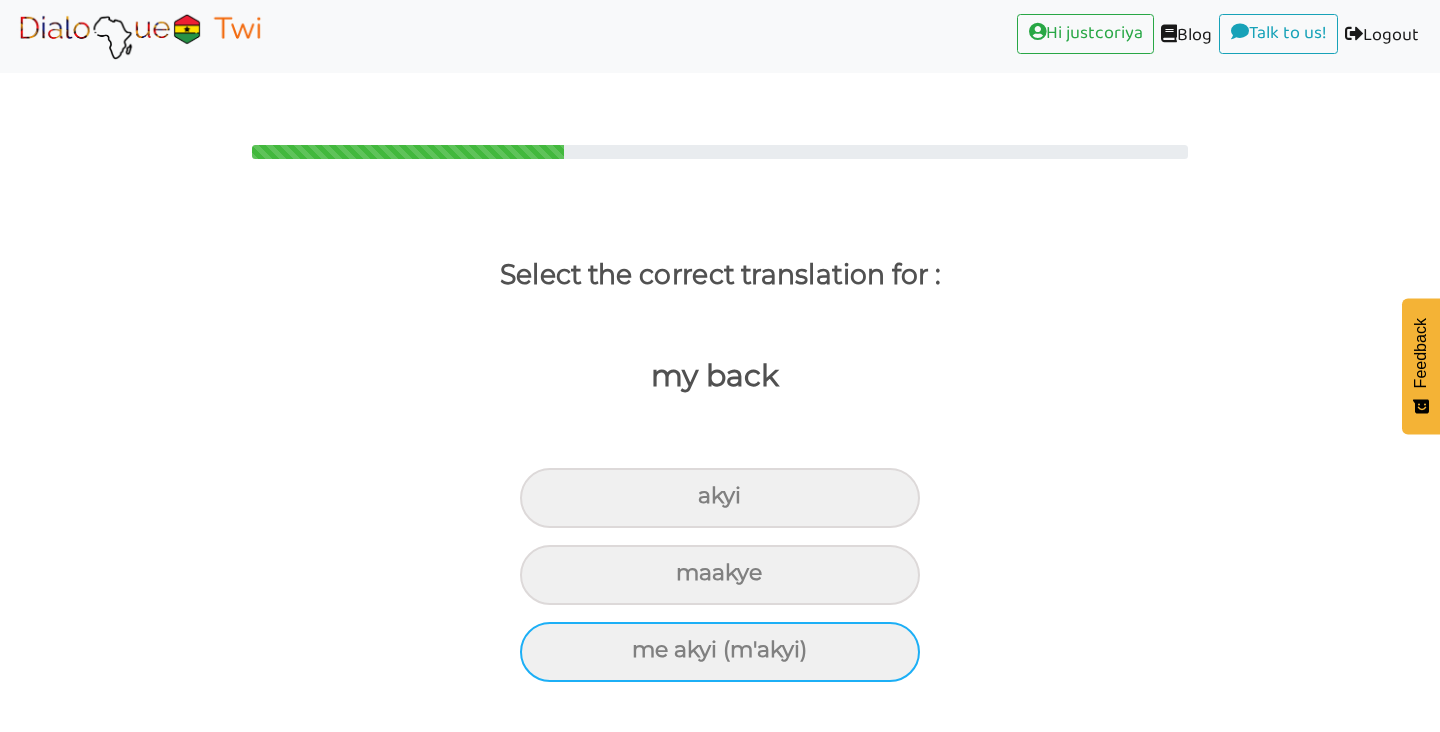 click on "me akyi (m'akyi)" at bounding box center [720, 498] 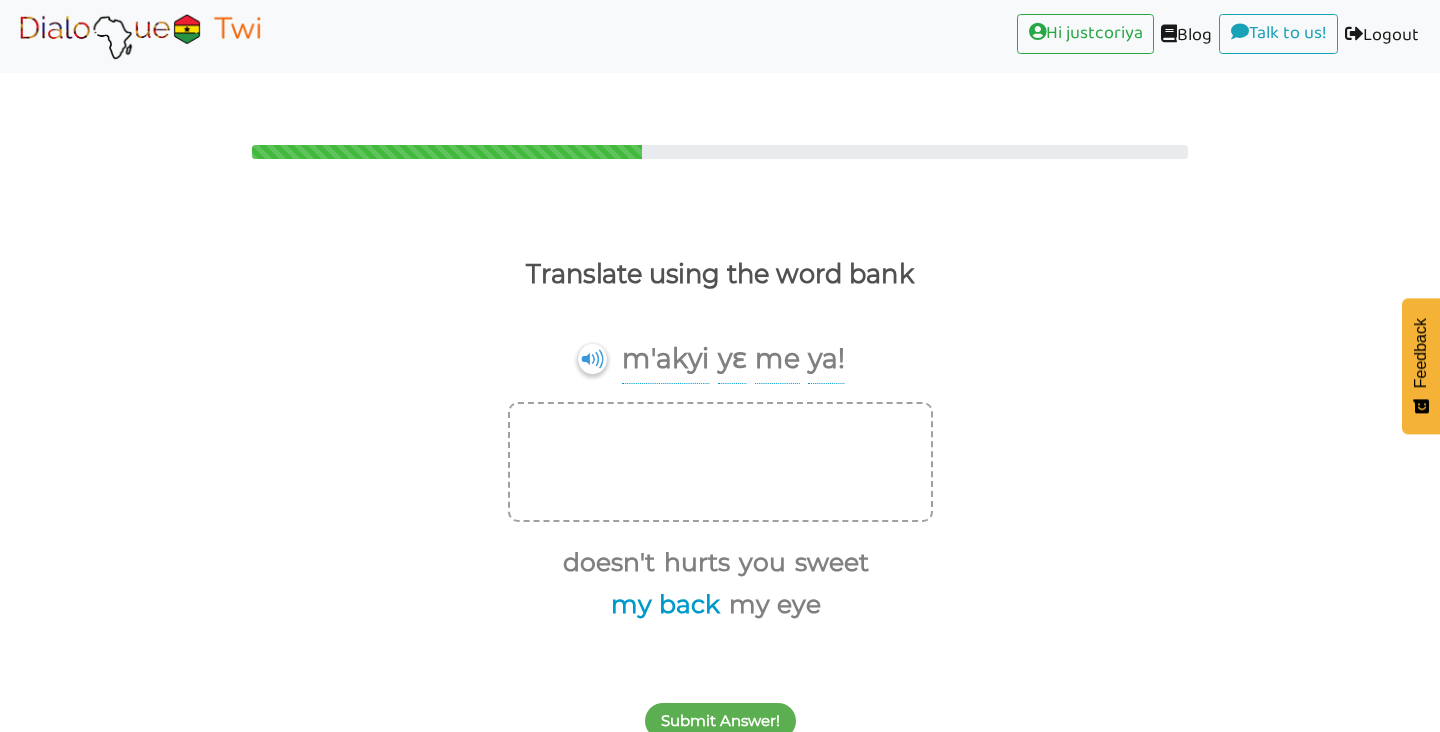 click on "my back" at bounding box center (662, 605) 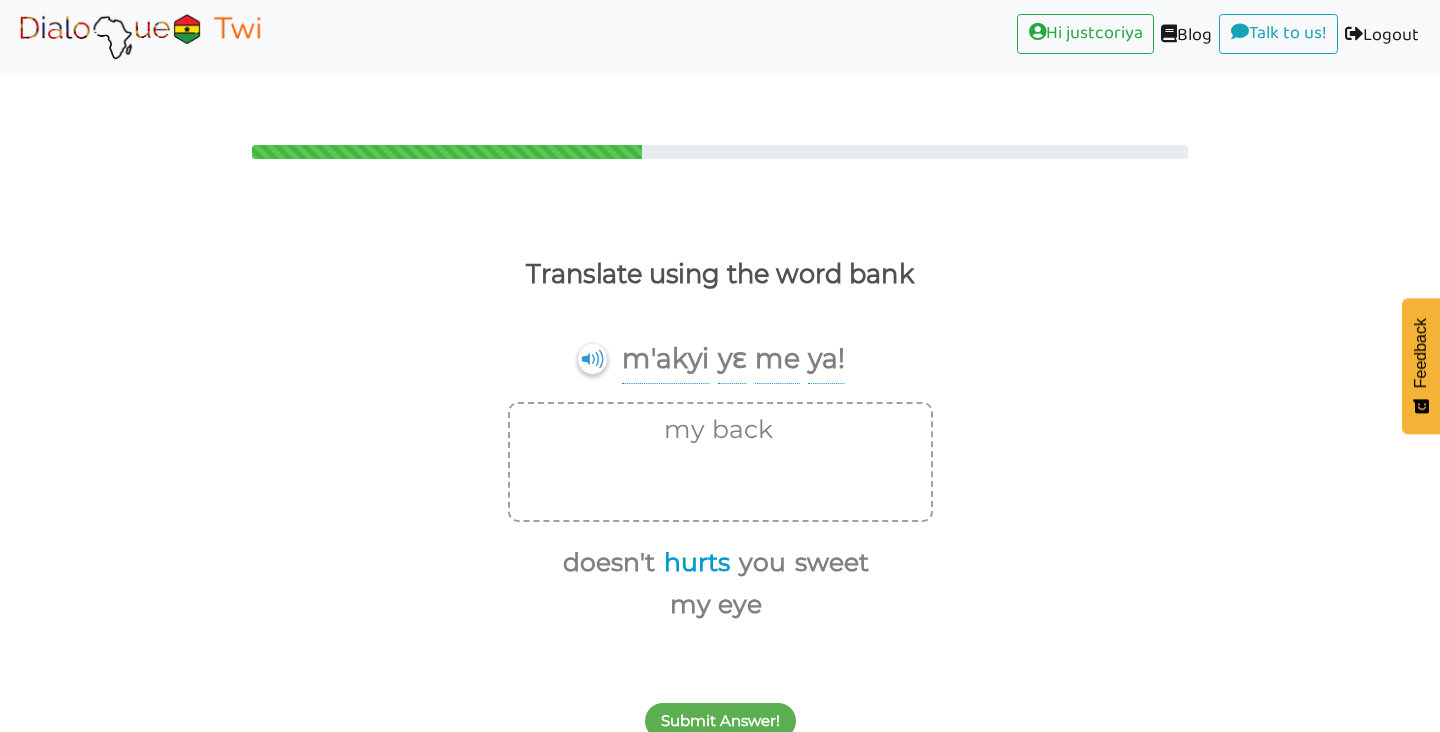 click on "hurts" at bounding box center [693, 563] 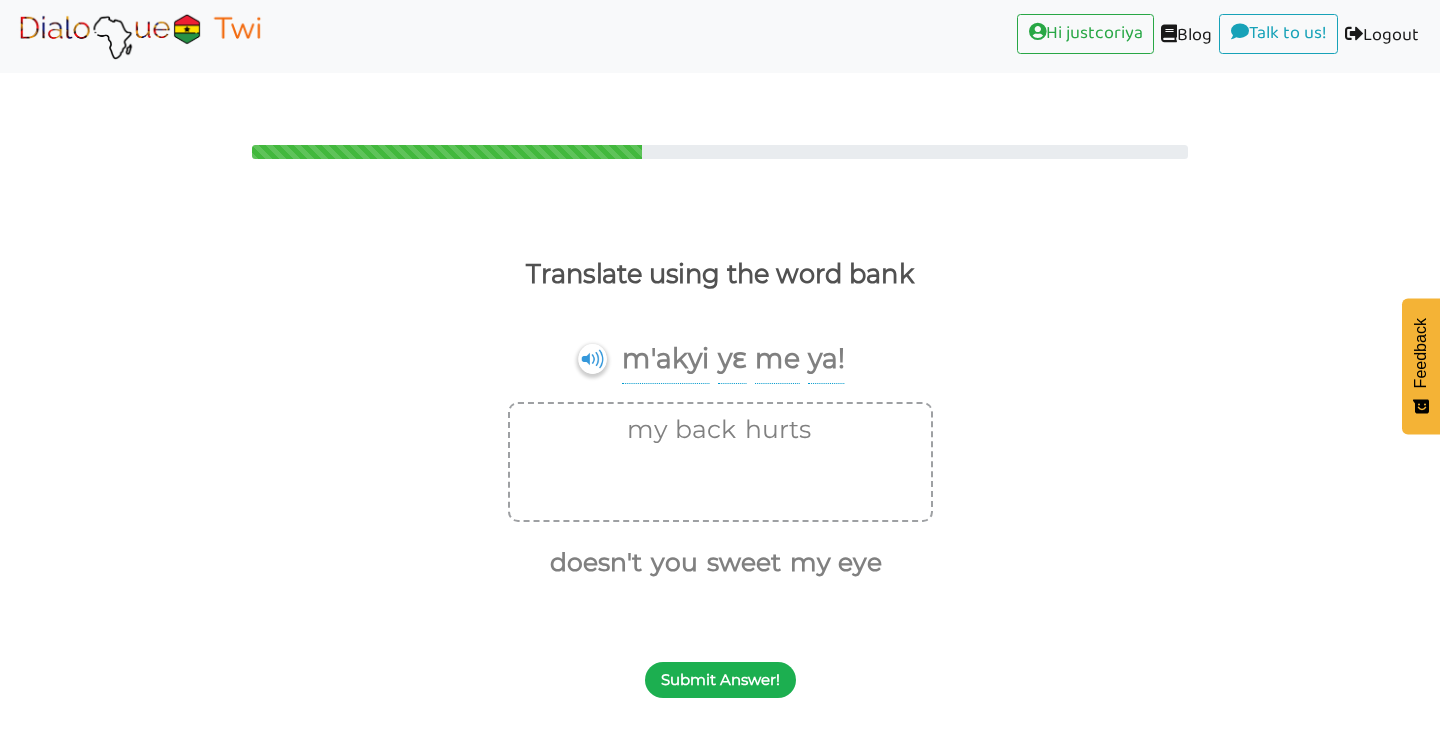 click on "Submit Answer!" at bounding box center [720, 680] 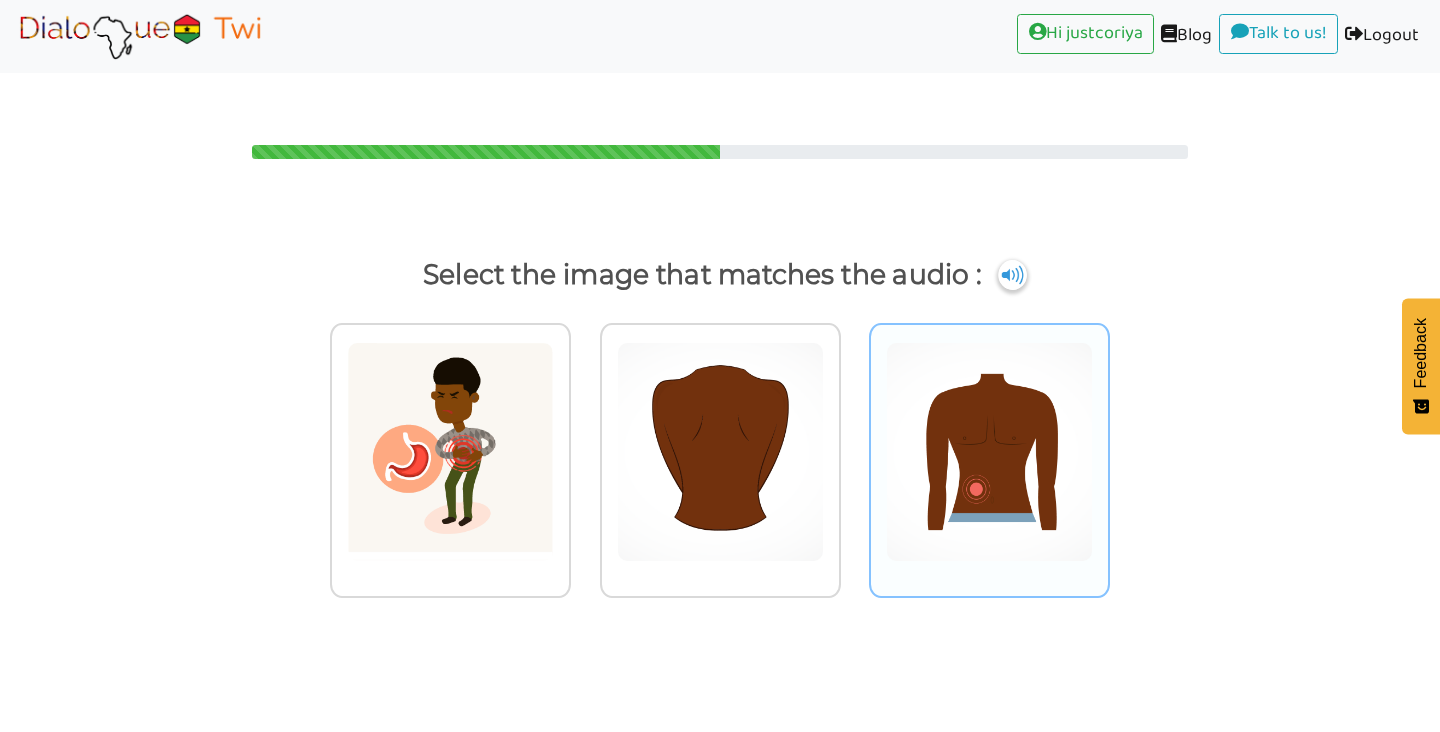 click at bounding box center [450, 452] 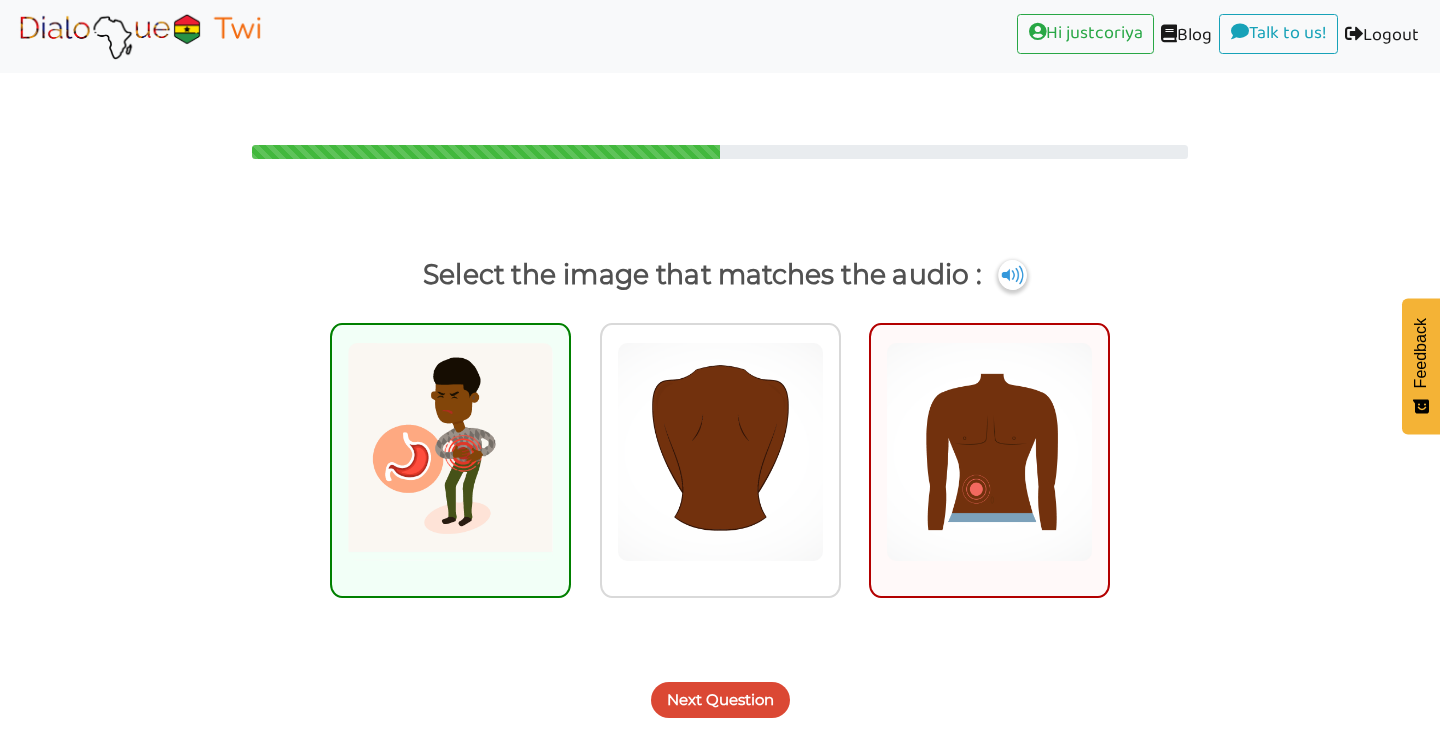 click on "Next Question" at bounding box center [720, 700] 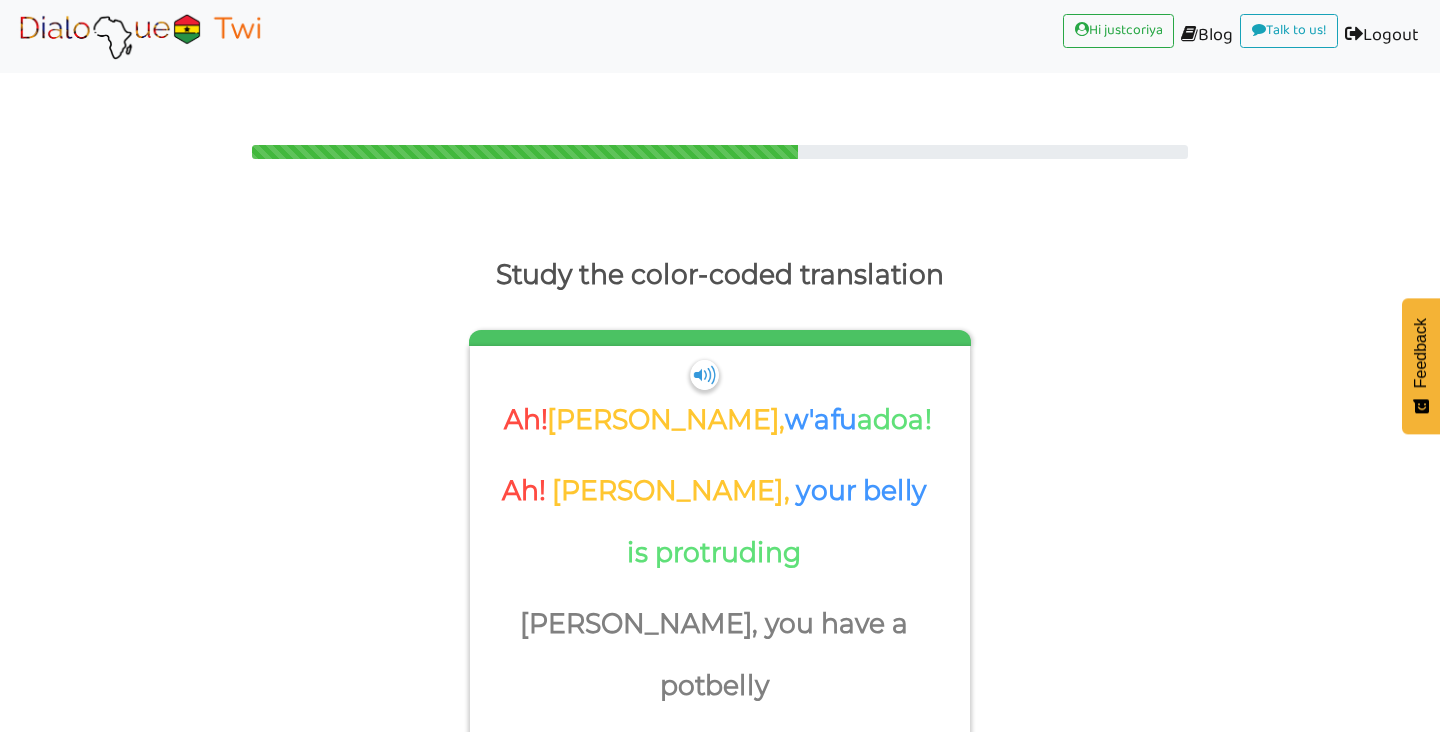 click on "Next" at bounding box center [720, 860] 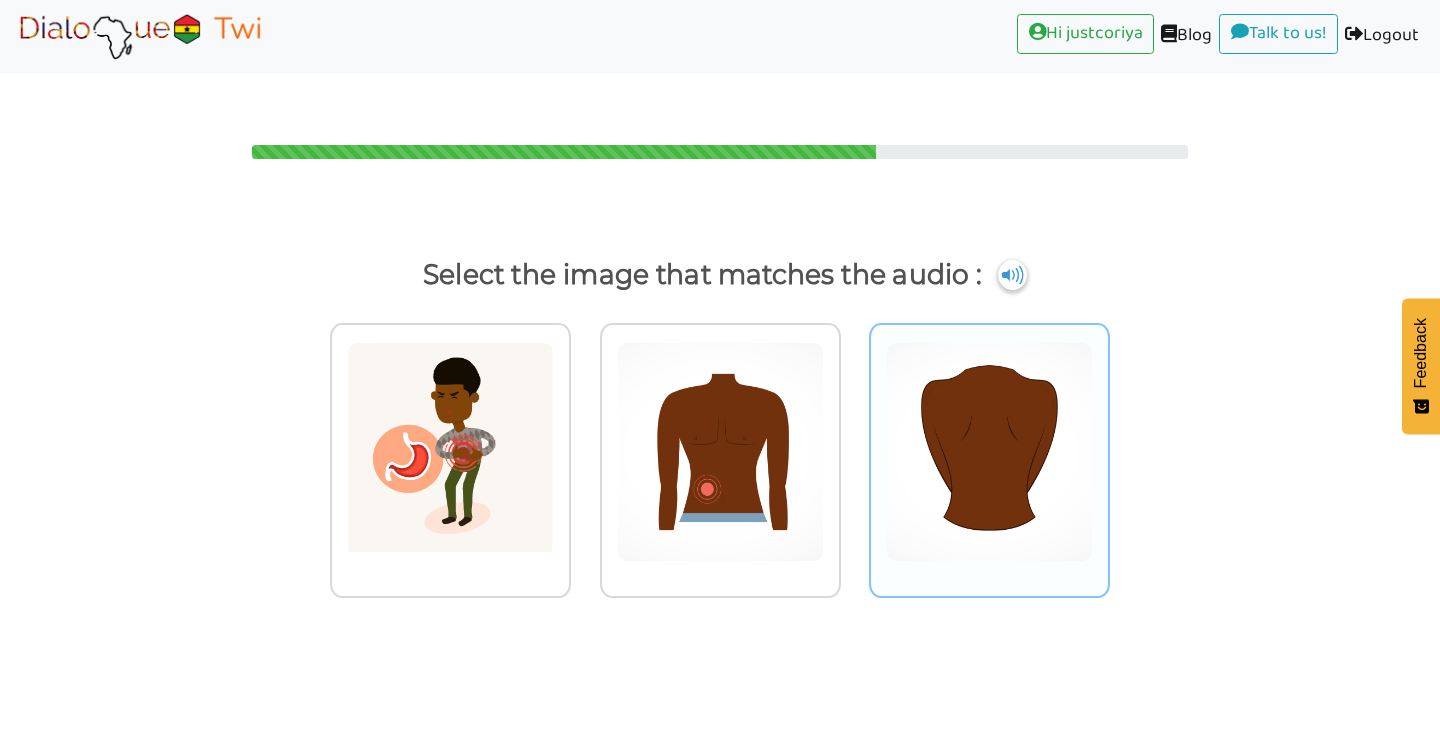 click at bounding box center [450, 452] 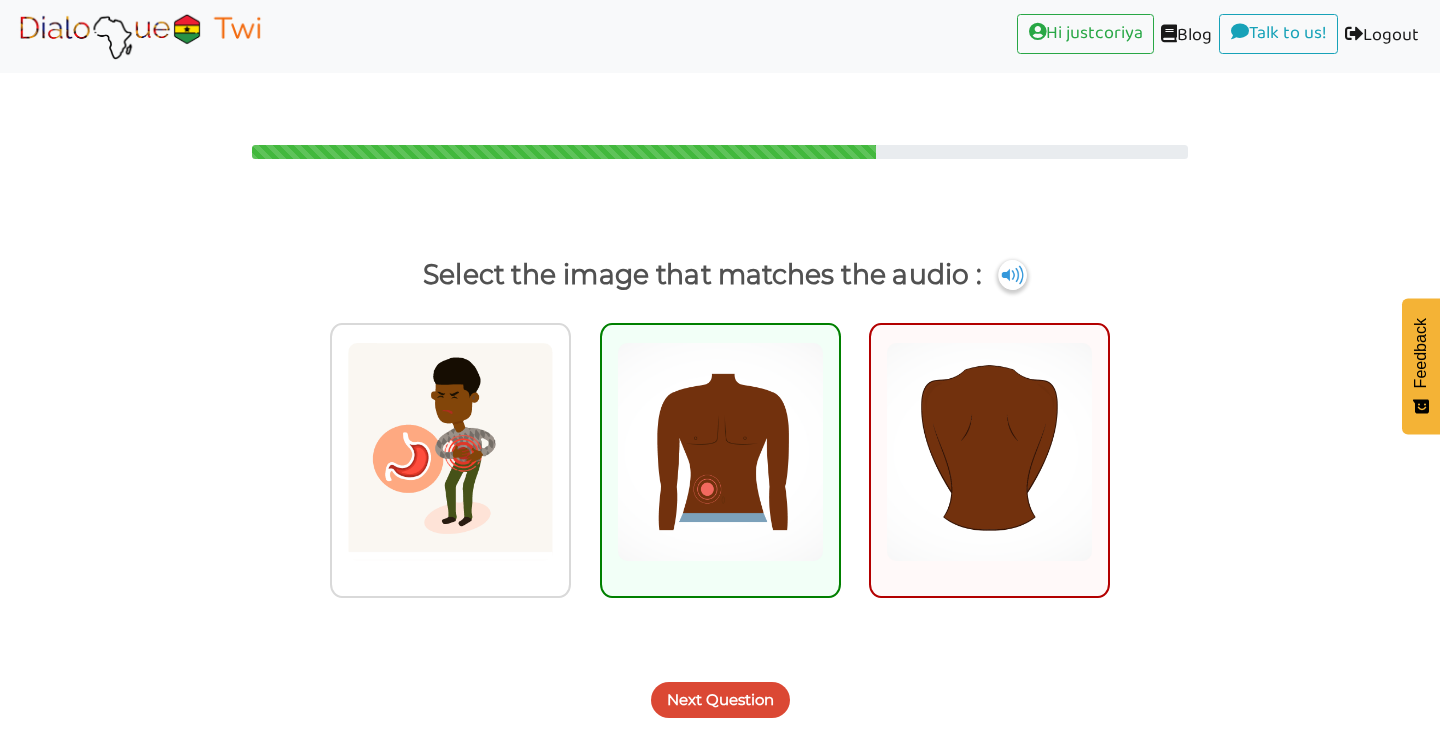click on "Next Question" at bounding box center (720, 700) 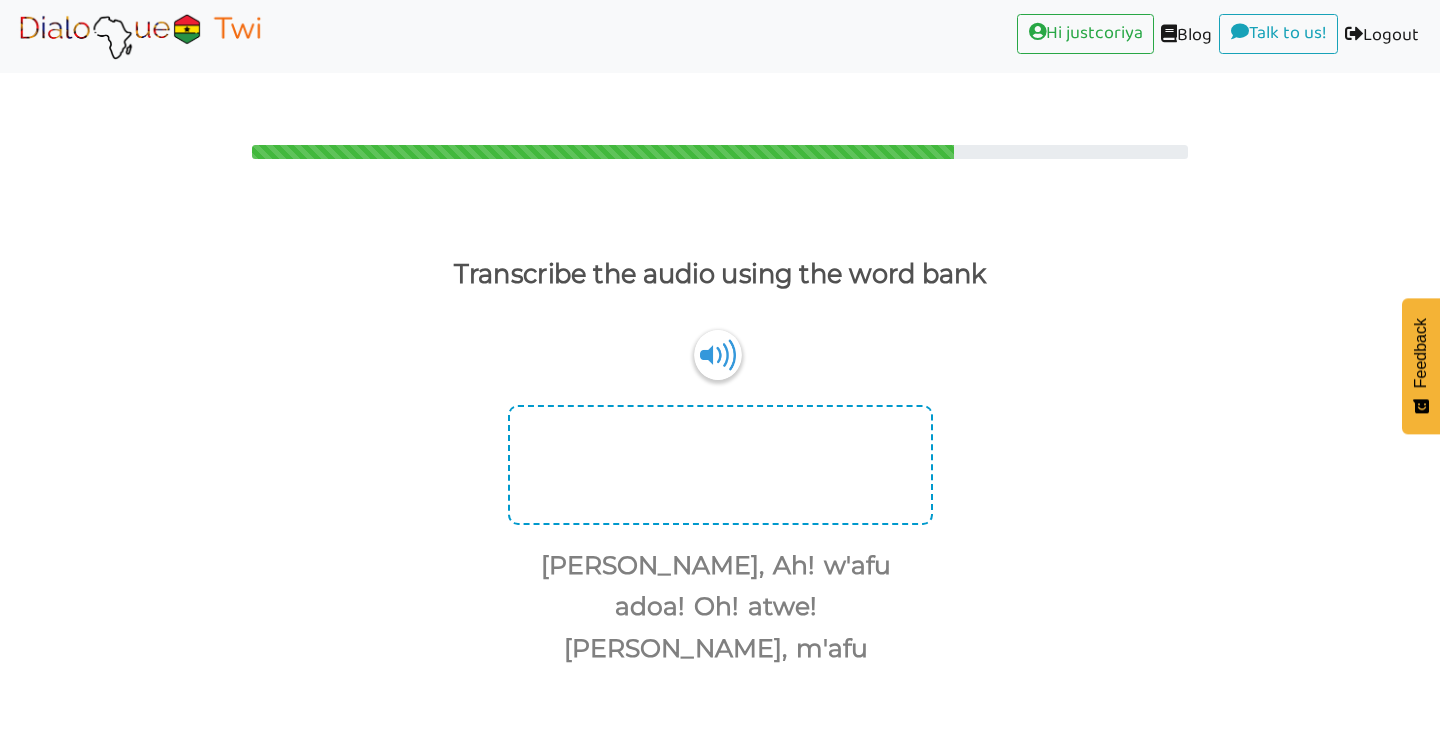 click at bounding box center [720, 465] 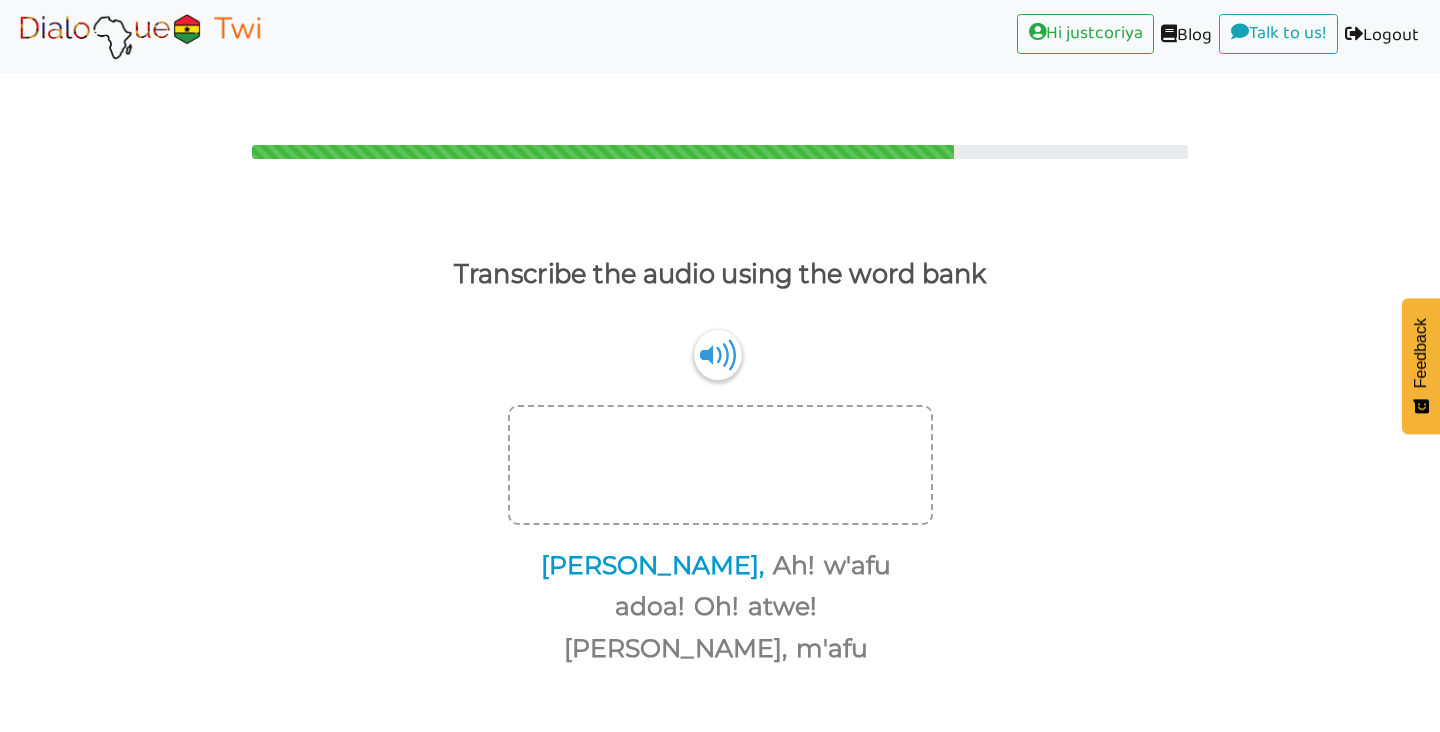 click on "[PERSON_NAME]," at bounding box center (649, 566) 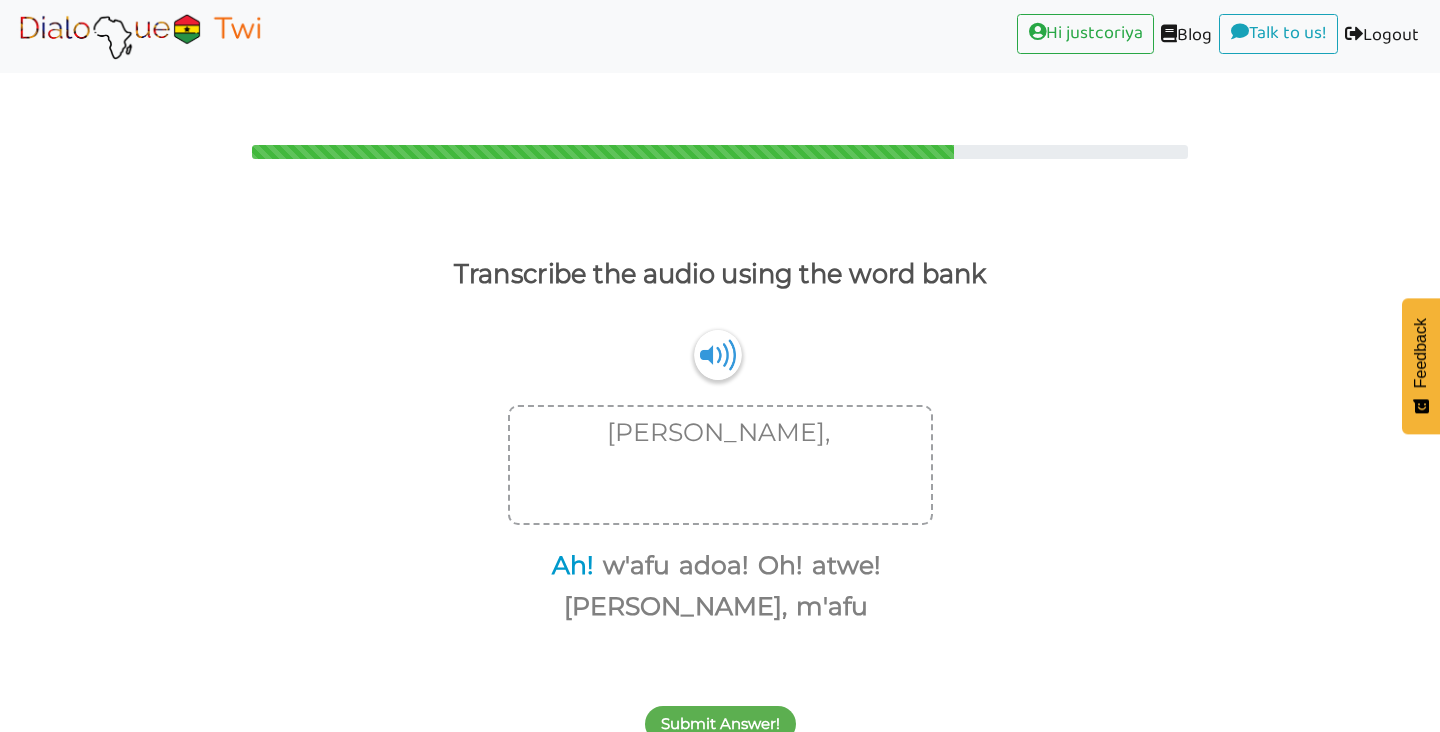 click on "Ah!" at bounding box center (569, 566) 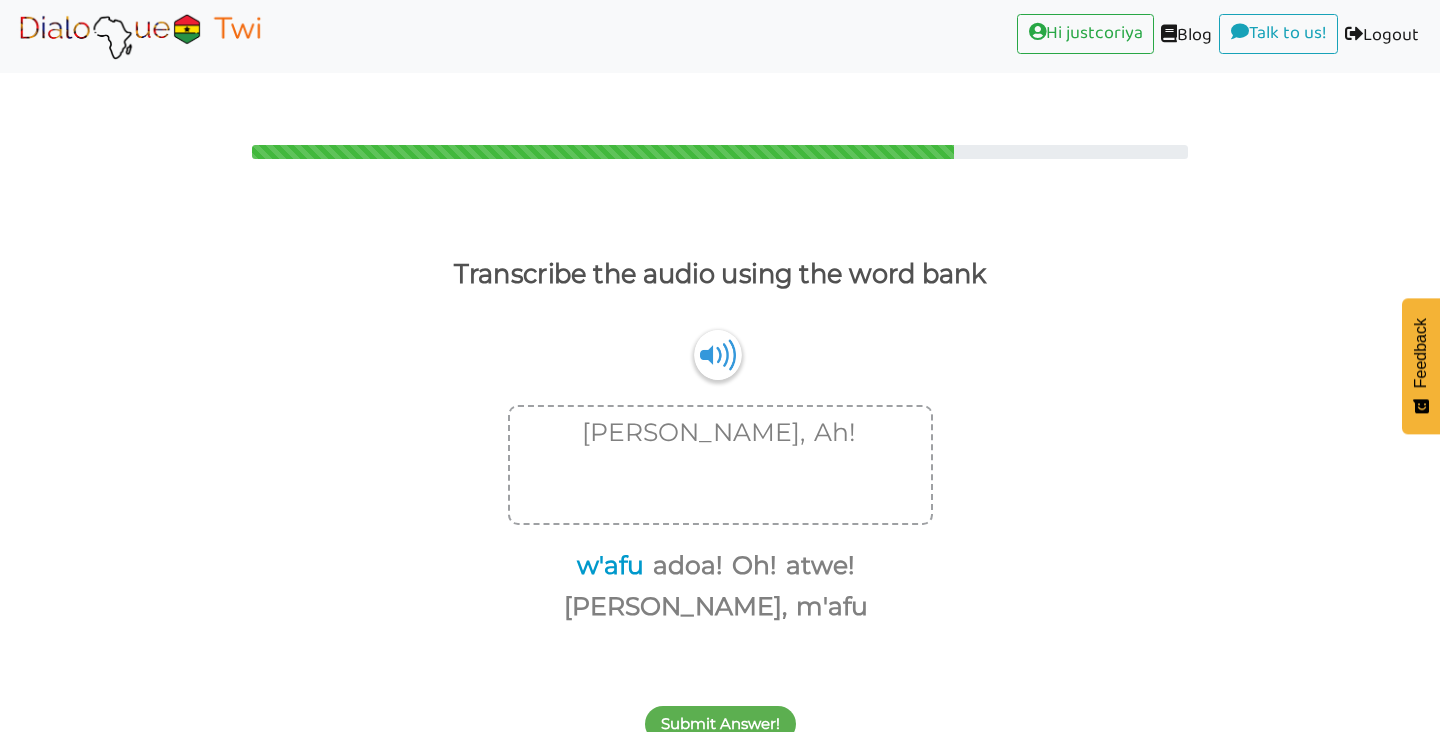 click on "w'afu" at bounding box center [607, 566] 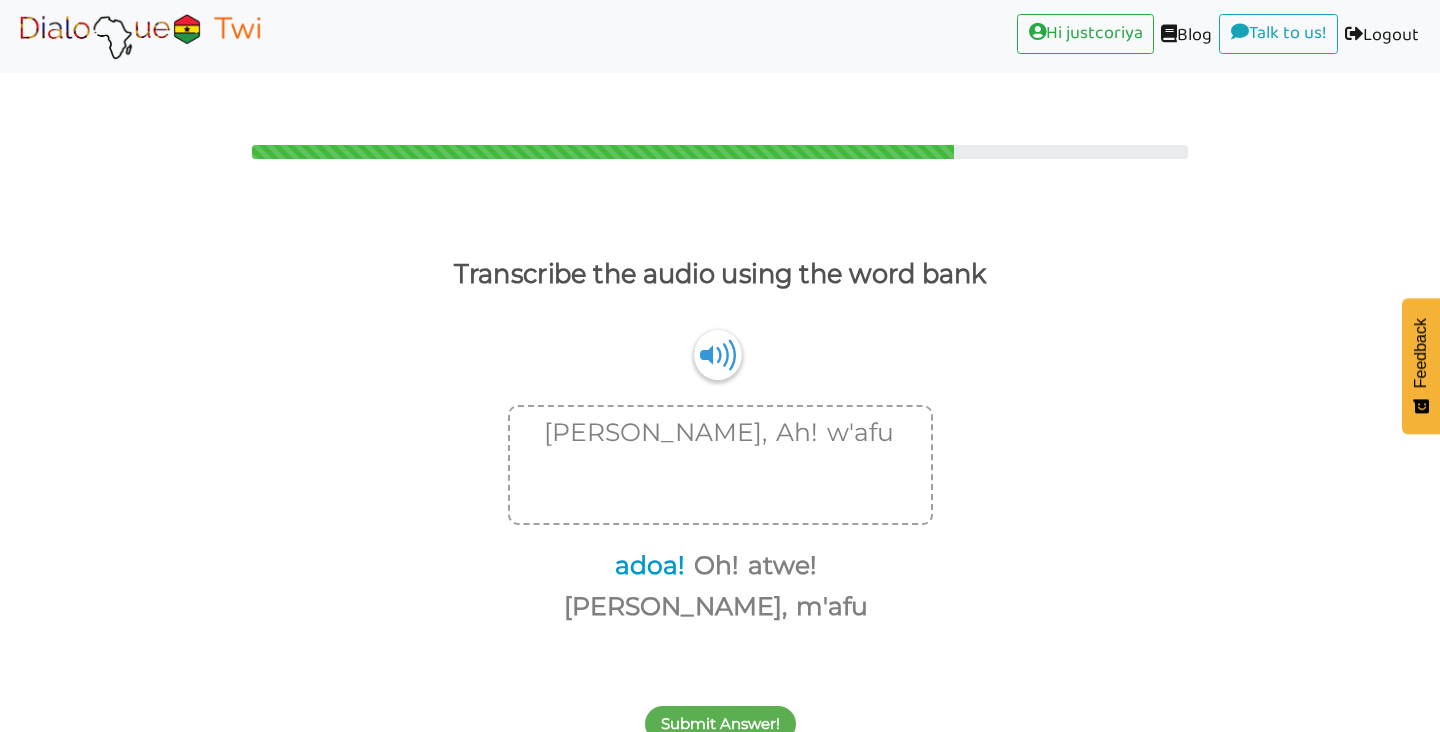 click on "adoa!" at bounding box center [646, 566] 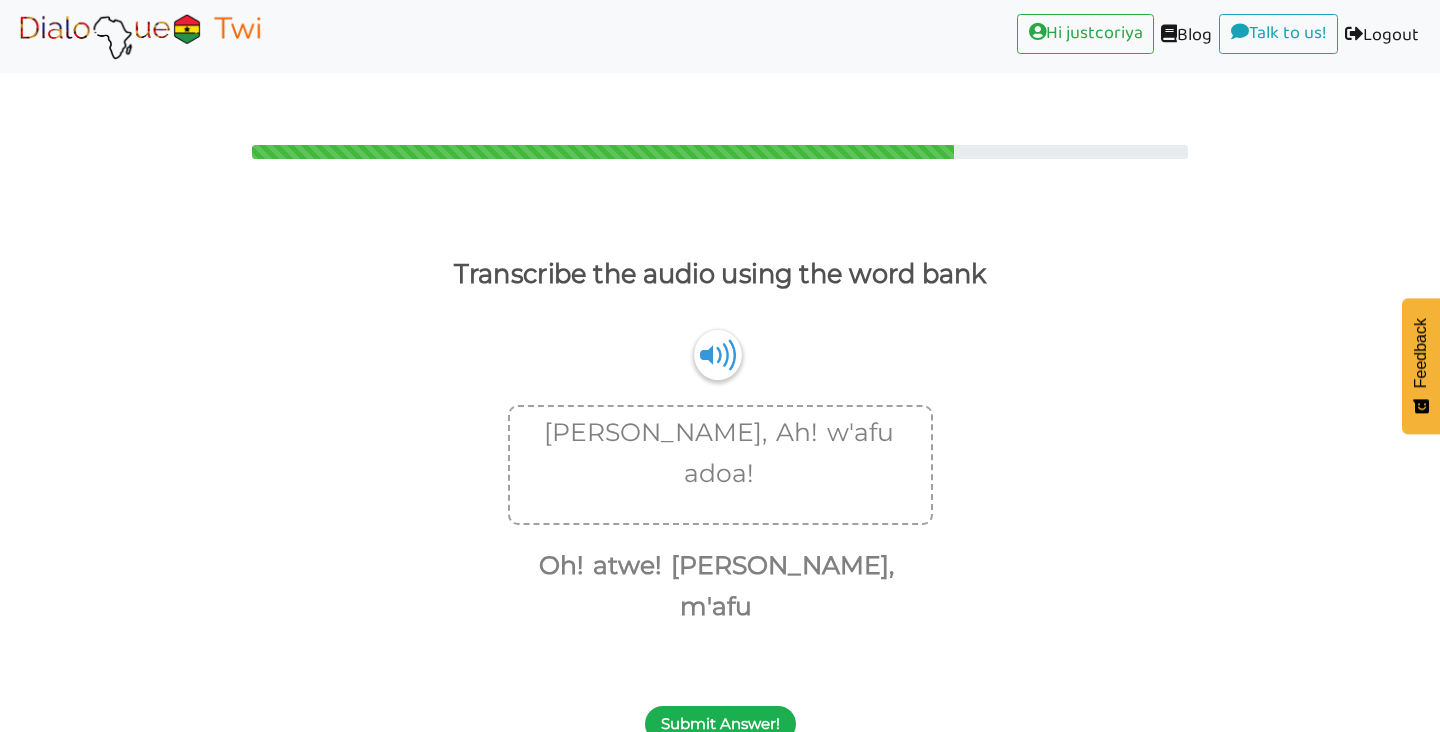 click on "Submit Answer!" at bounding box center (720, 724) 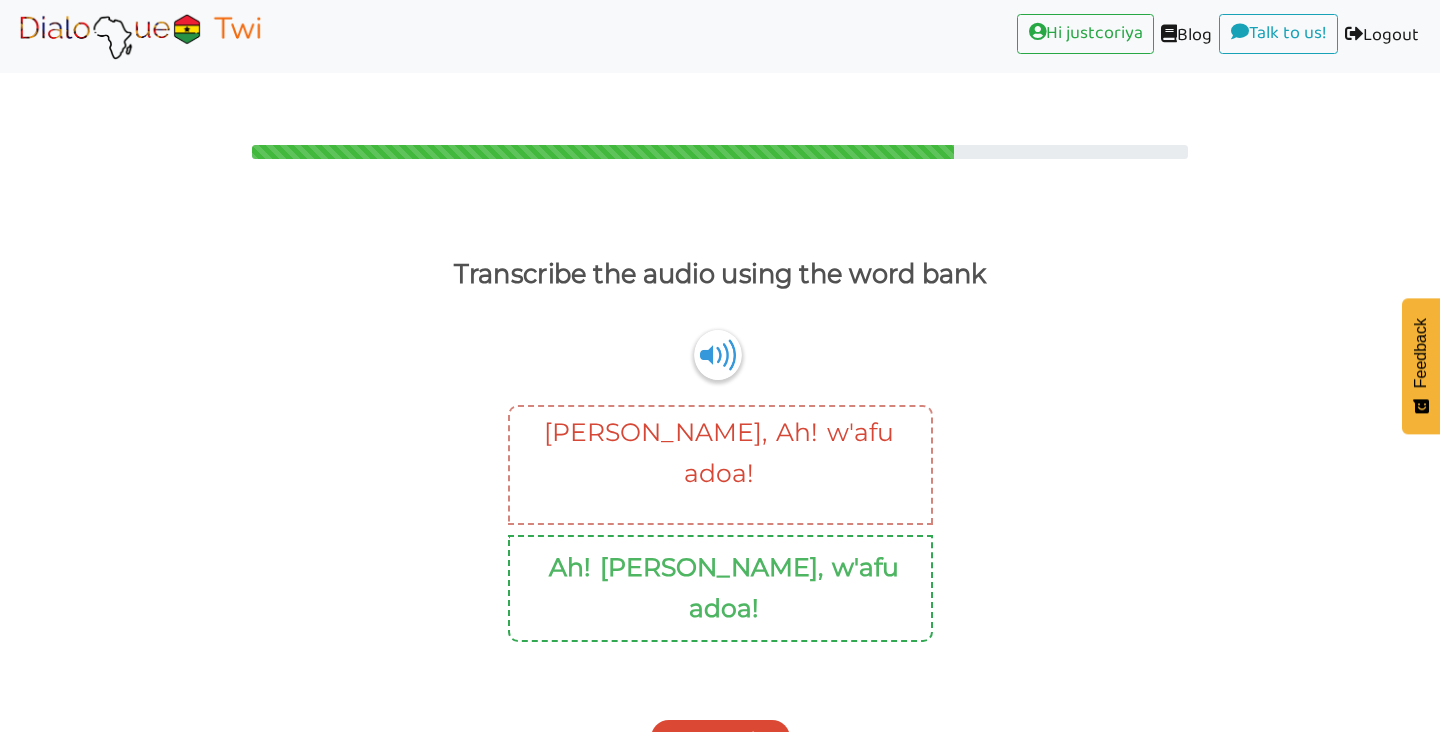 click on "Next Question" at bounding box center [720, 738] 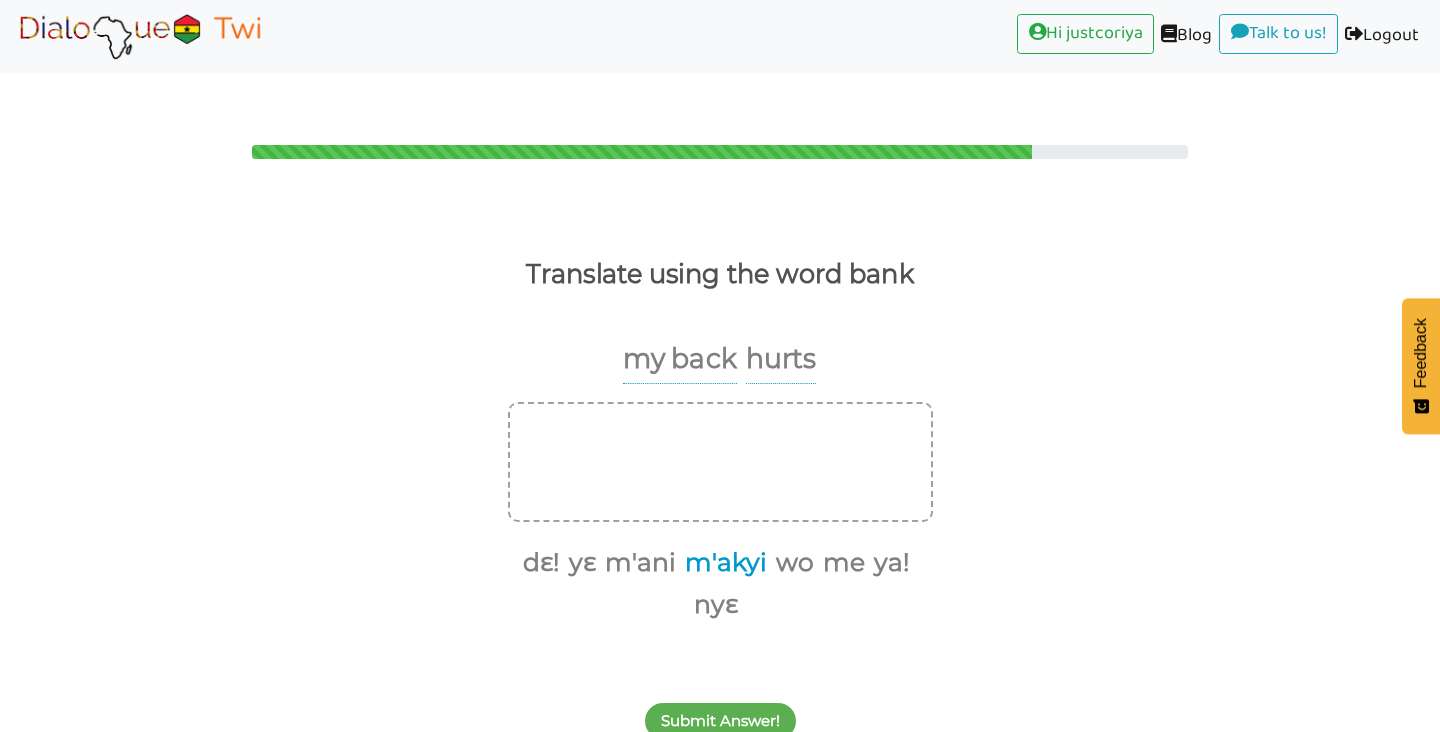 click on "m'akyi" at bounding box center [722, 563] 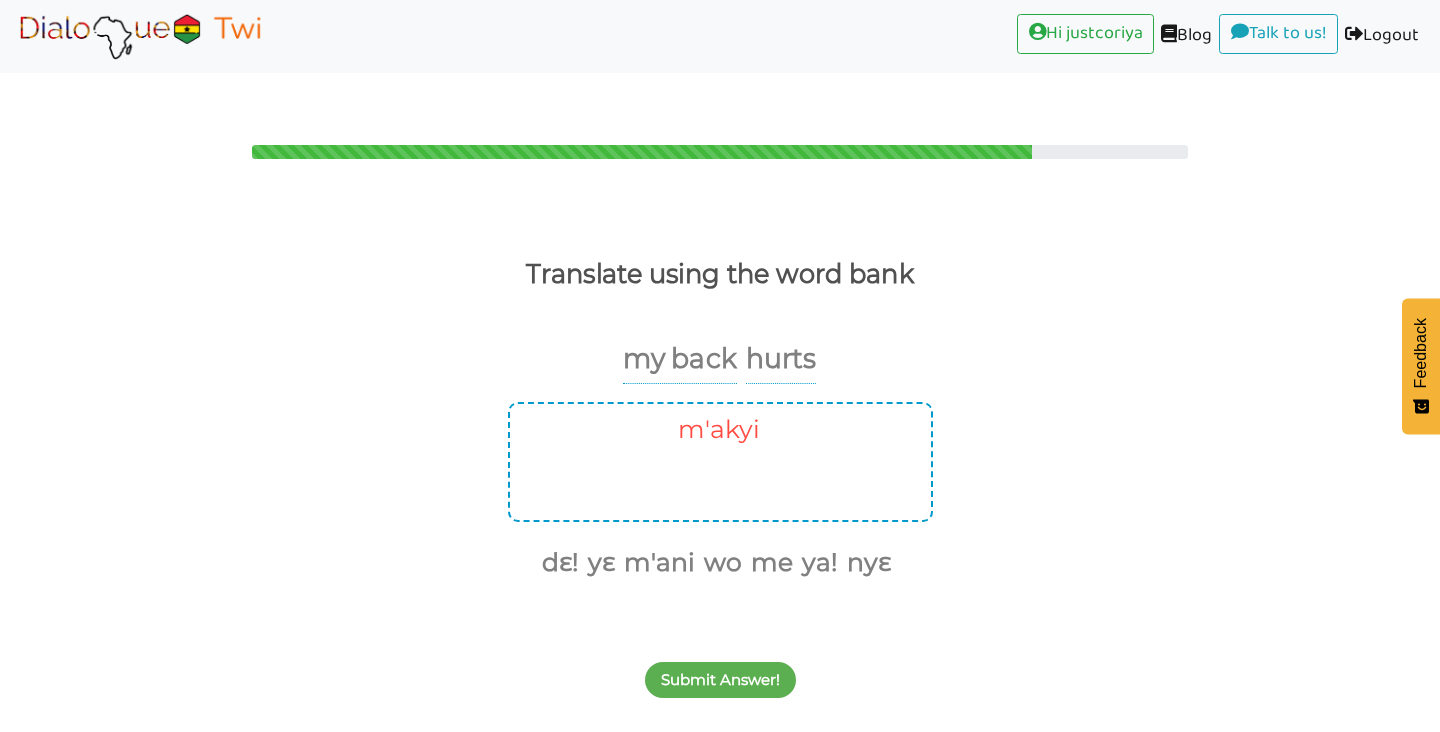 click on "m'akyi" at bounding box center (715, 430) 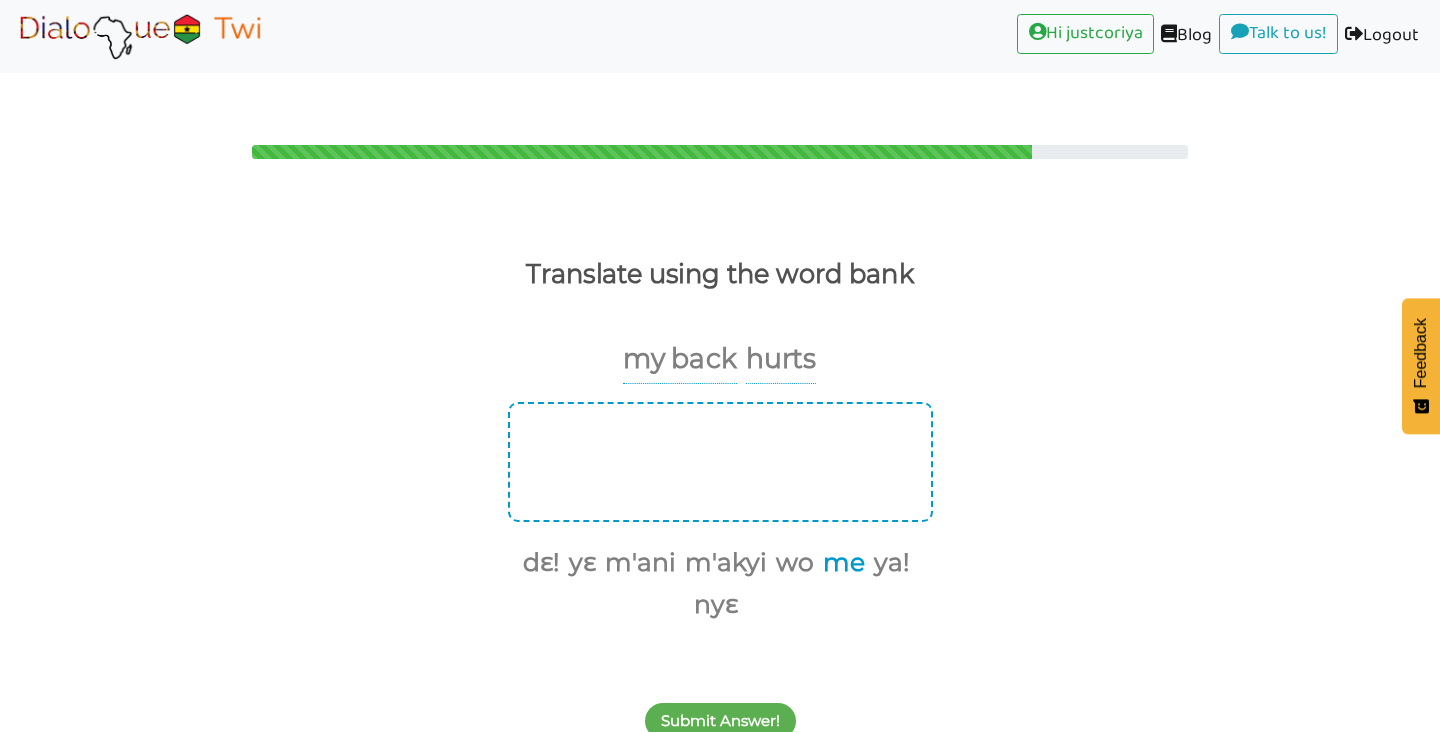 click on "me" at bounding box center (840, 563) 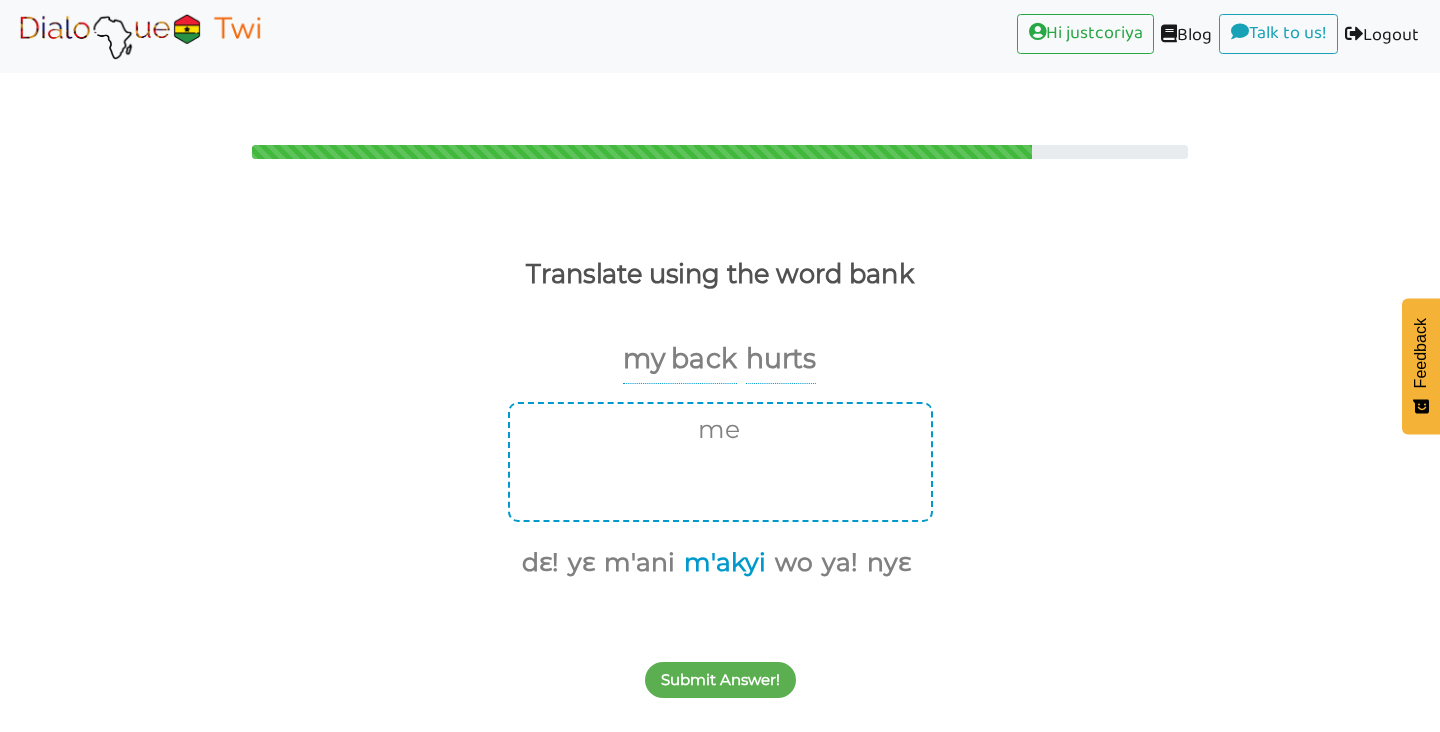 click on "m'akyi" at bounding box center (721, 563) 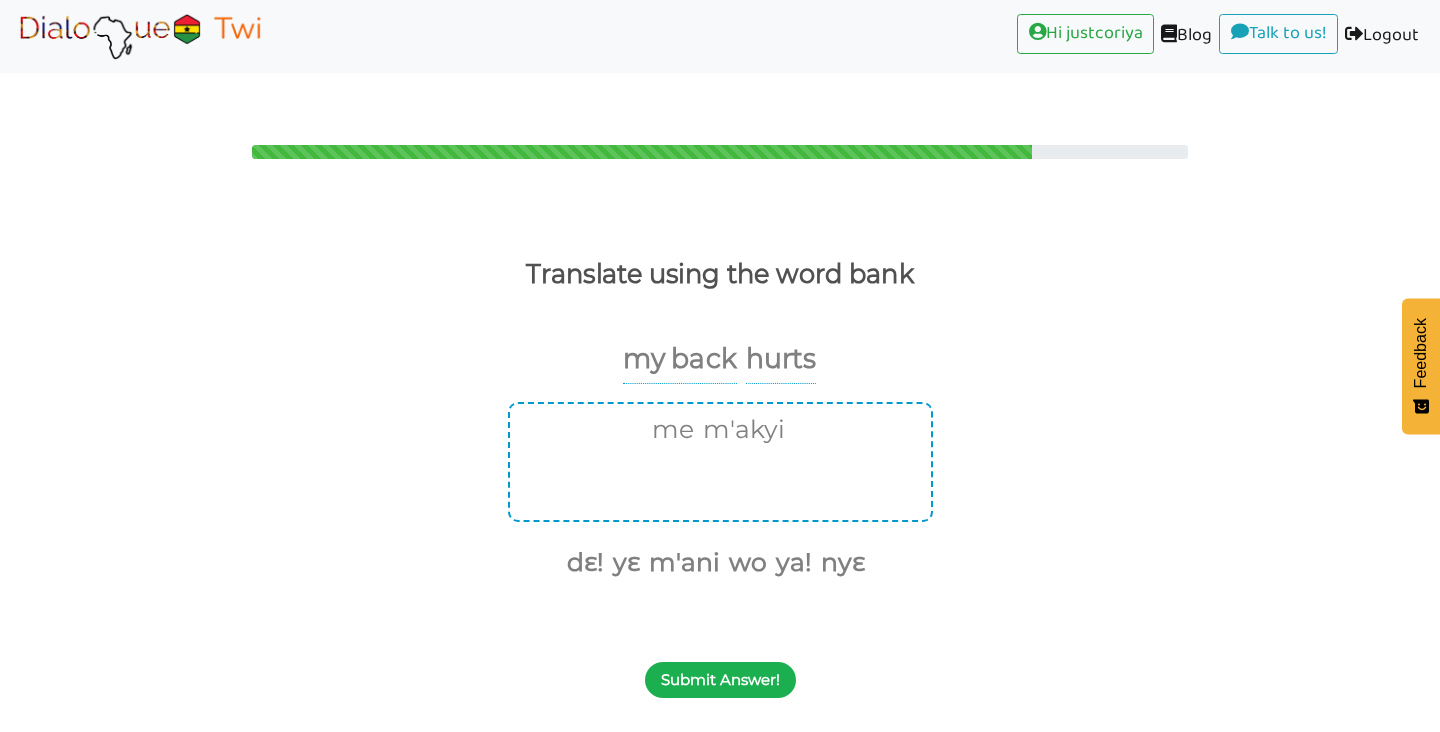 click on "Submit Answer!" at bounding box center (720, 680) 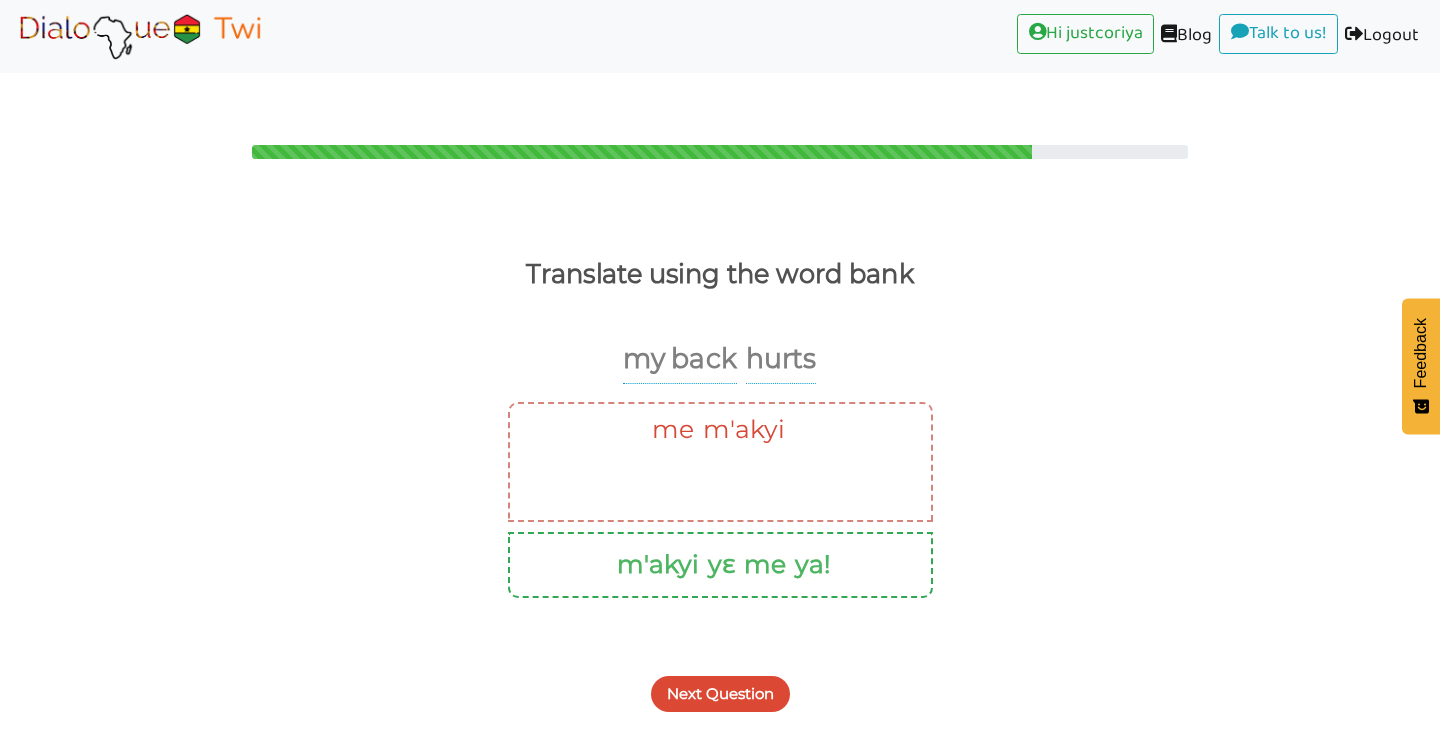 click on "Next Question" at bounding box center [720, 694] 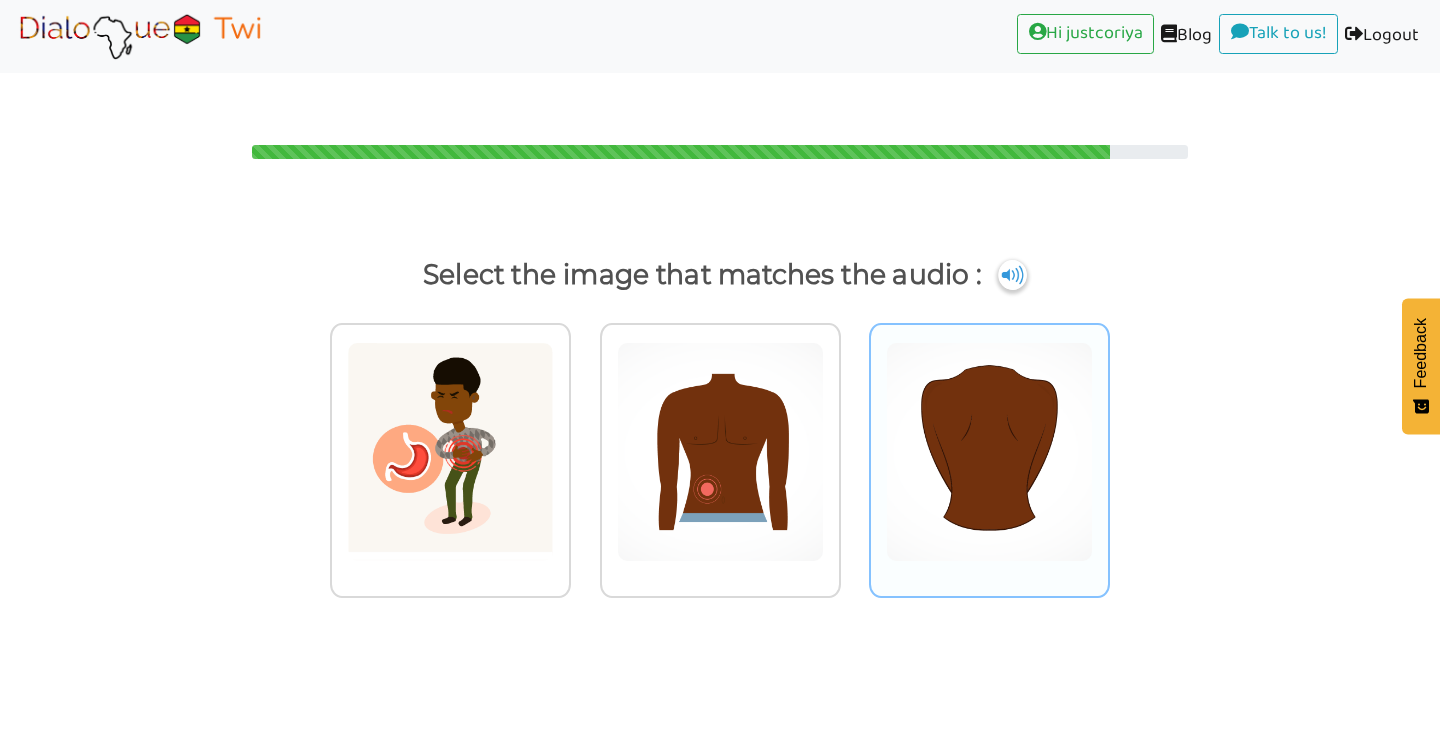 click at bounding box center [450, 452] 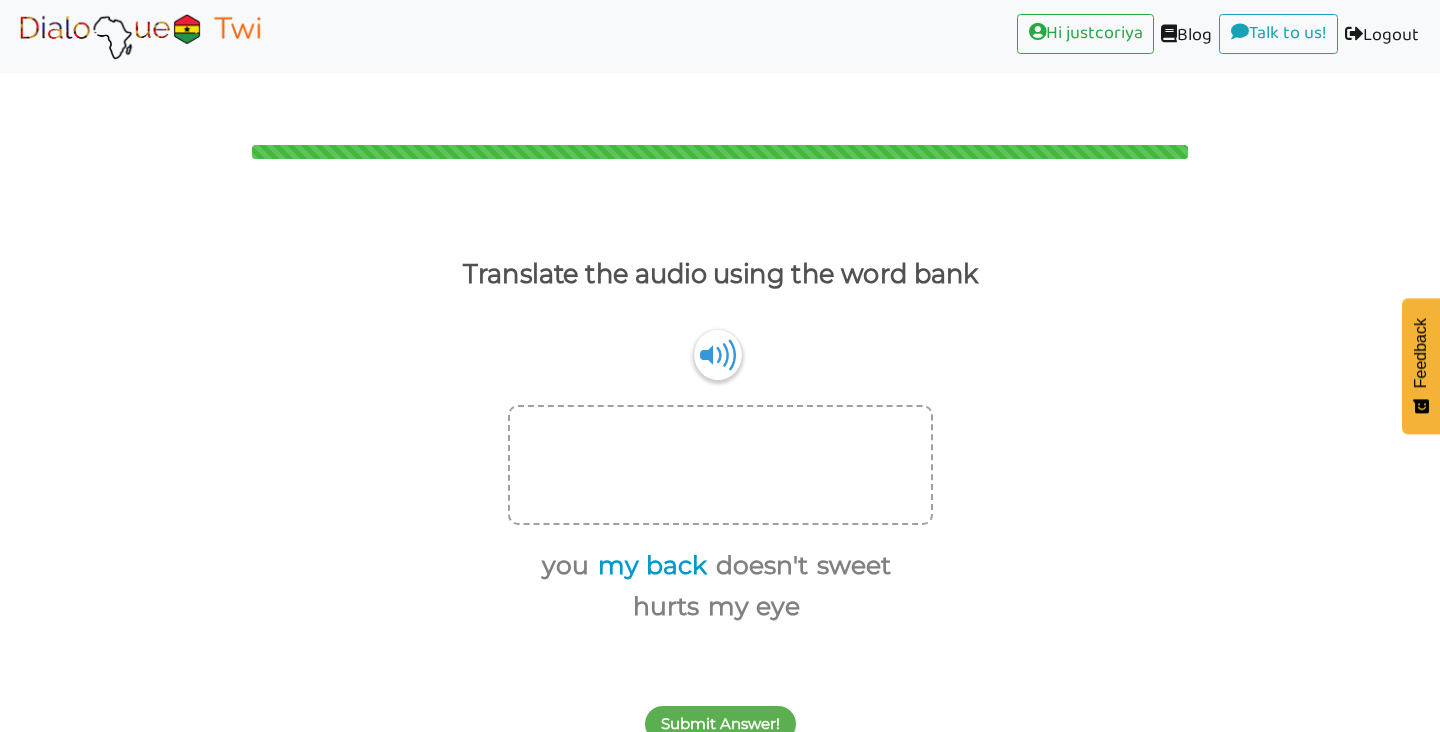 click on "my back" at bounding box center [649, 566] 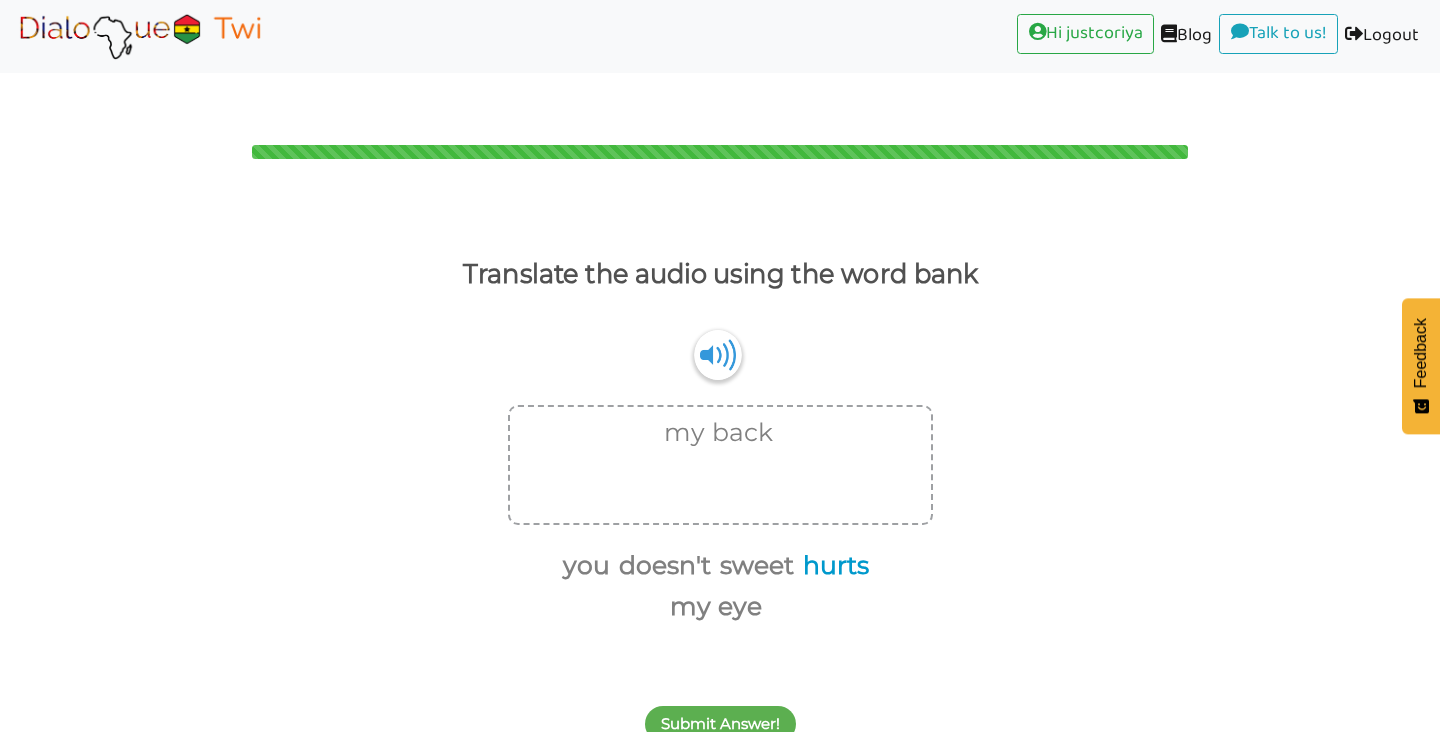 click on "hurts" at bounding box center (832, 566) 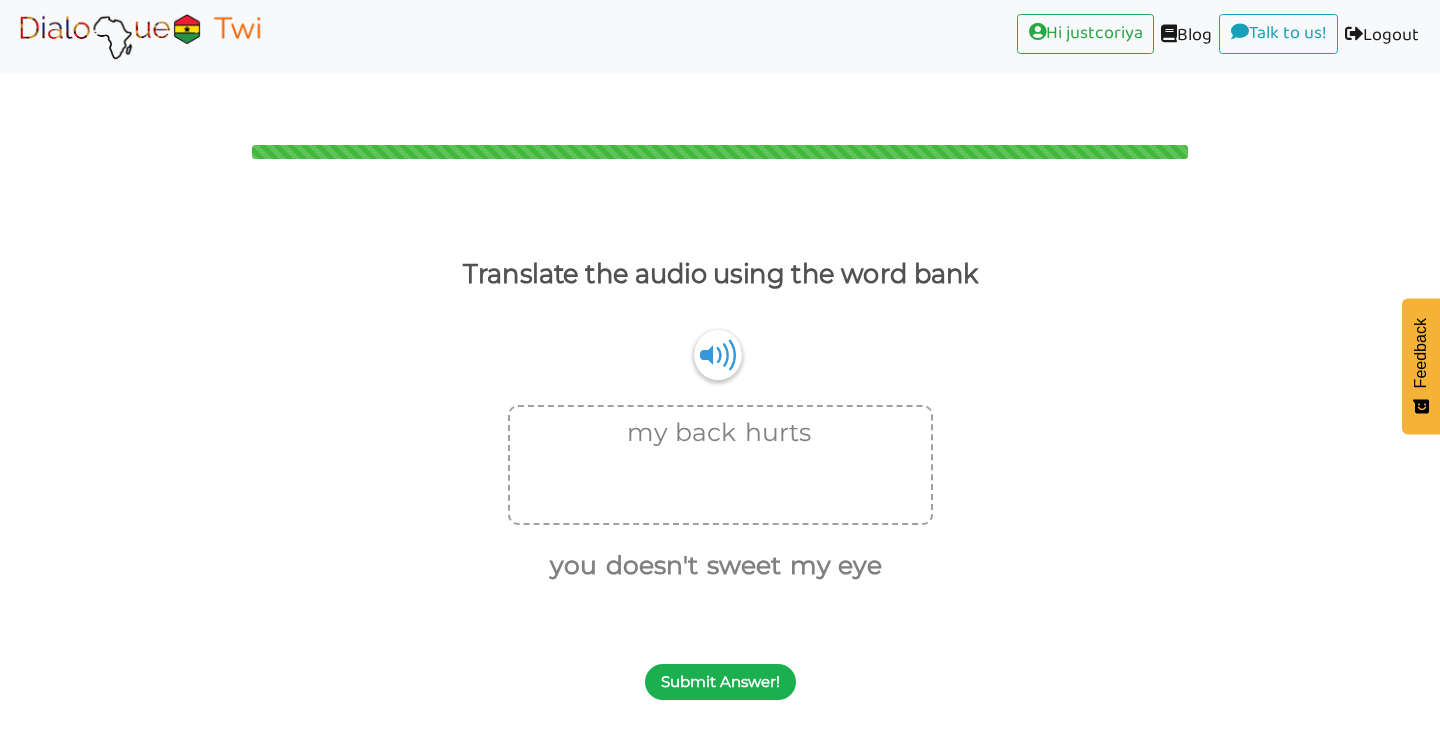 click on "Submit Answer!" at bounding box center [720, 682] 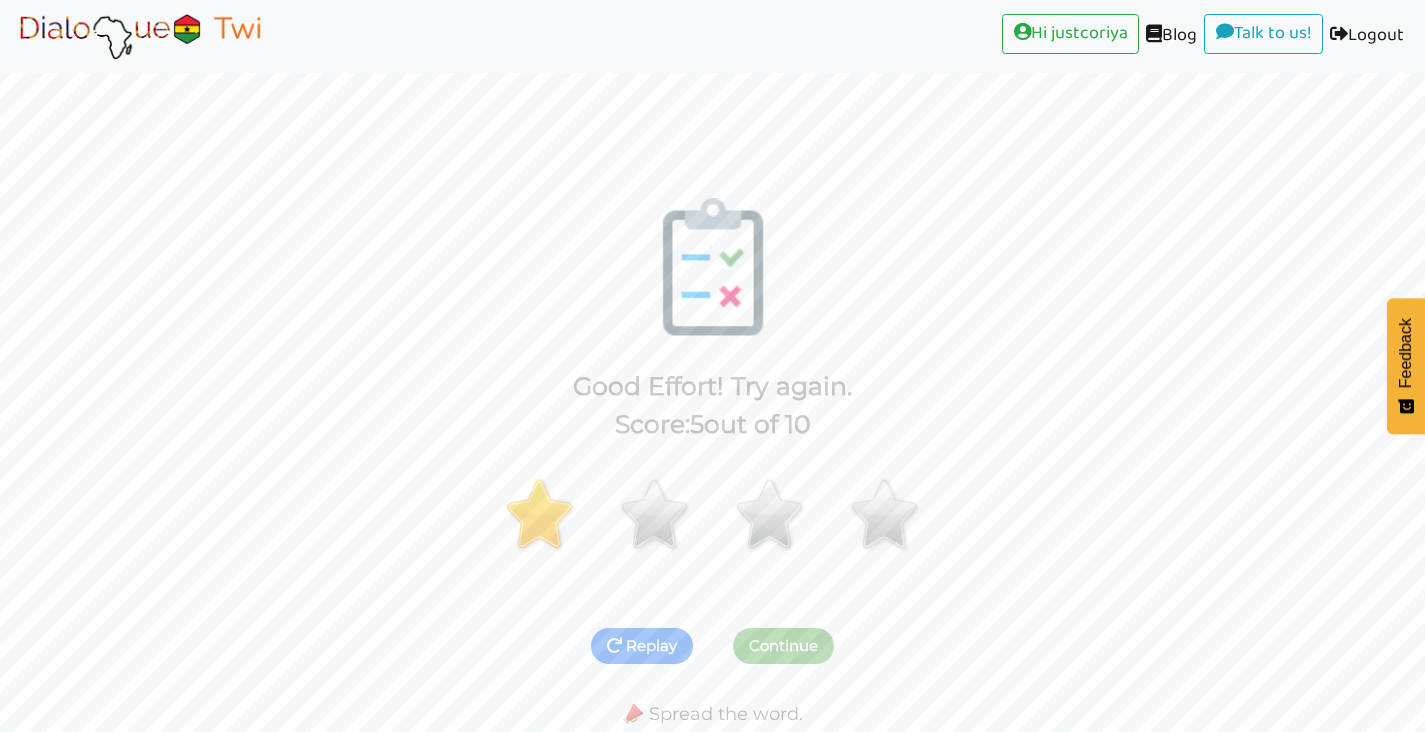 click on "Replay" at bounding box center (642, 646) 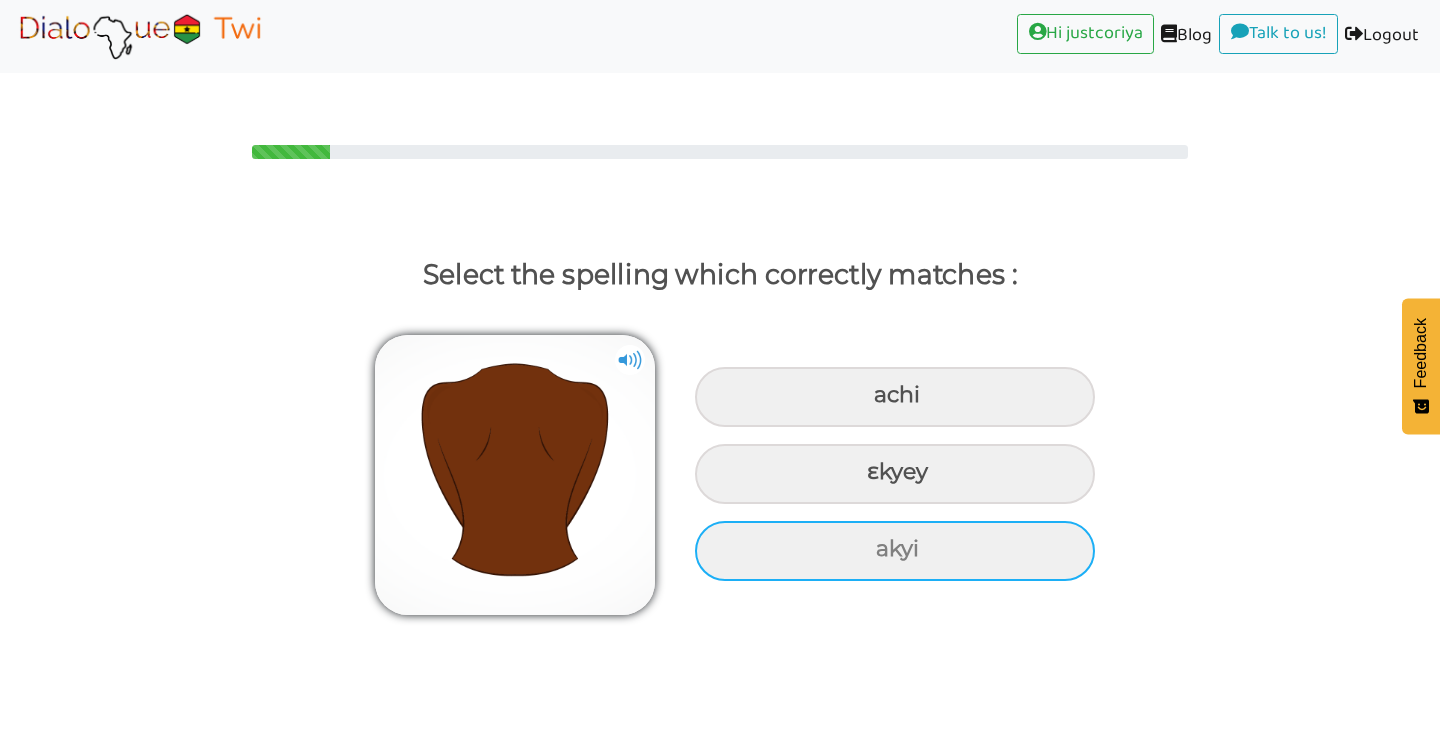 click on "akyi" at bounding box center (895, 397) 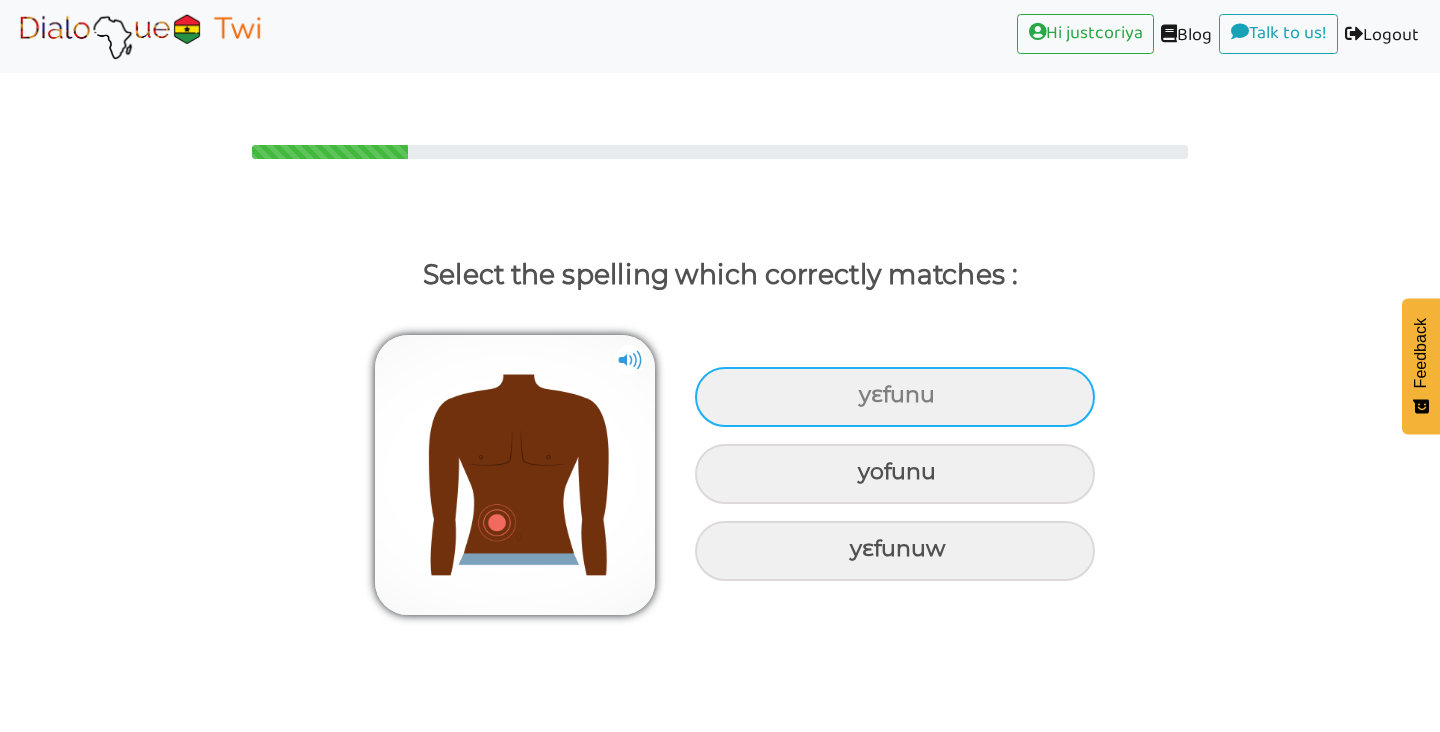 click on "yɛfunu" at bounding box center (895, 397) 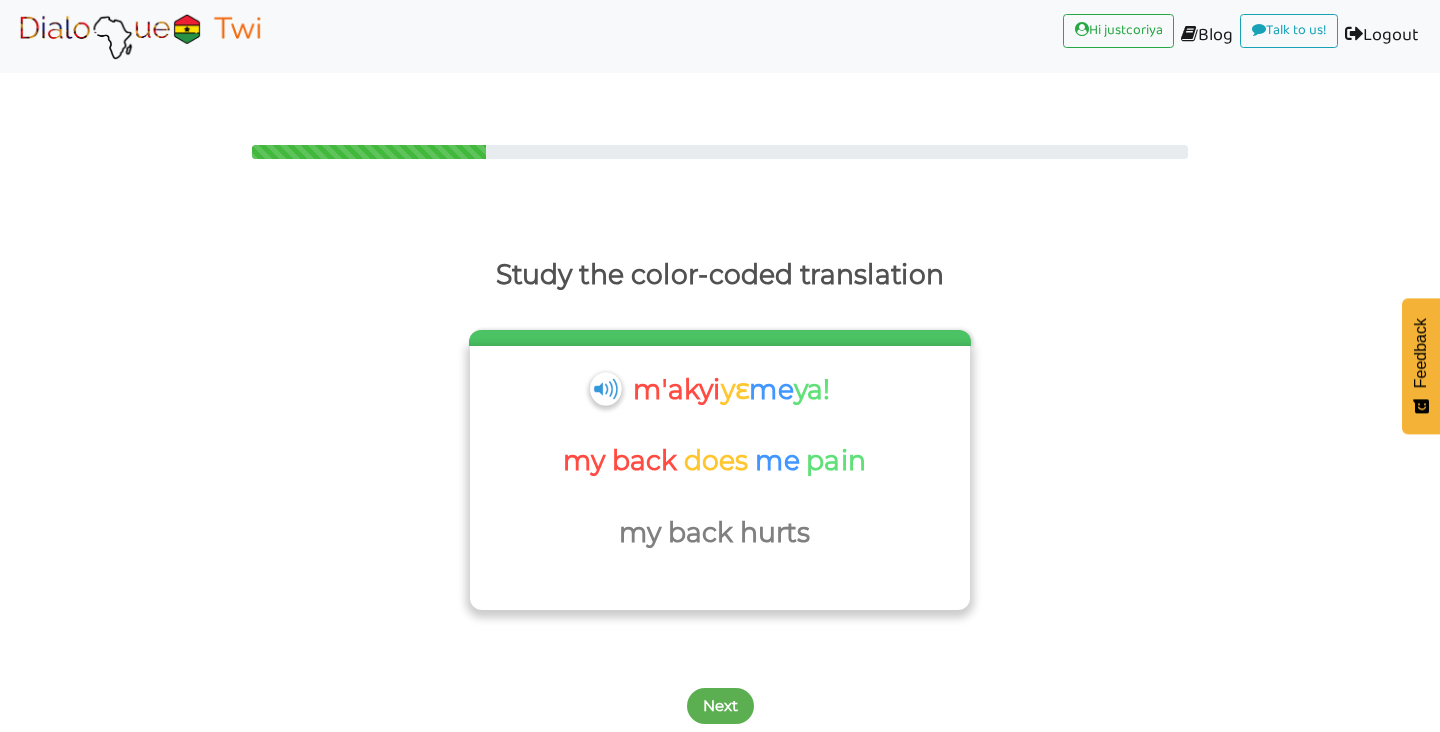 click at bounding box center [605, 388] 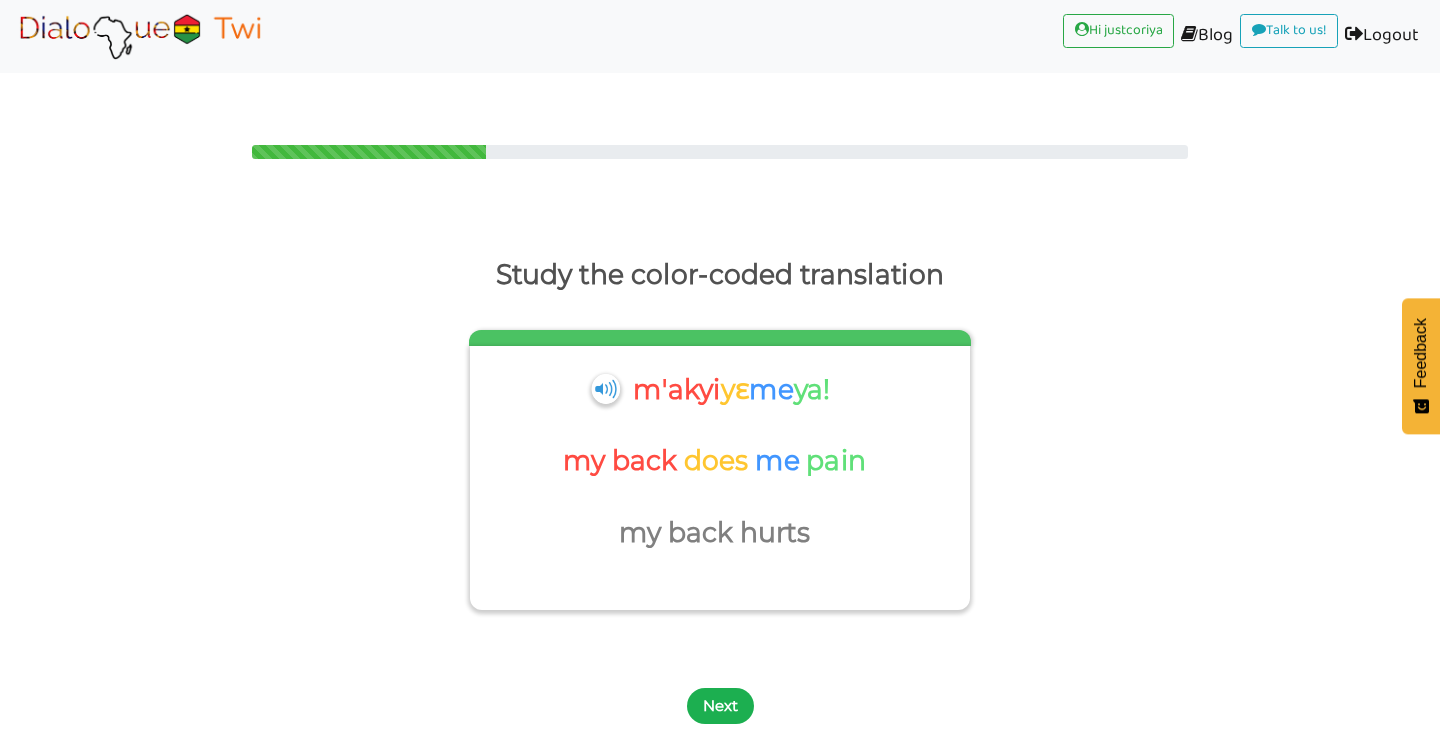 click on "Next" at bounding box center (720, 706) 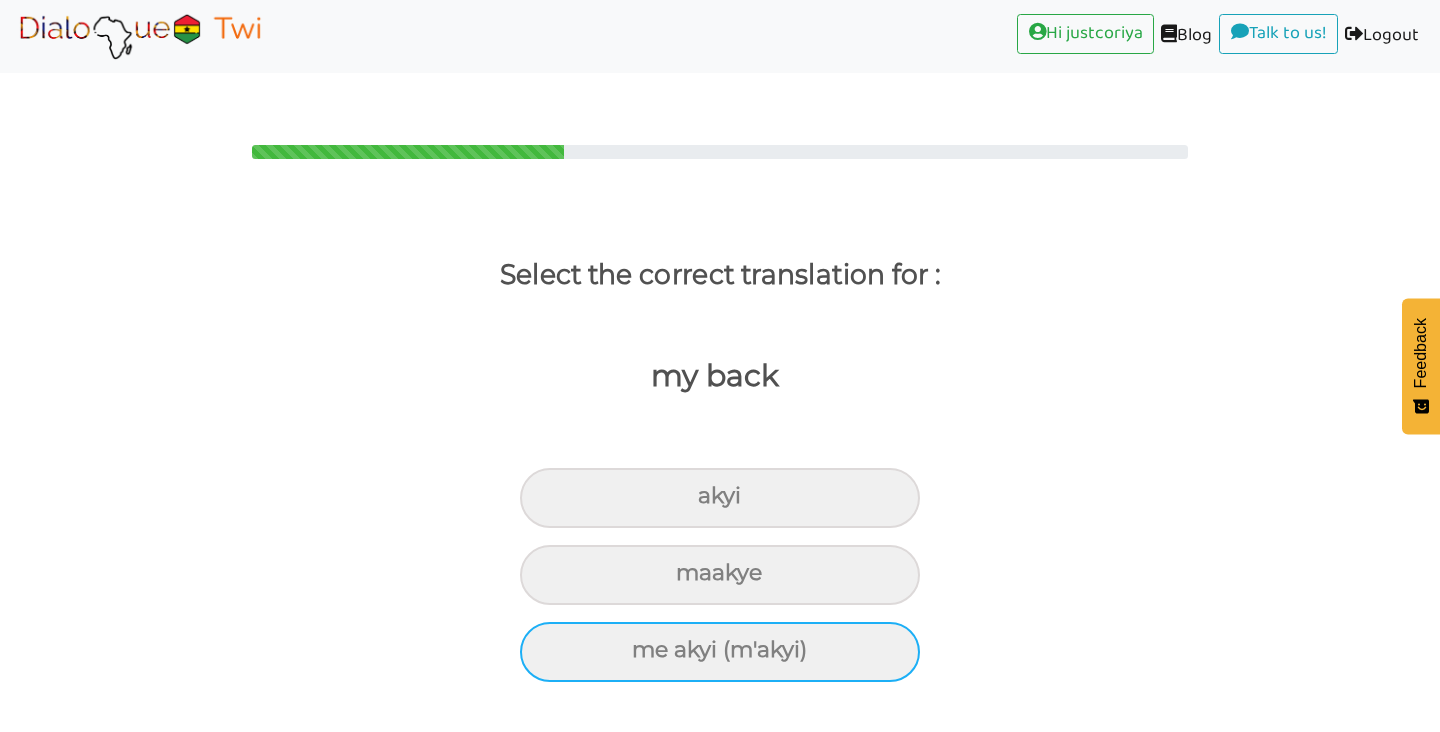 click on "me akyi (m'akyi)" at bounding box center (720, 498) 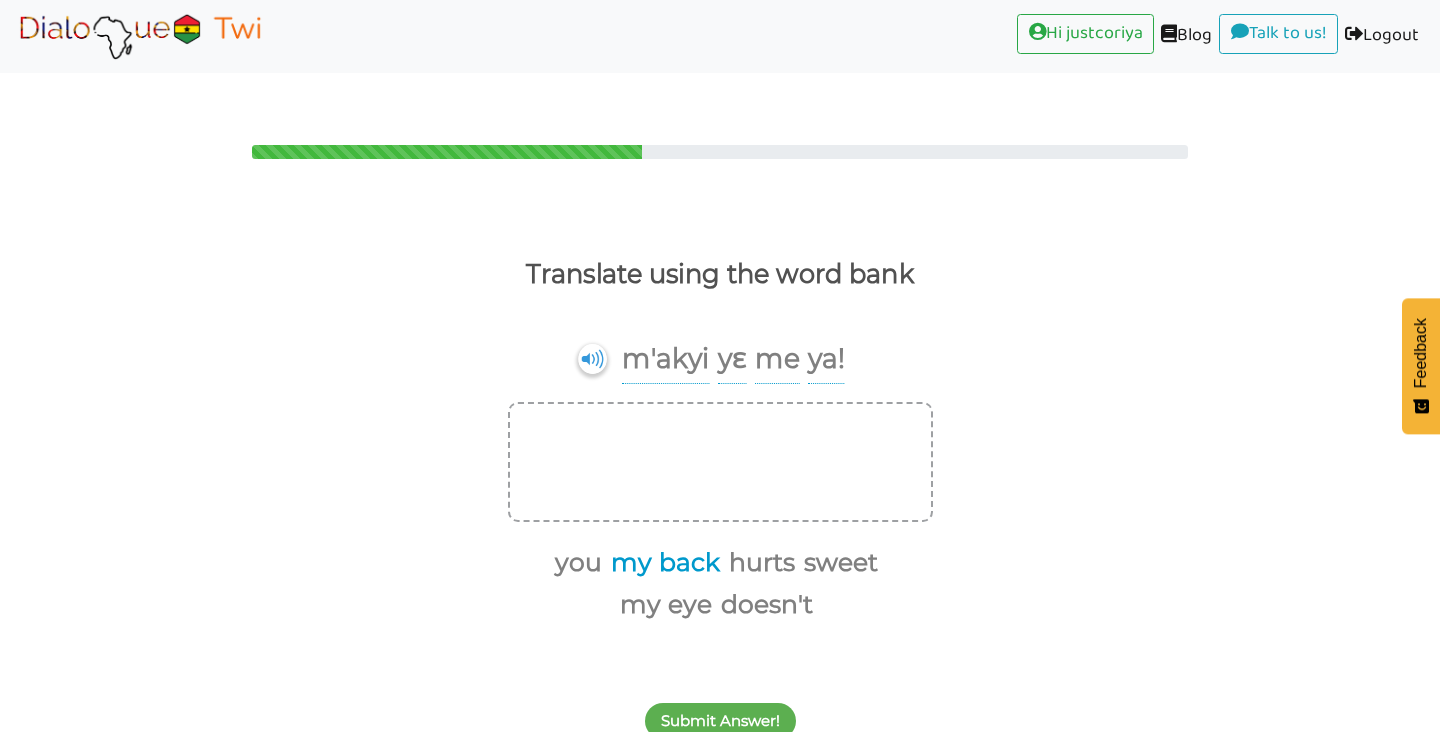 click on "my back" at bounding box center (662, 563) 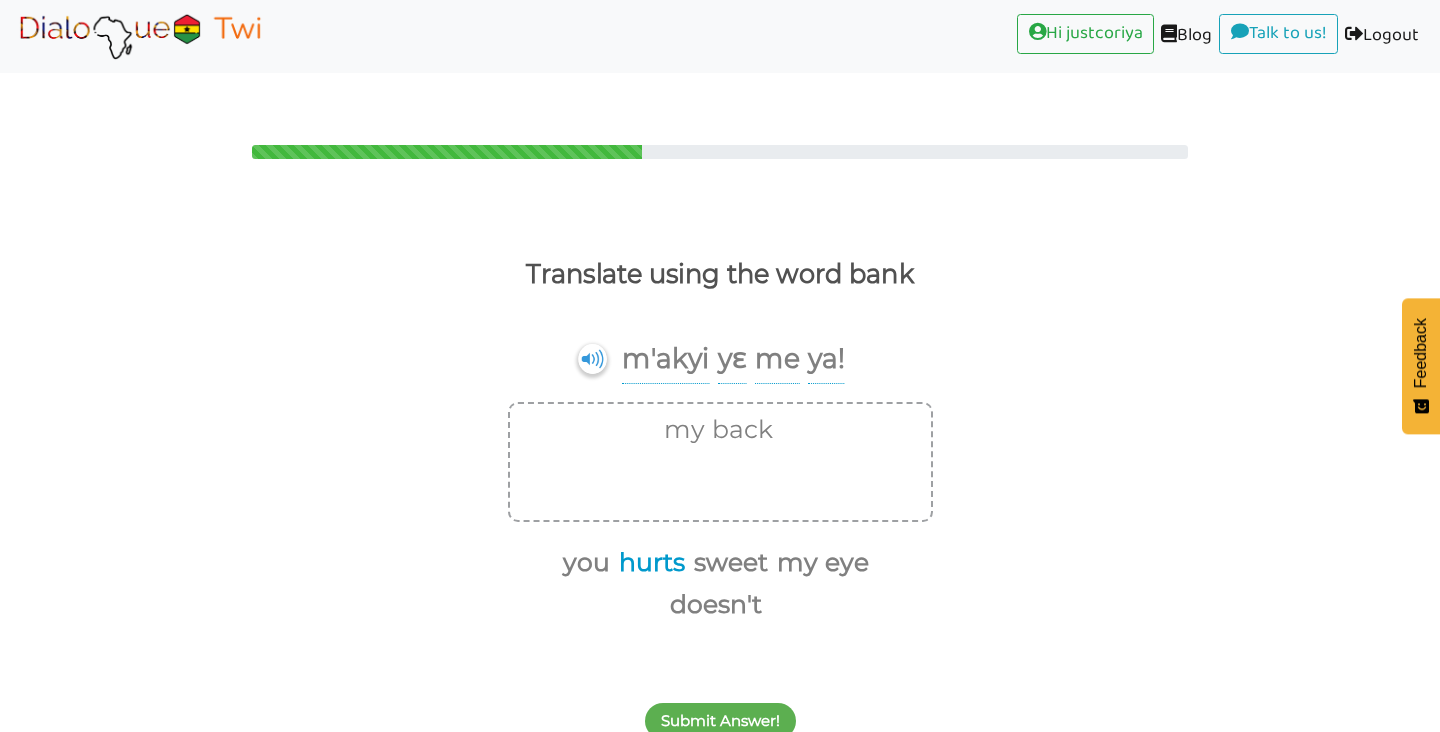 click on "hurts" at bounding box center (648, 563) 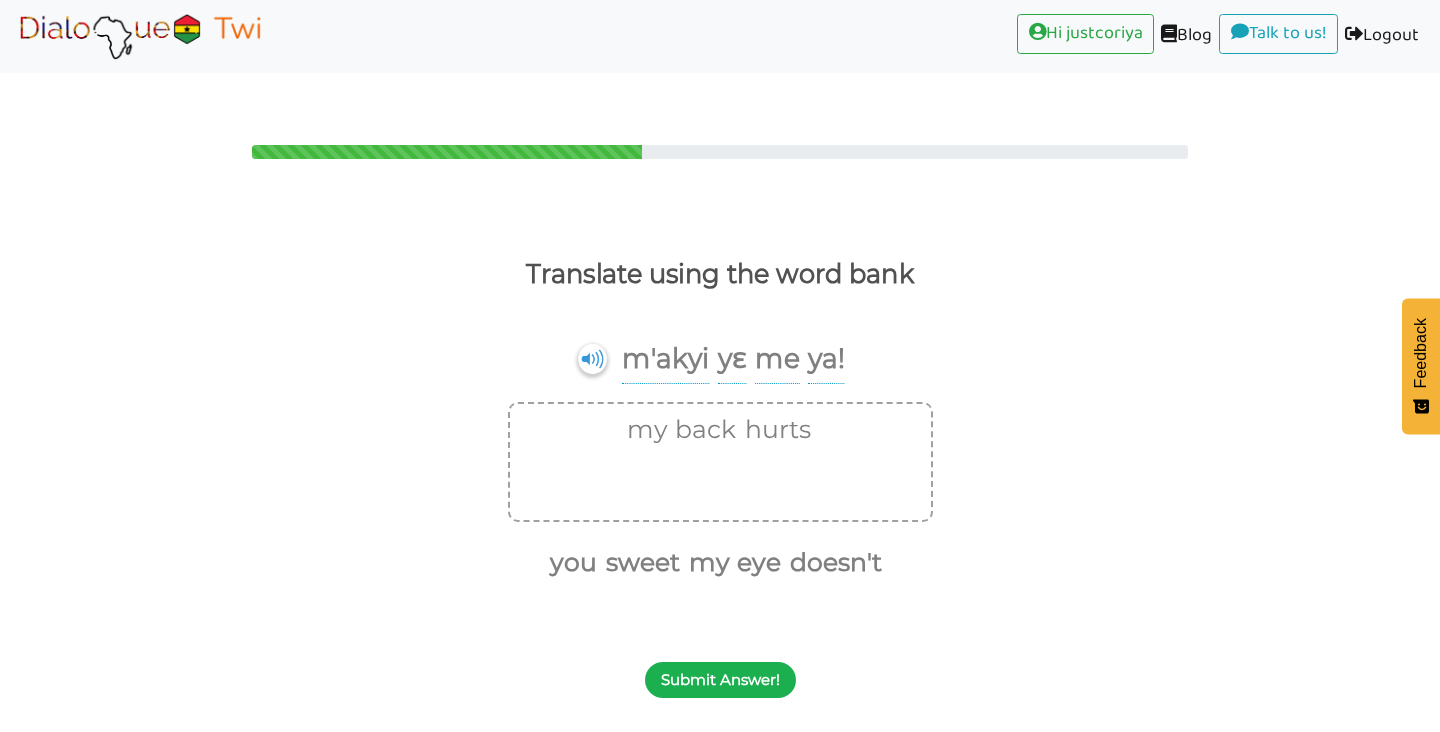 click on "Submit Answer!" at bounding box center [720, 680] 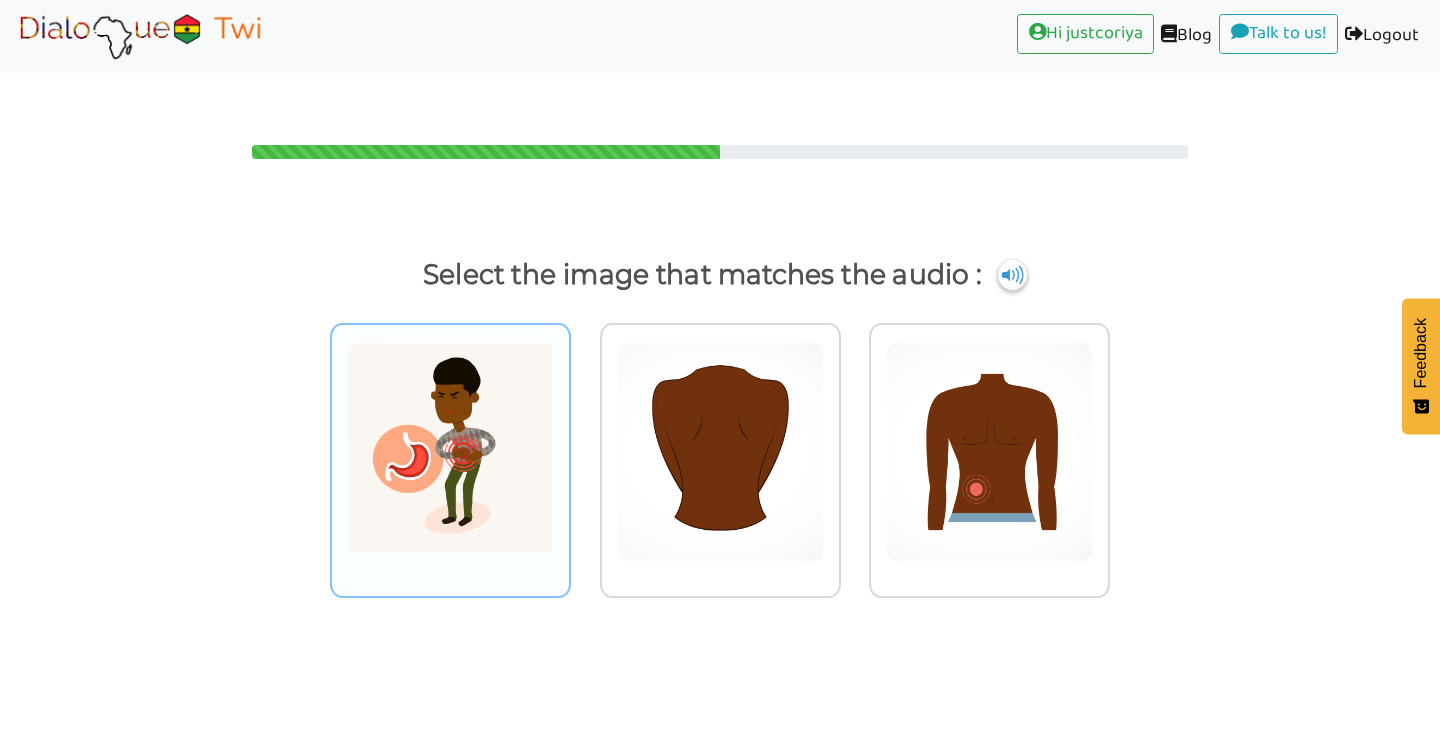 click at bounding box center (450, 452) 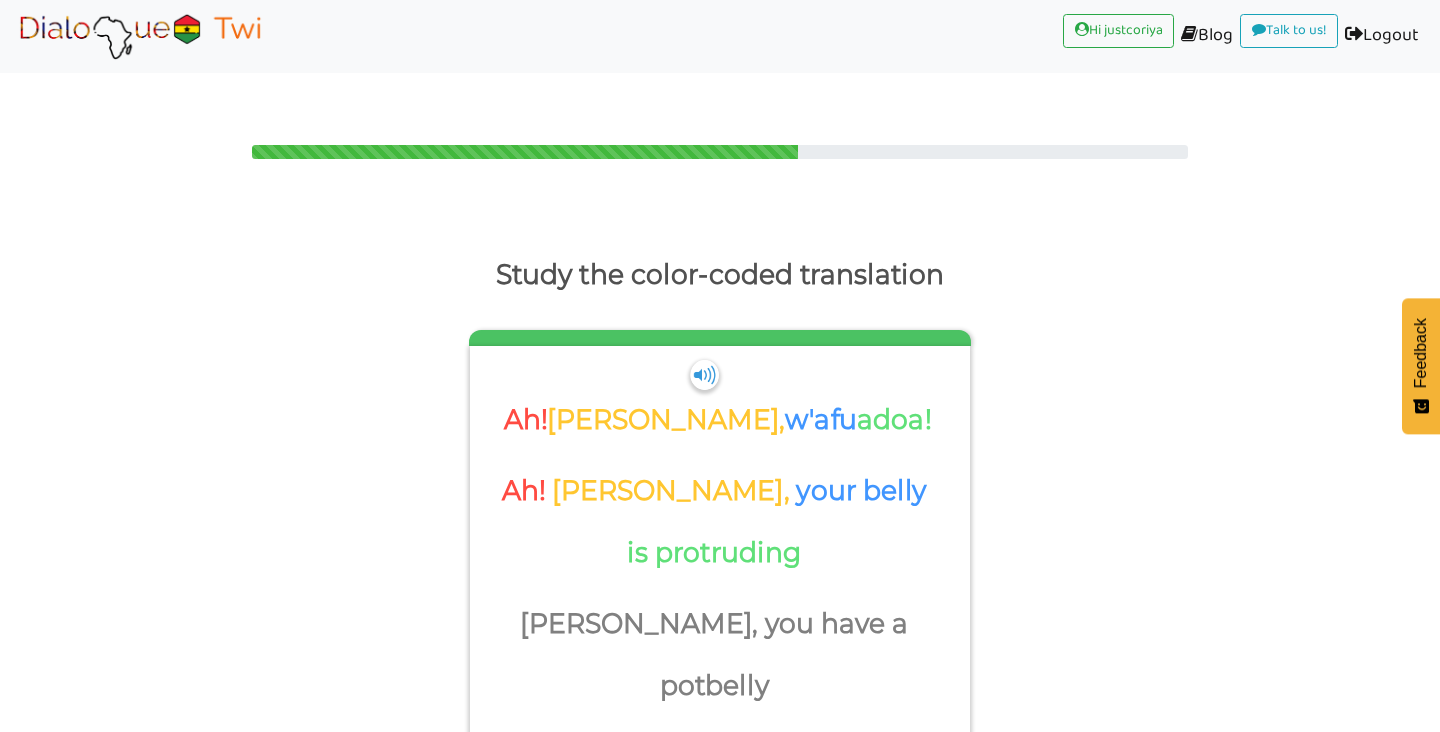 click on "Next" at bounding box center (720, 860) 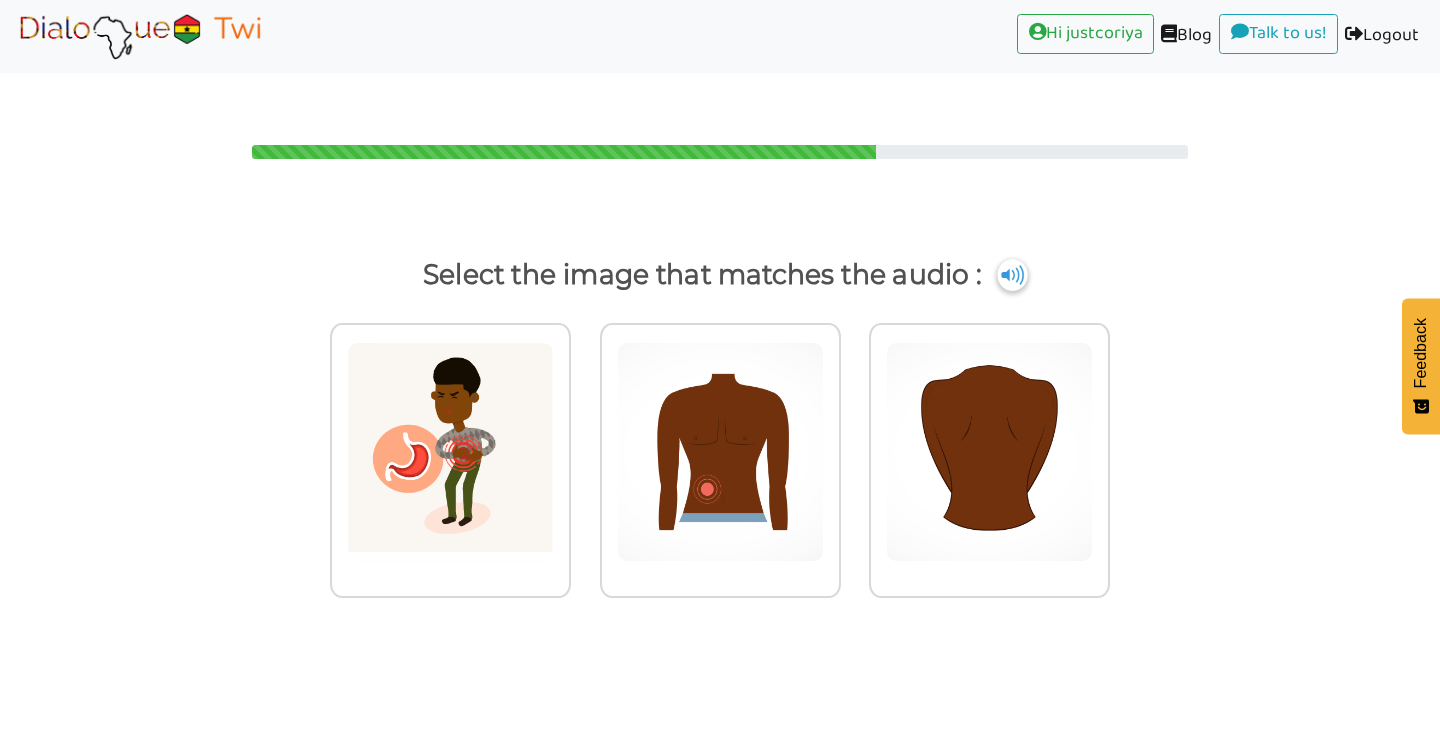 click at bounding box center (1012, 275) 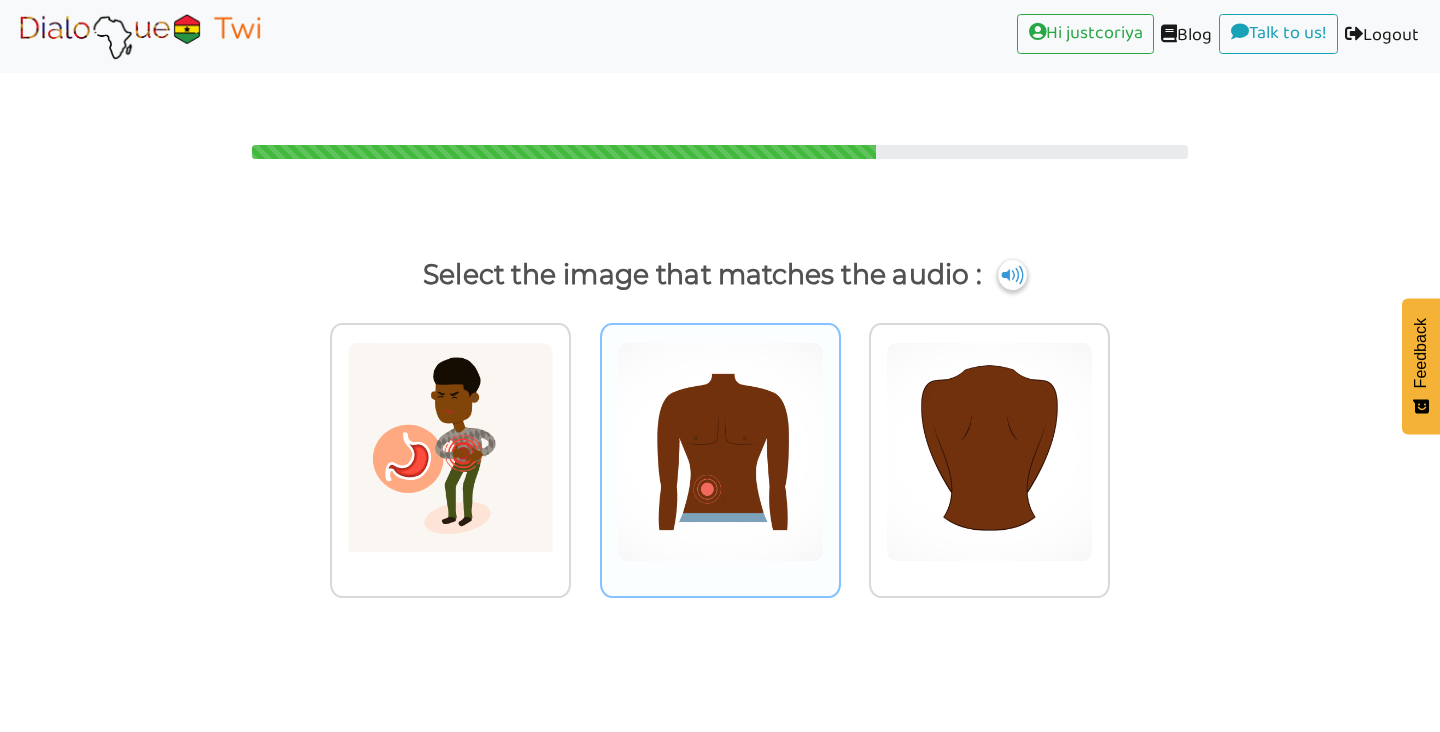 click at bounding box center (450, 452) 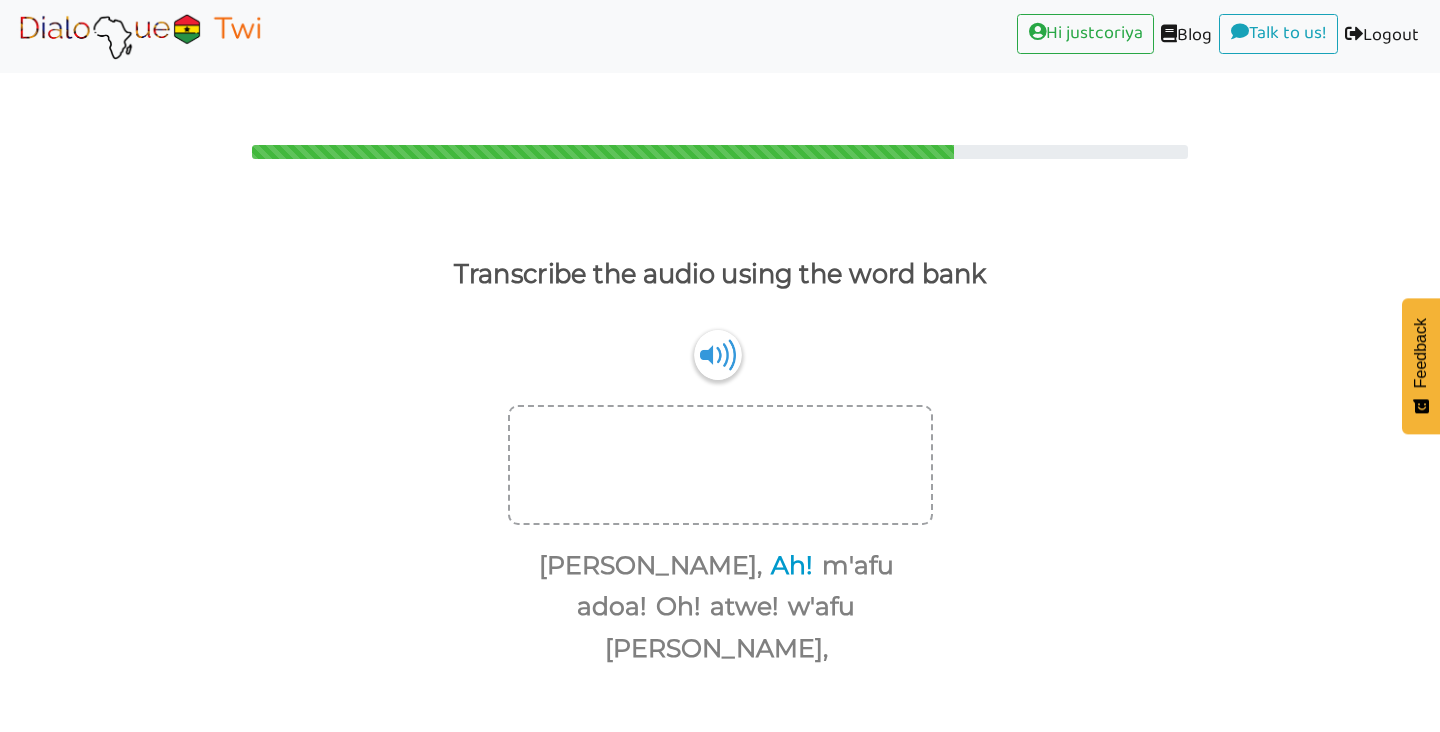 click on "Ah!" at bounding box center (788, 566) 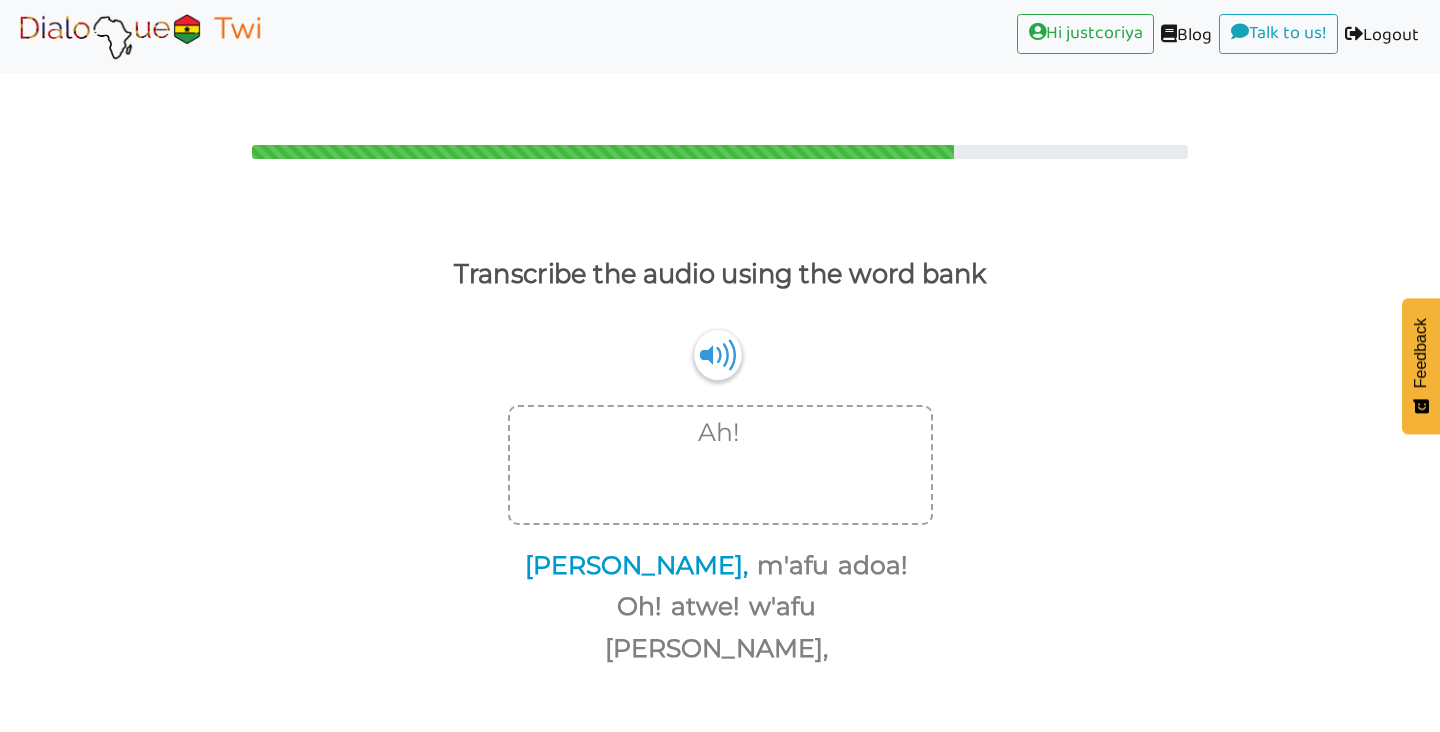 click on "[PERSON_NAME]," at bounding box center [633, 566] 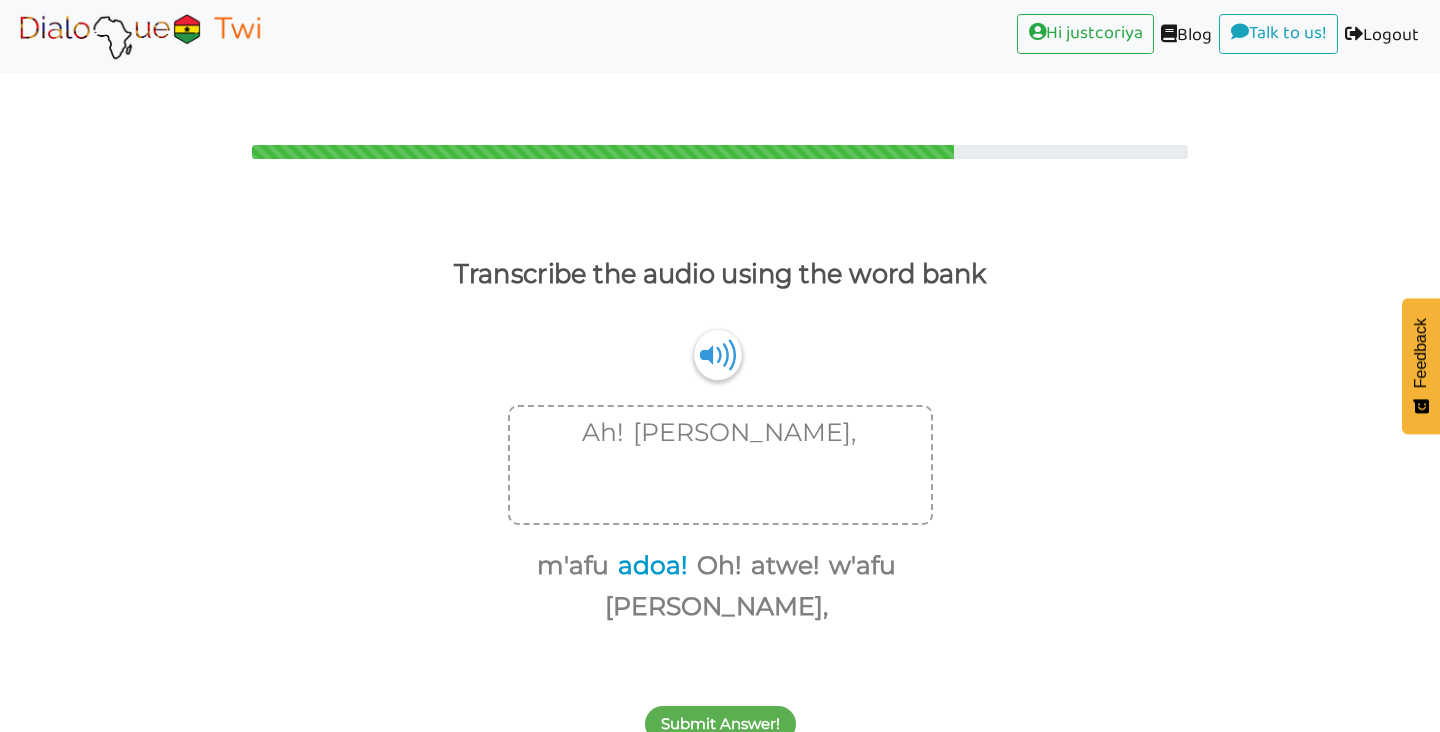 click on "adoa!" at bounding box center (649, 566) 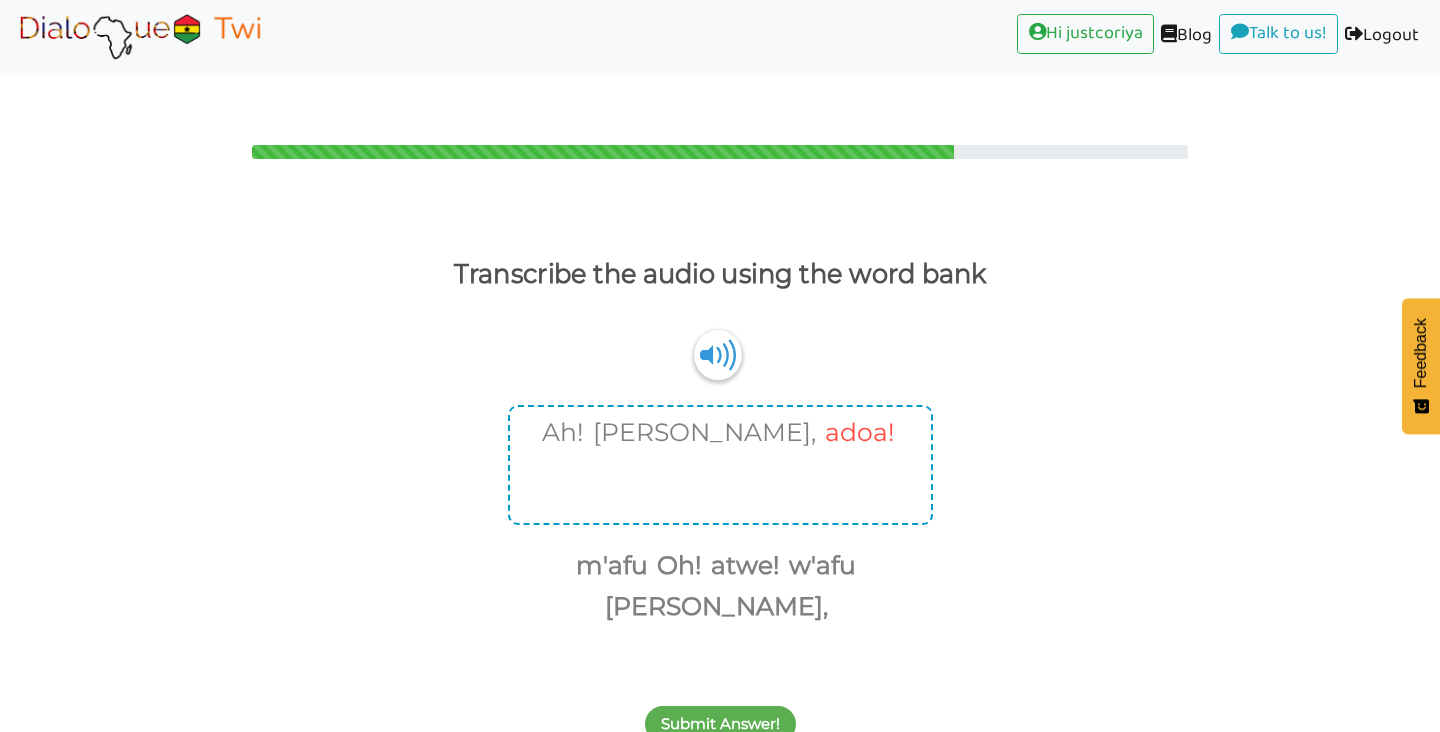 click on "adoa!" at bounding box center [856, 433] 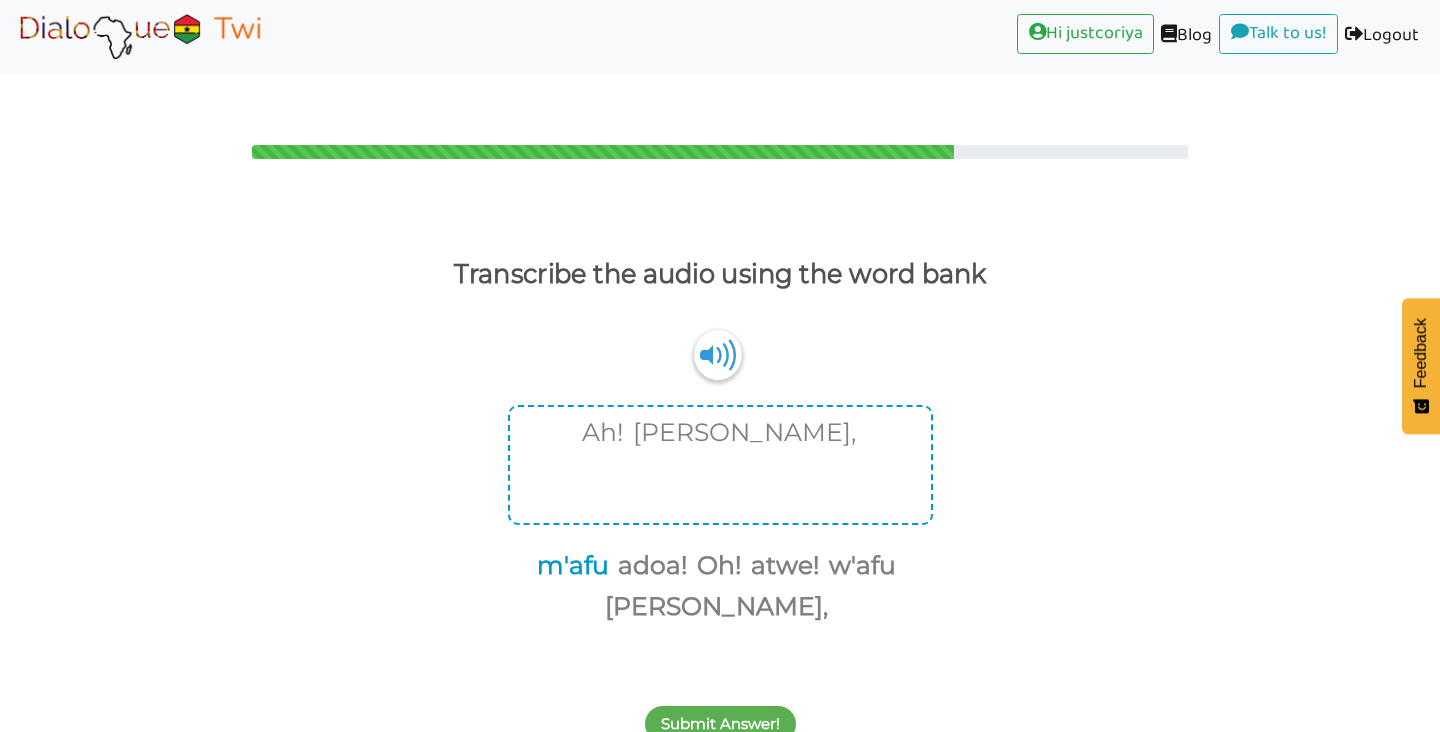 click on "m'afu" at bounding box center [569, 566] 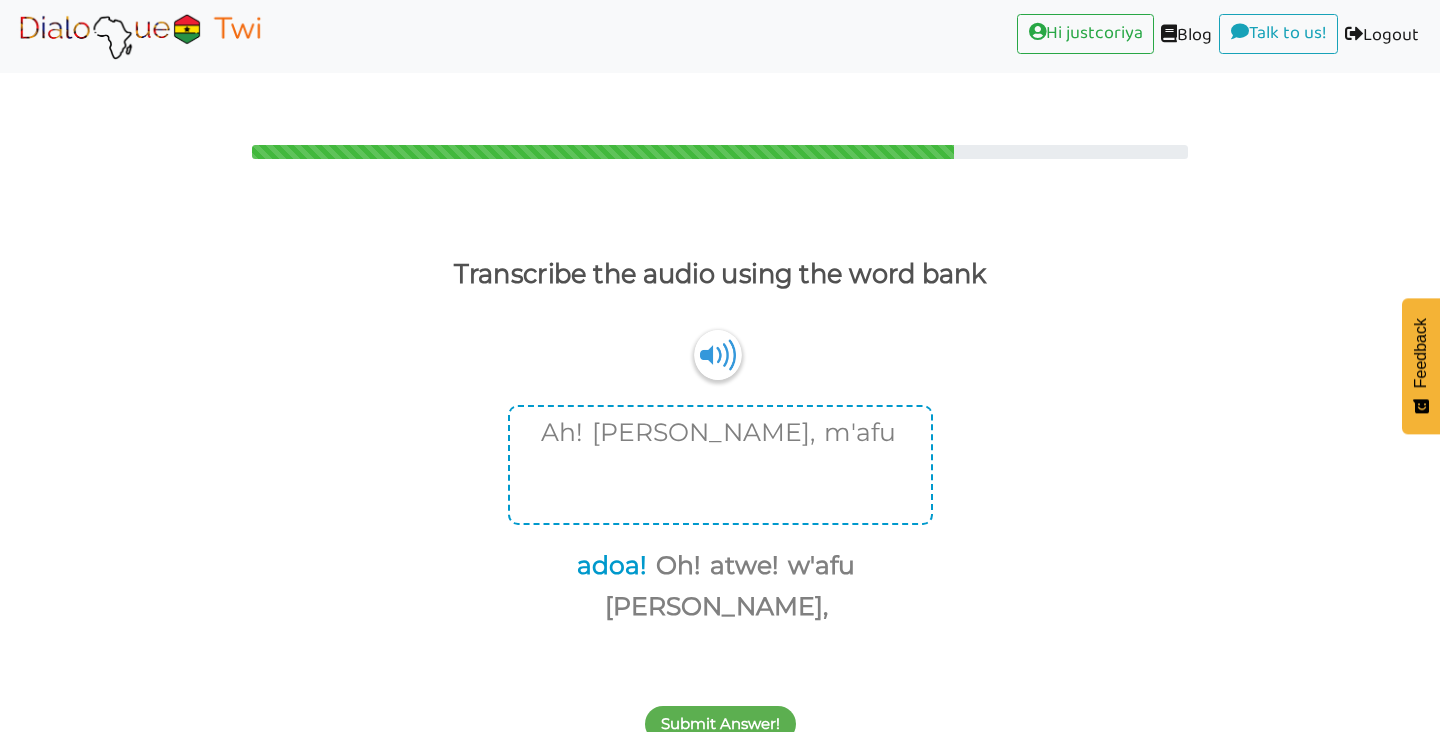 click on "adoa!" at bounding box center (608, 566) 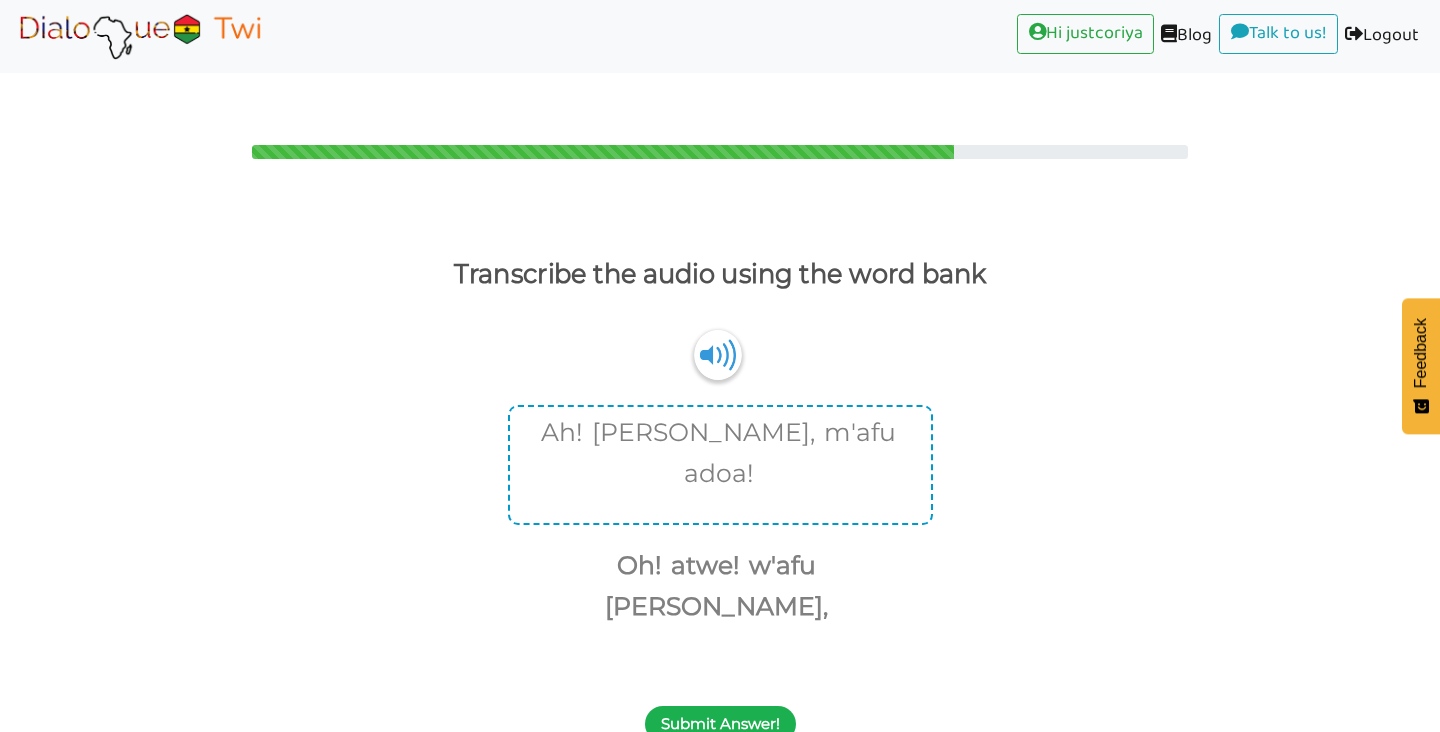 click on "Submit Answer!" at bounding box center (720, 724) 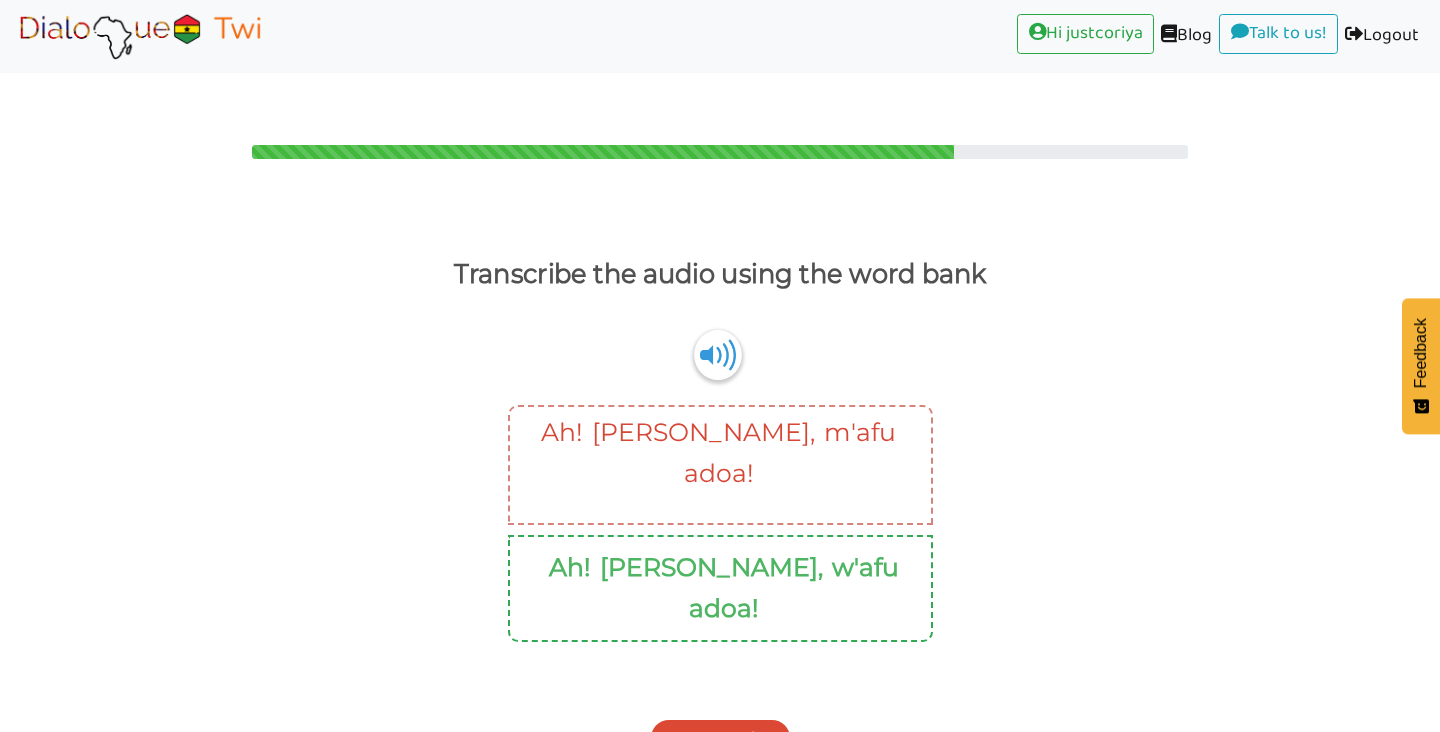 click on "Next Question" at bounding box center (720, 738) 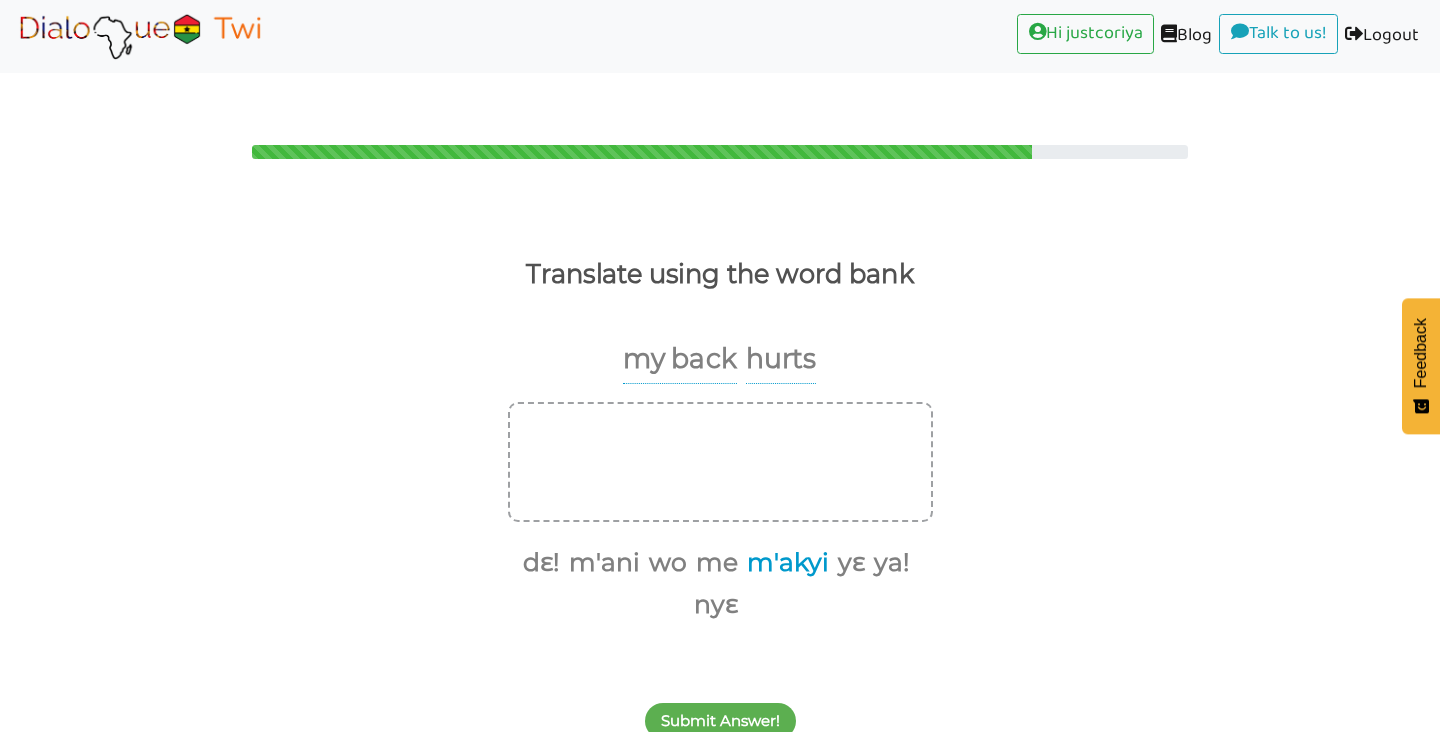 click on "m'akyi" at bounding box center (784, 563) 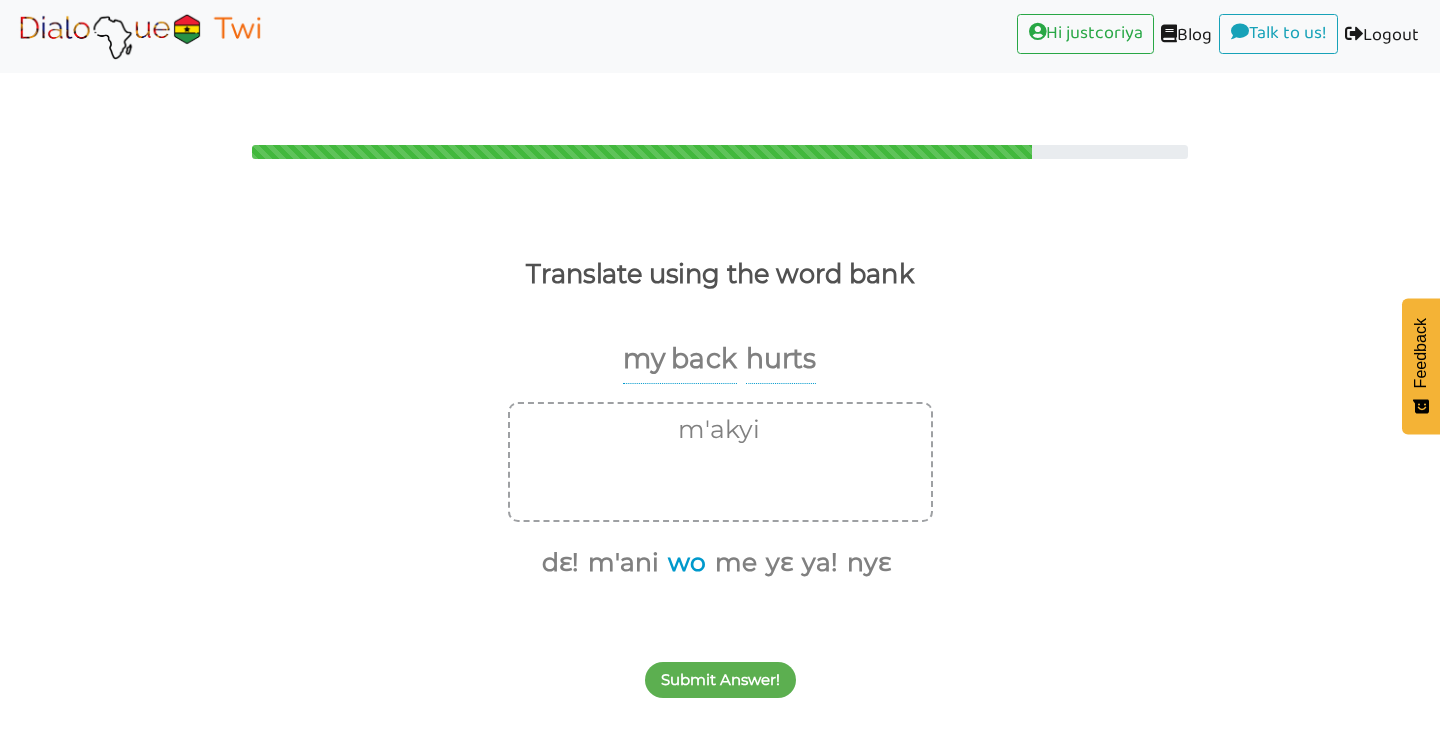 click on "wo" at bounding box center (683, 563) 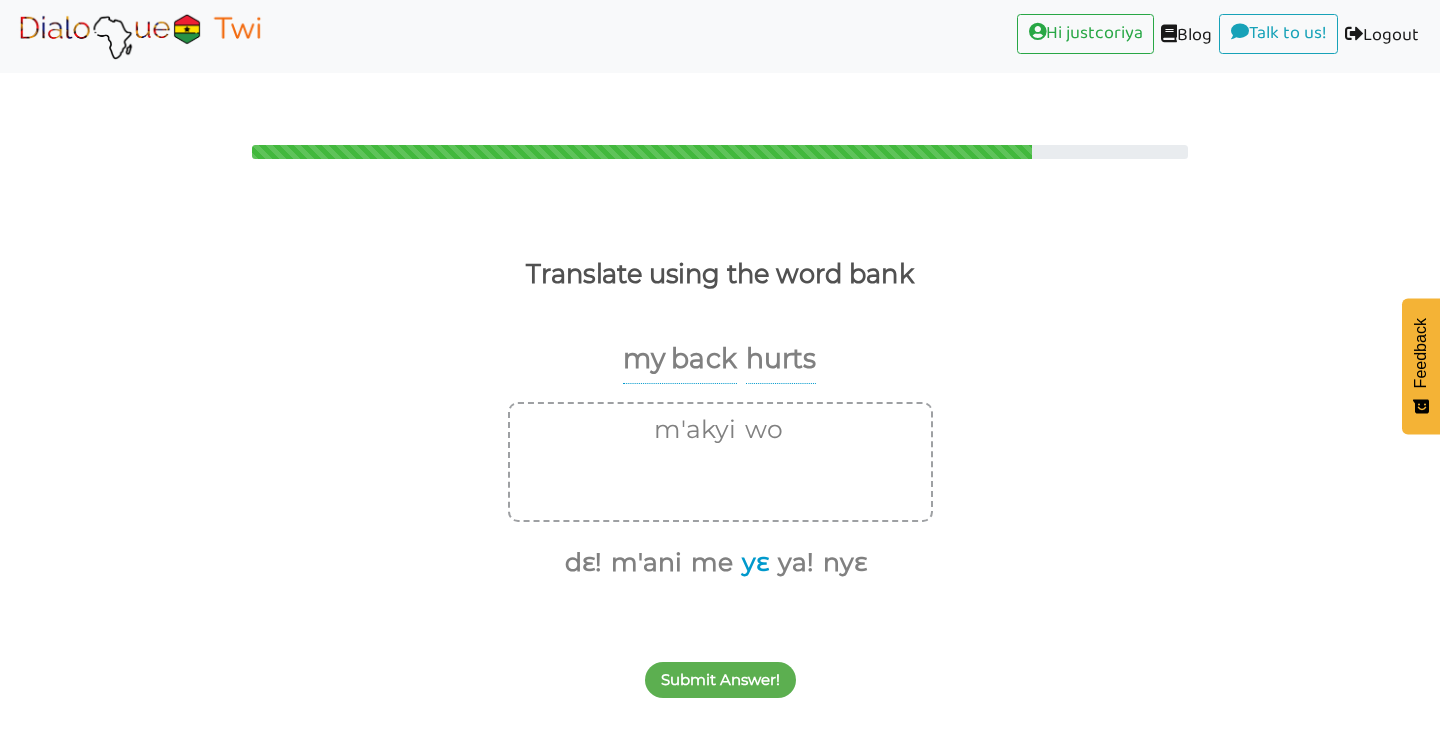 click on "yɛ" at bounding box center (752, 563) 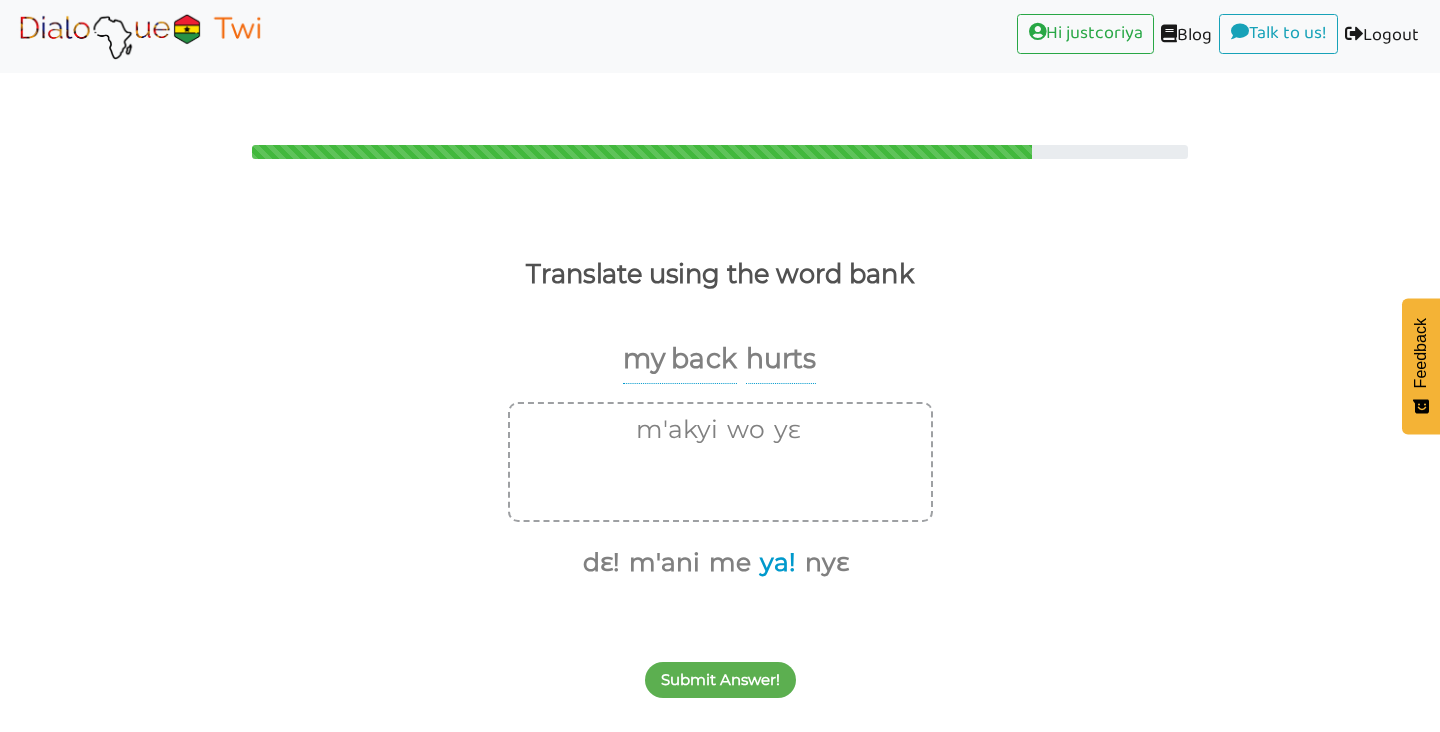 click on "ya!" at bounding box center [774, 563] 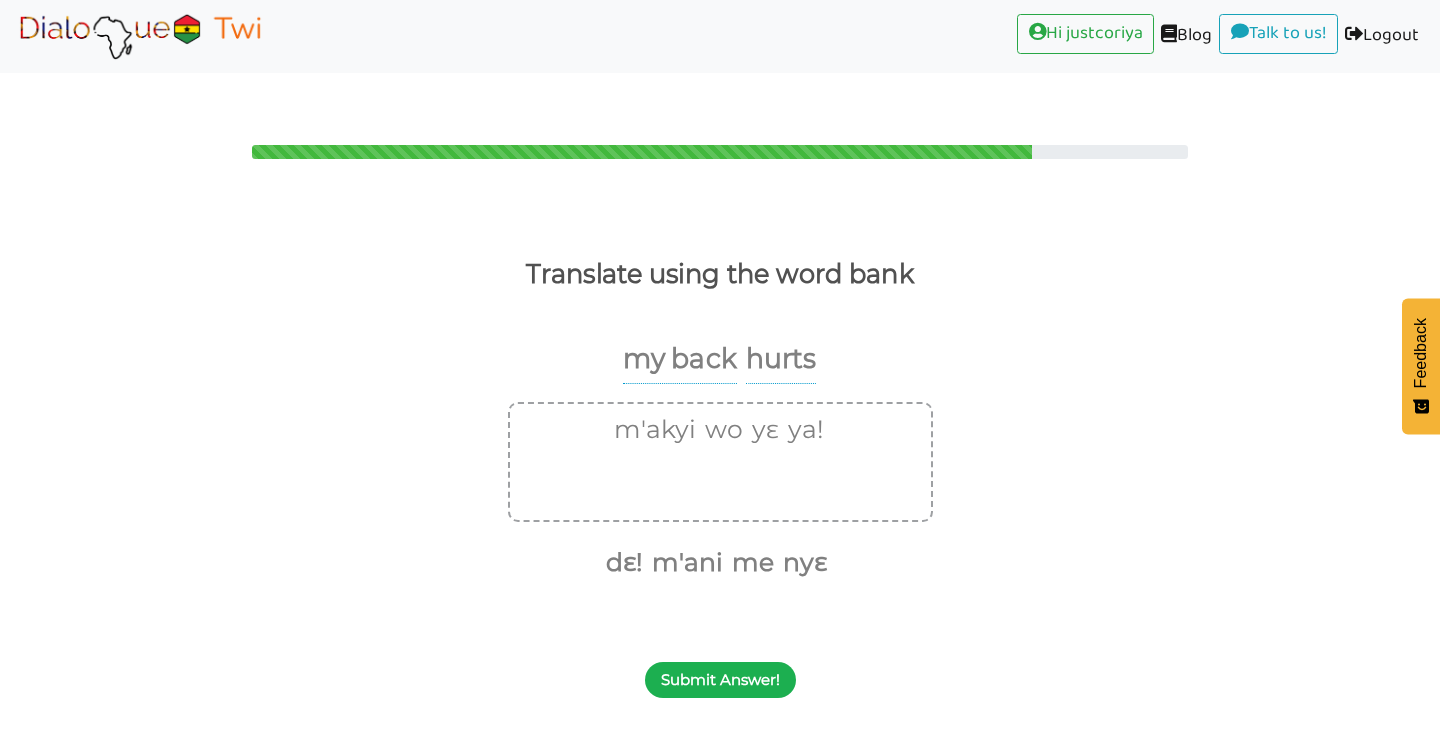 click on "Submit Answer!" at bounding box center [720, 680] 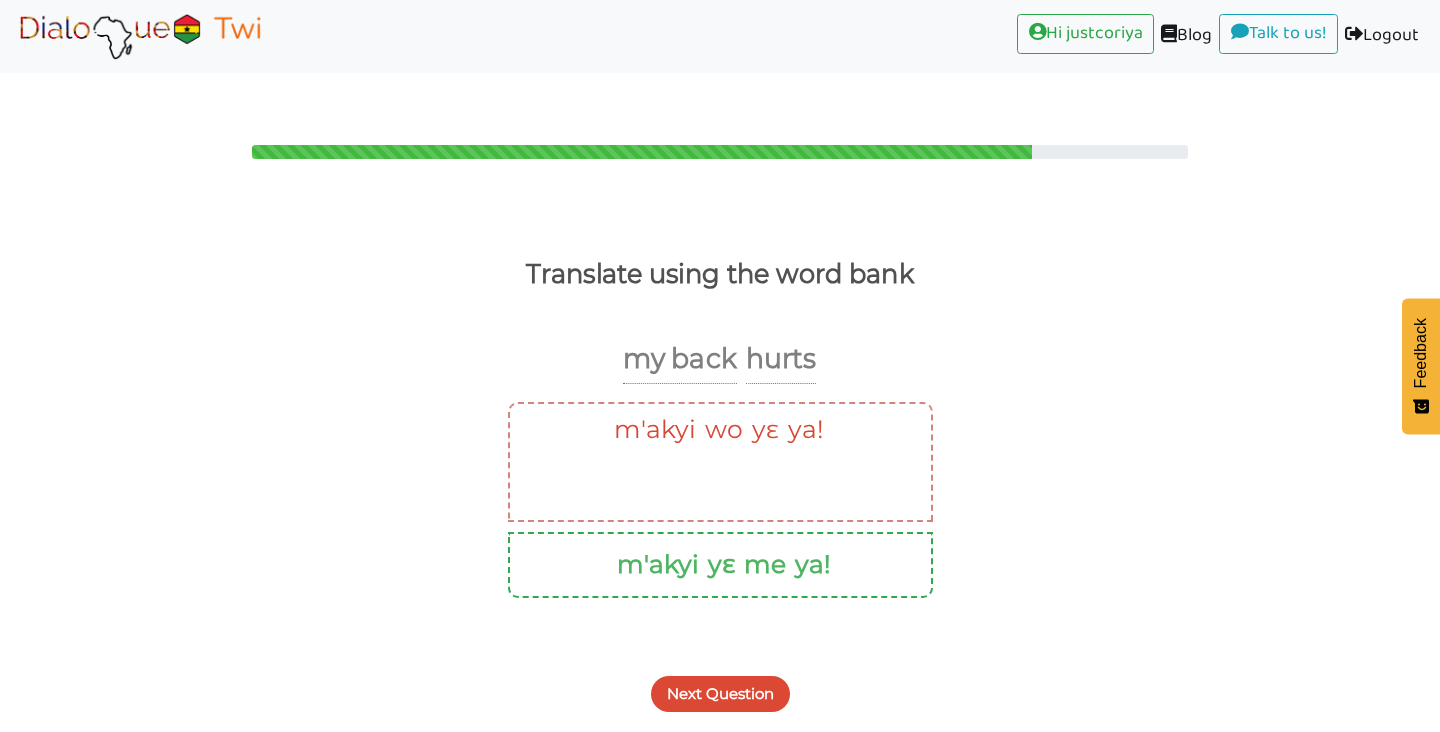 click on "Next Question" at bounding box center (720, 694) 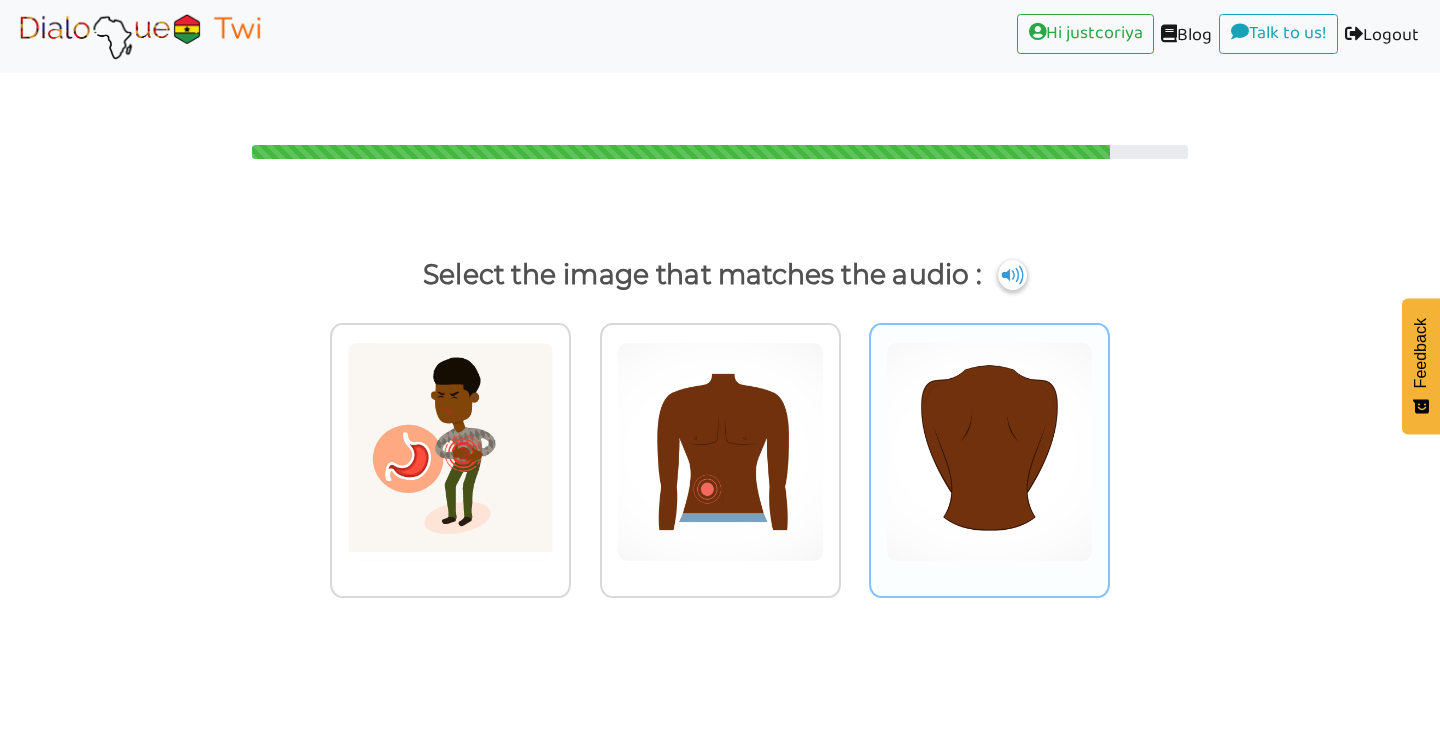 click at bounding box center [450, 452] 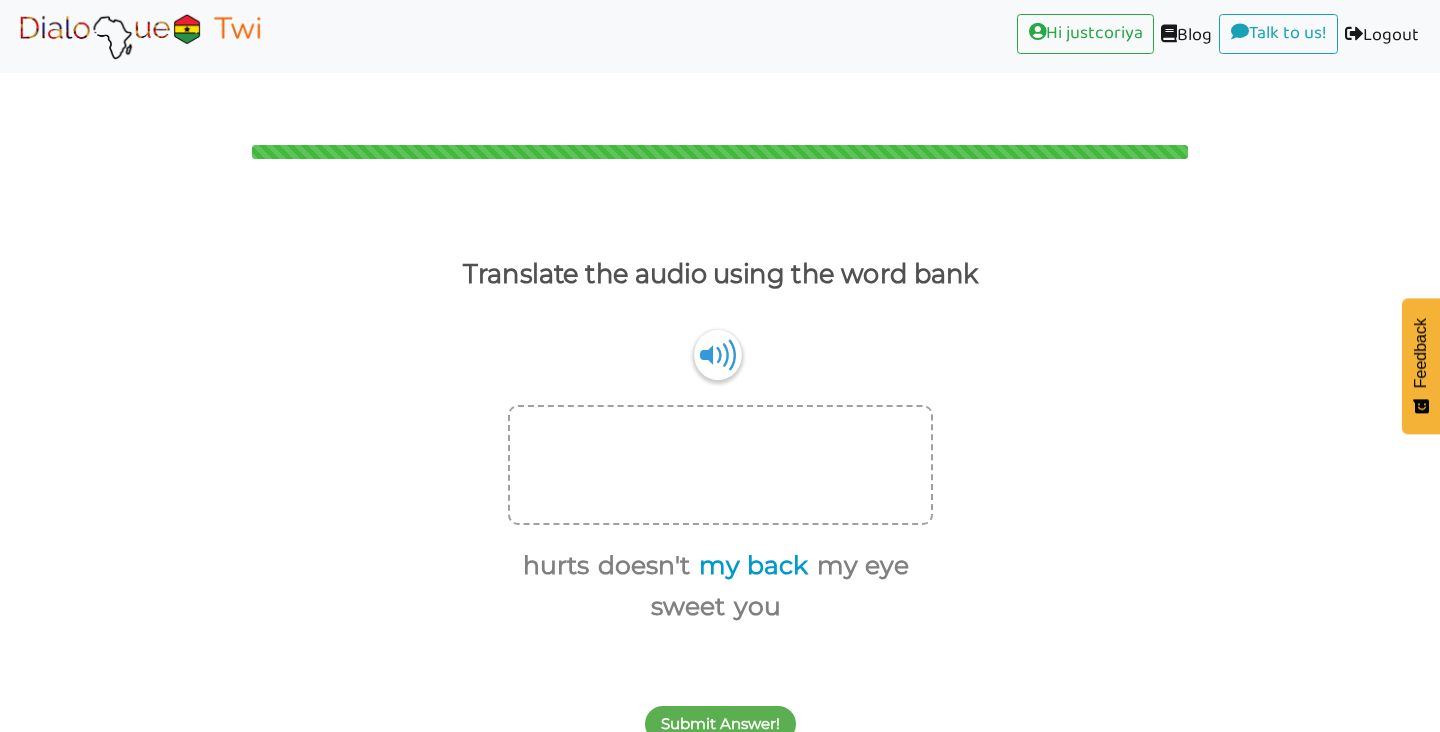 click on "my back" at bounding box center (750, 566) 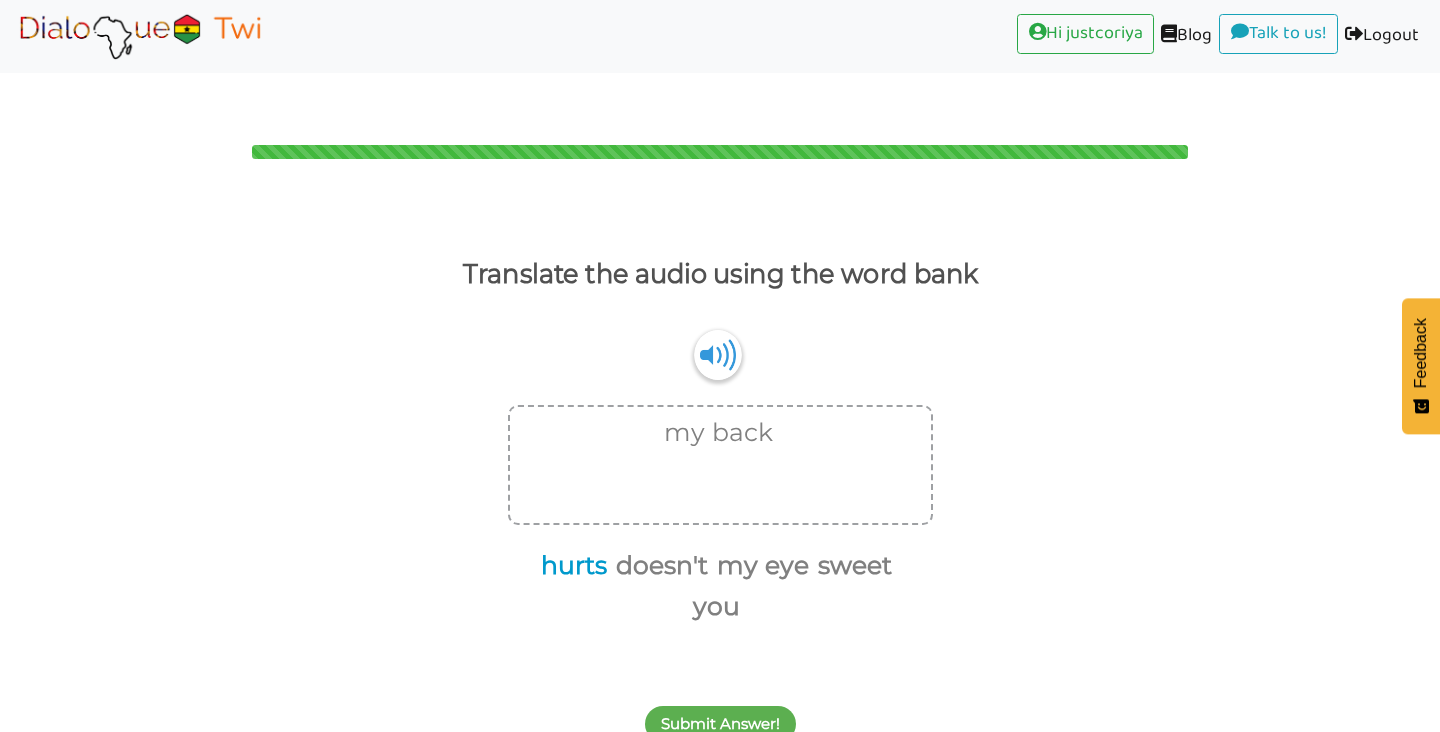 click on "hurts" at bounding box center (570, 566) 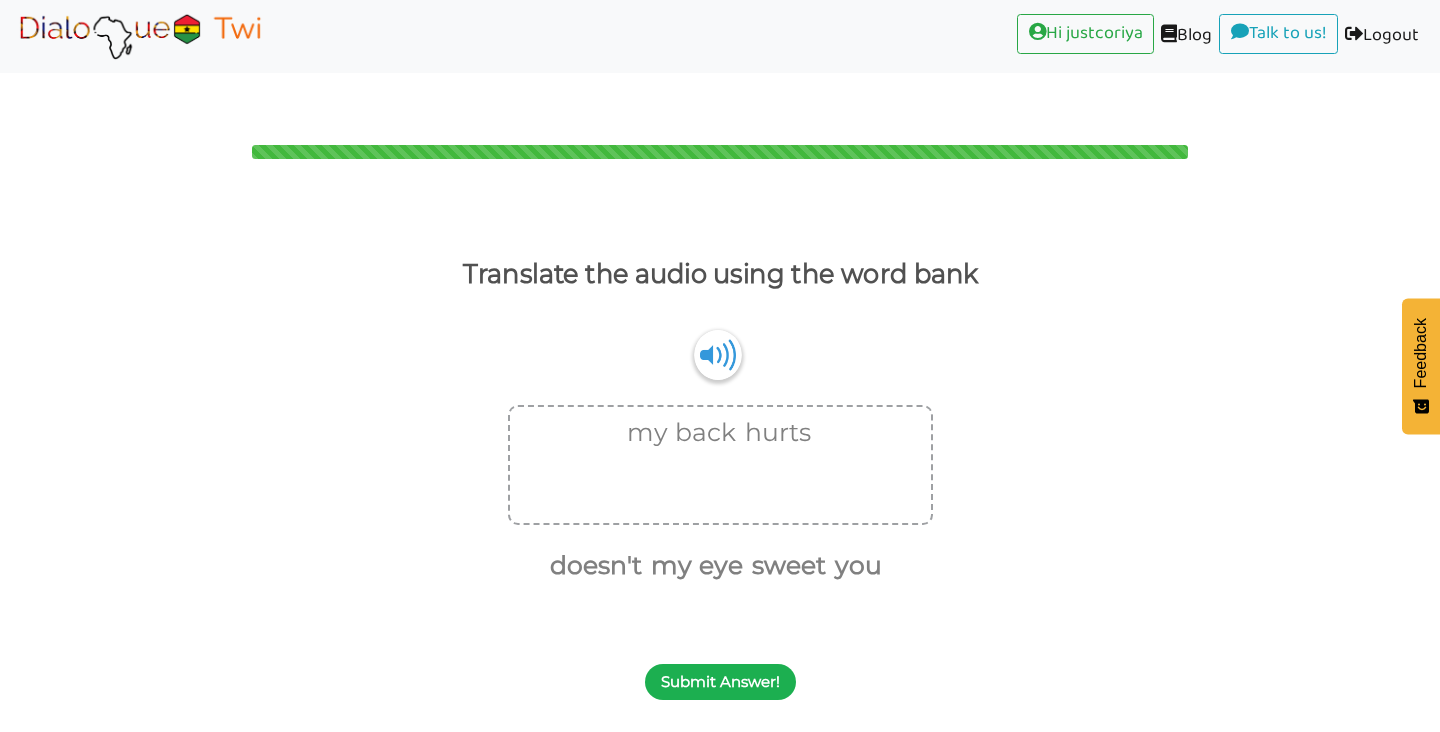 click on "Submit Answer!" at bounding box center (720, 682) 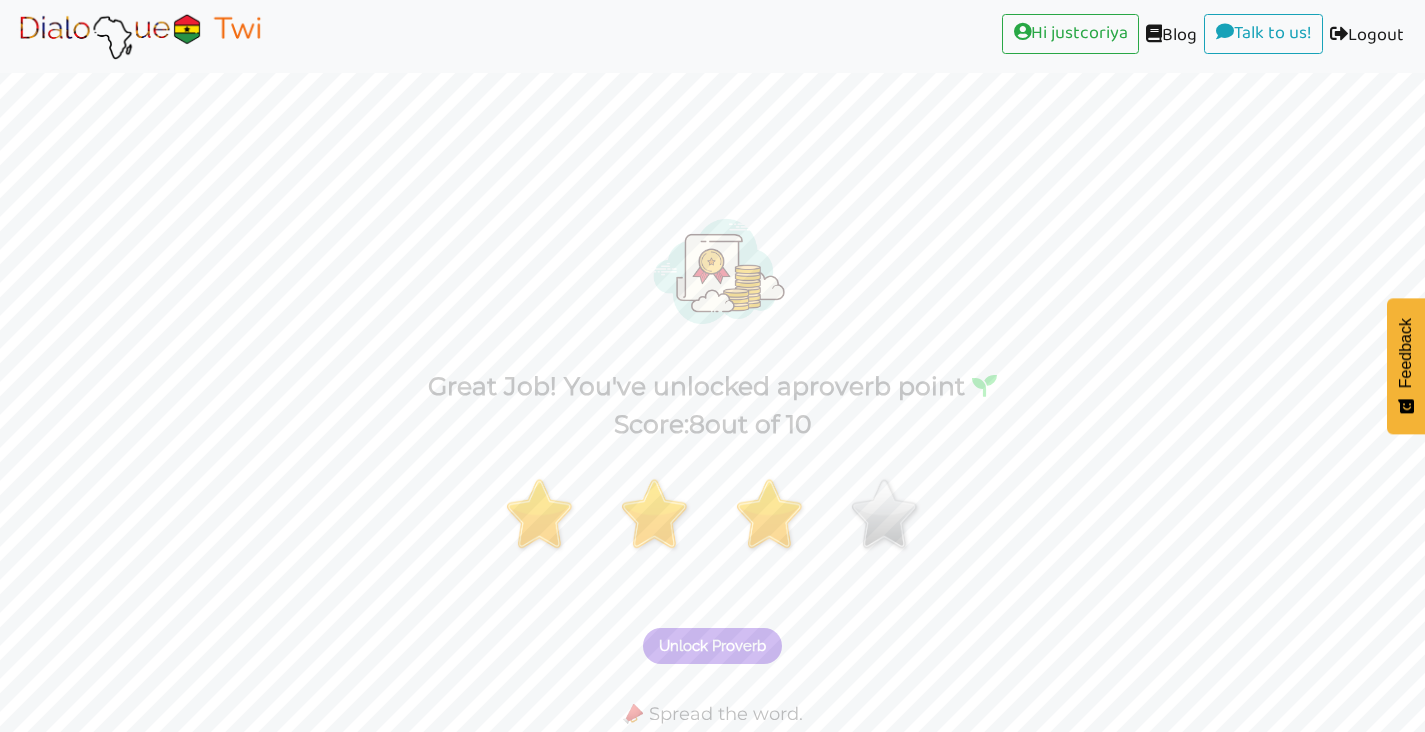 click on "Unlock Proverb" at bounding box center [712, 646] 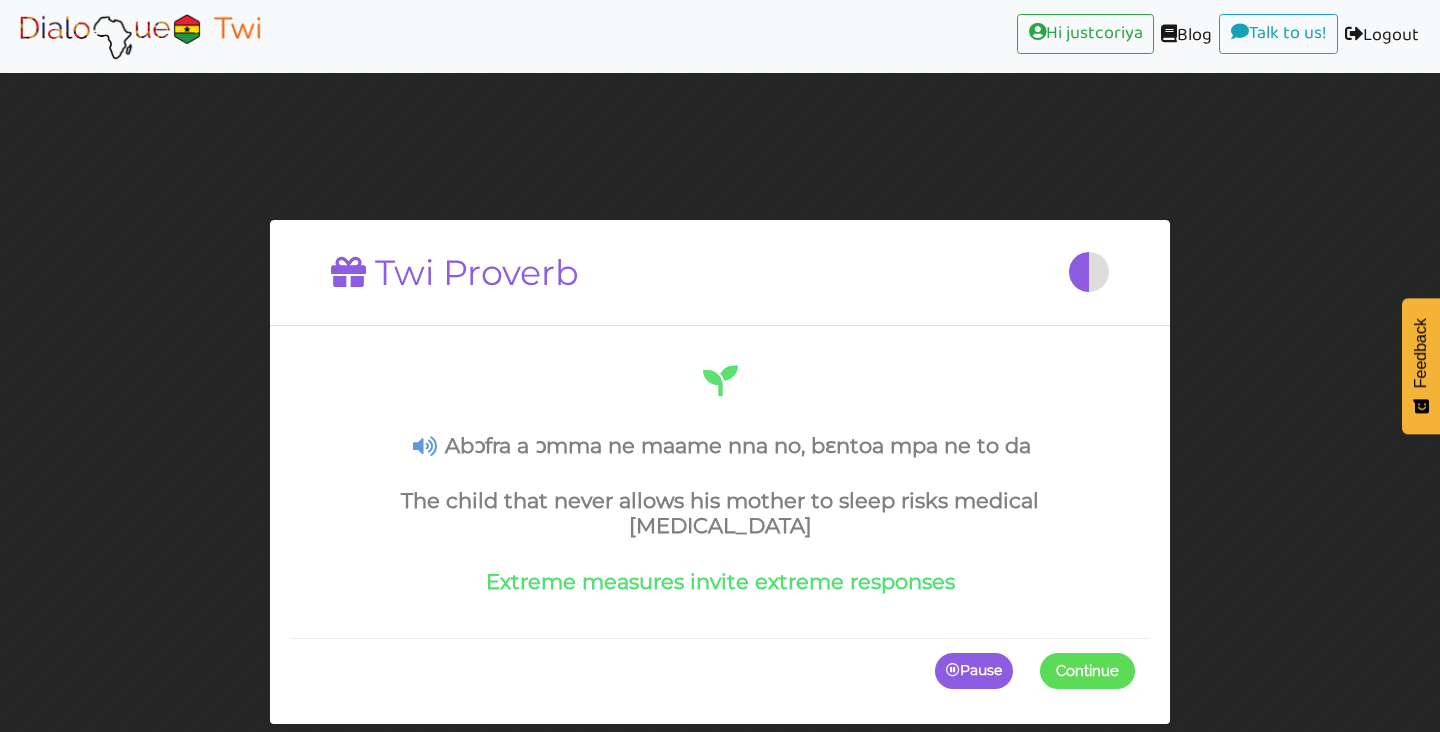click on "Continue" at bounding box center (1087, 670) 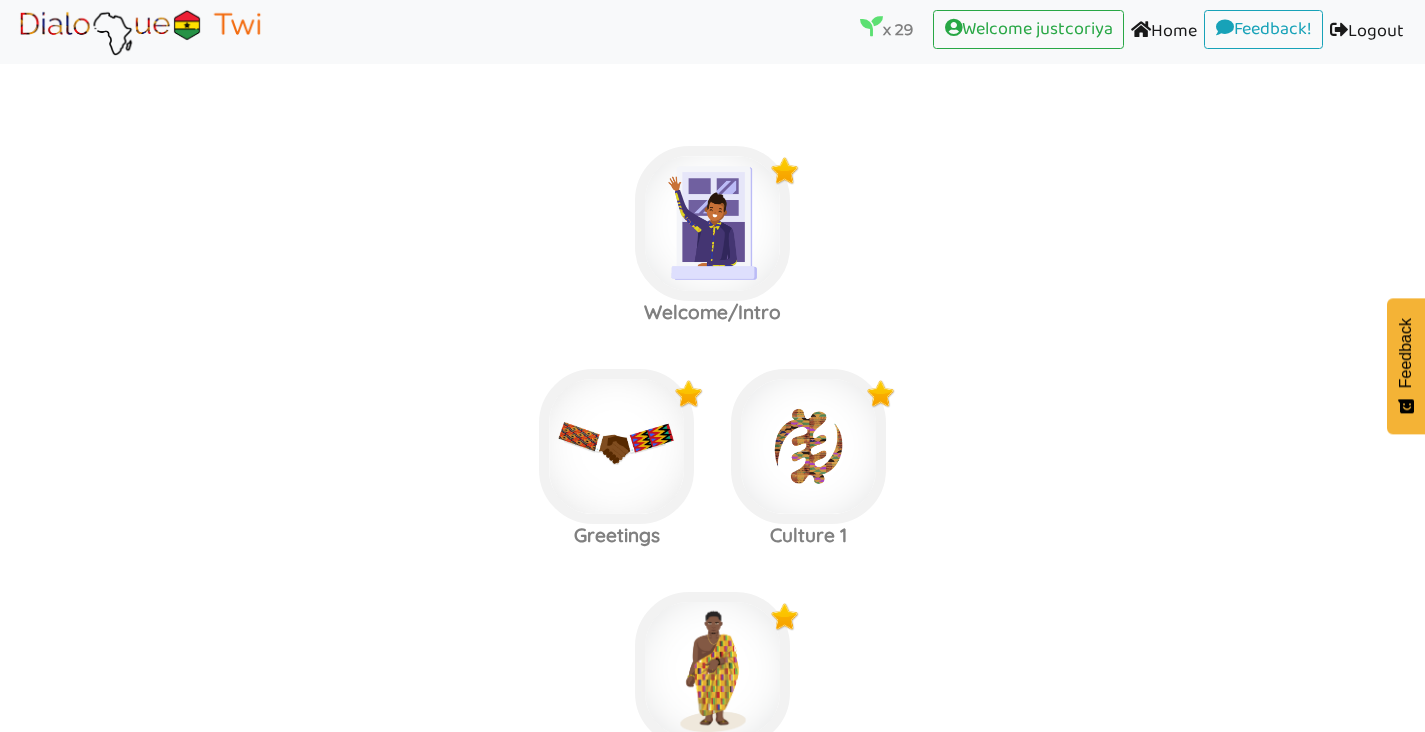 scroll, scrollTop: 3576, scrollLeft: 0, axis: vertical 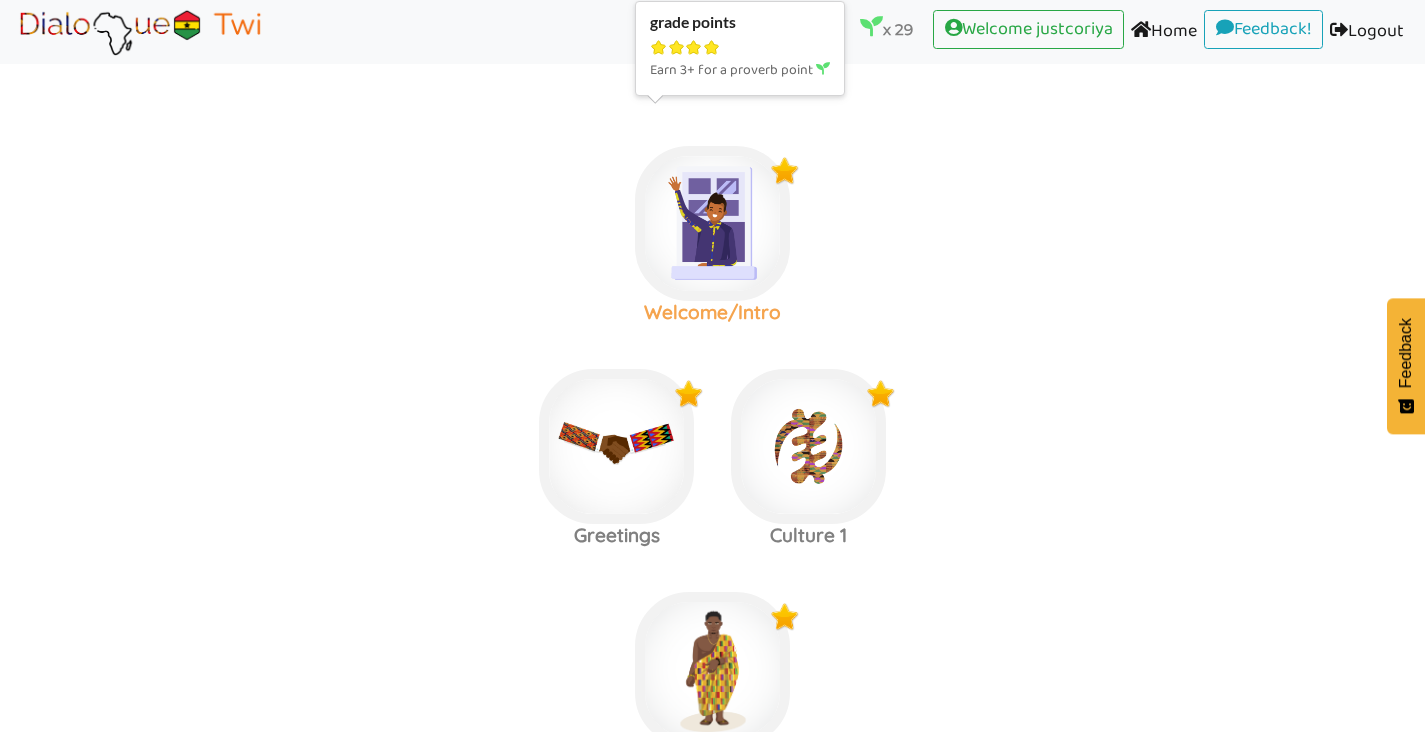 click at bounding box center (712, 223) 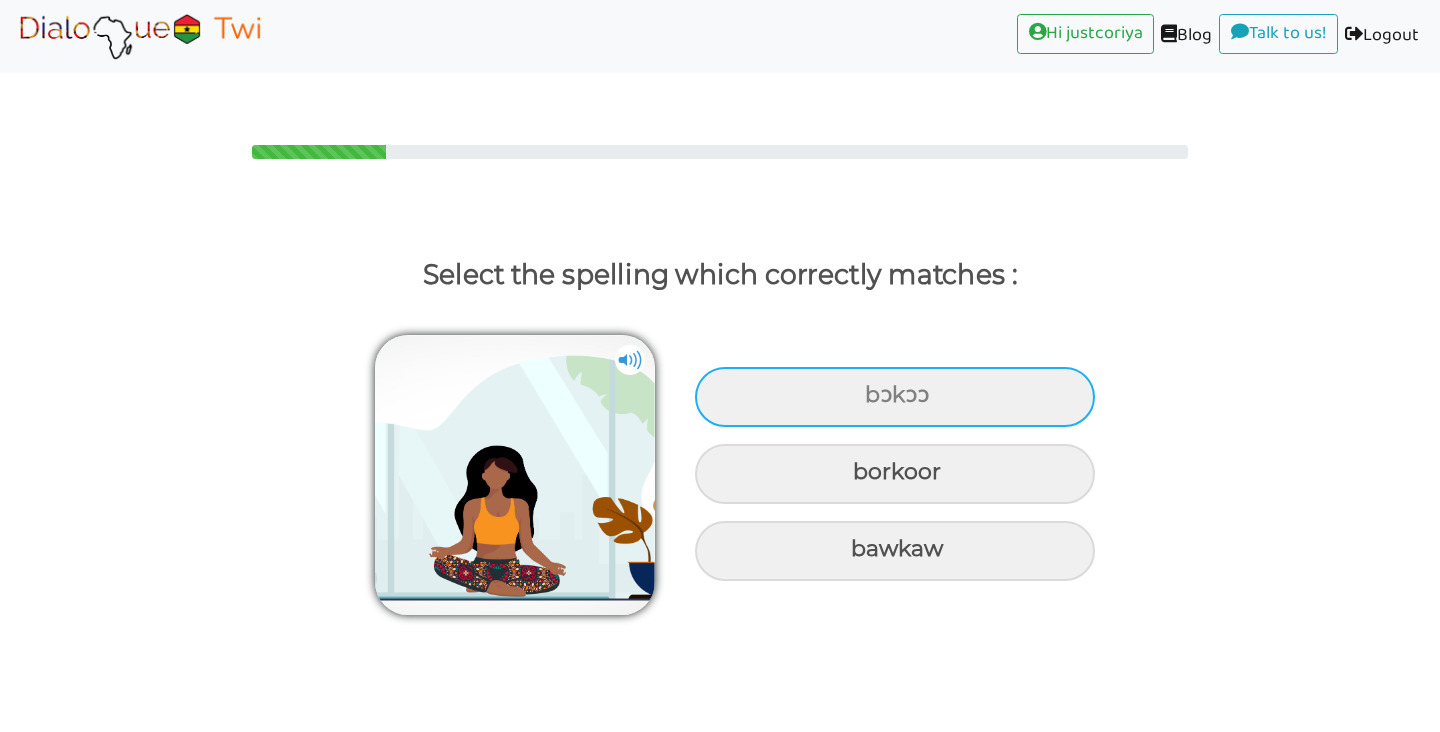 click on "bɔkɔɔ" at bounding box center (895, 397) 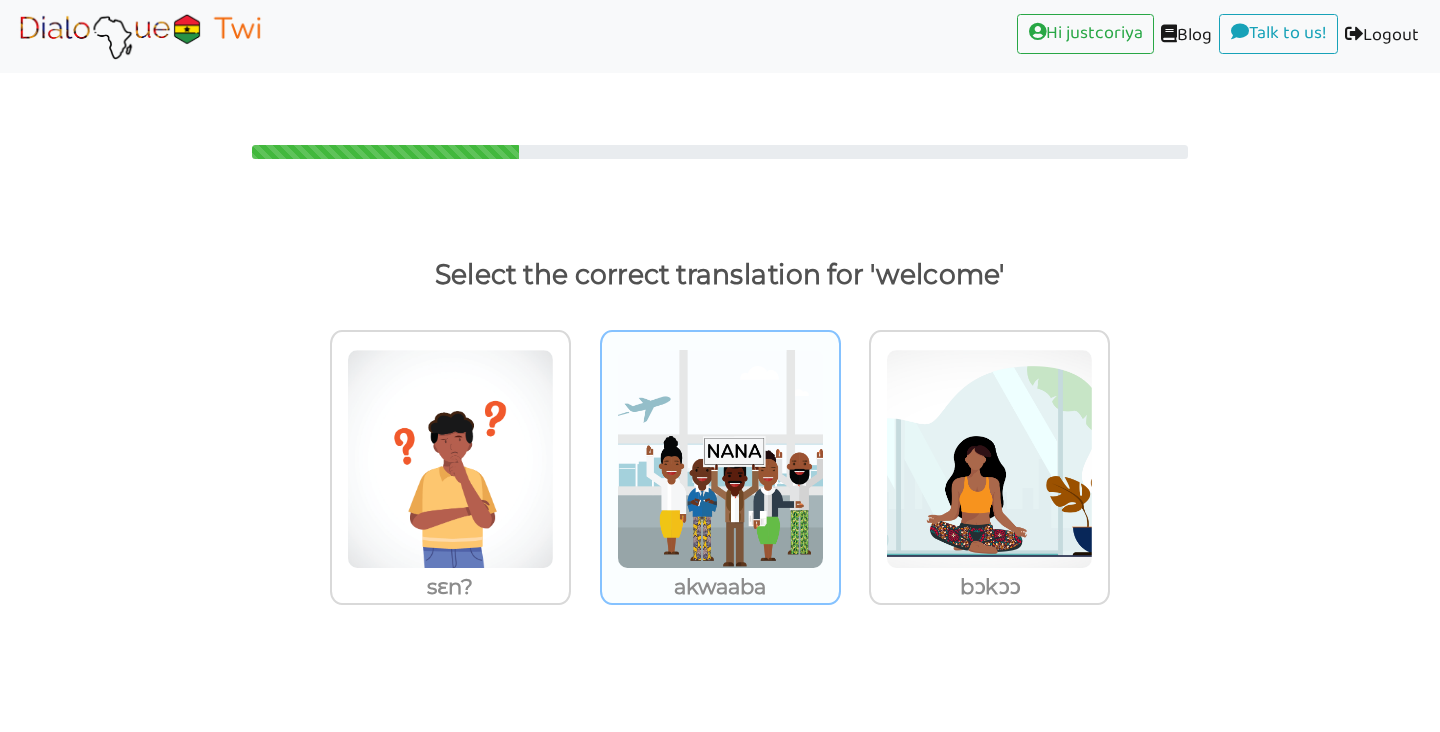 click at bounding box center [450, 459] 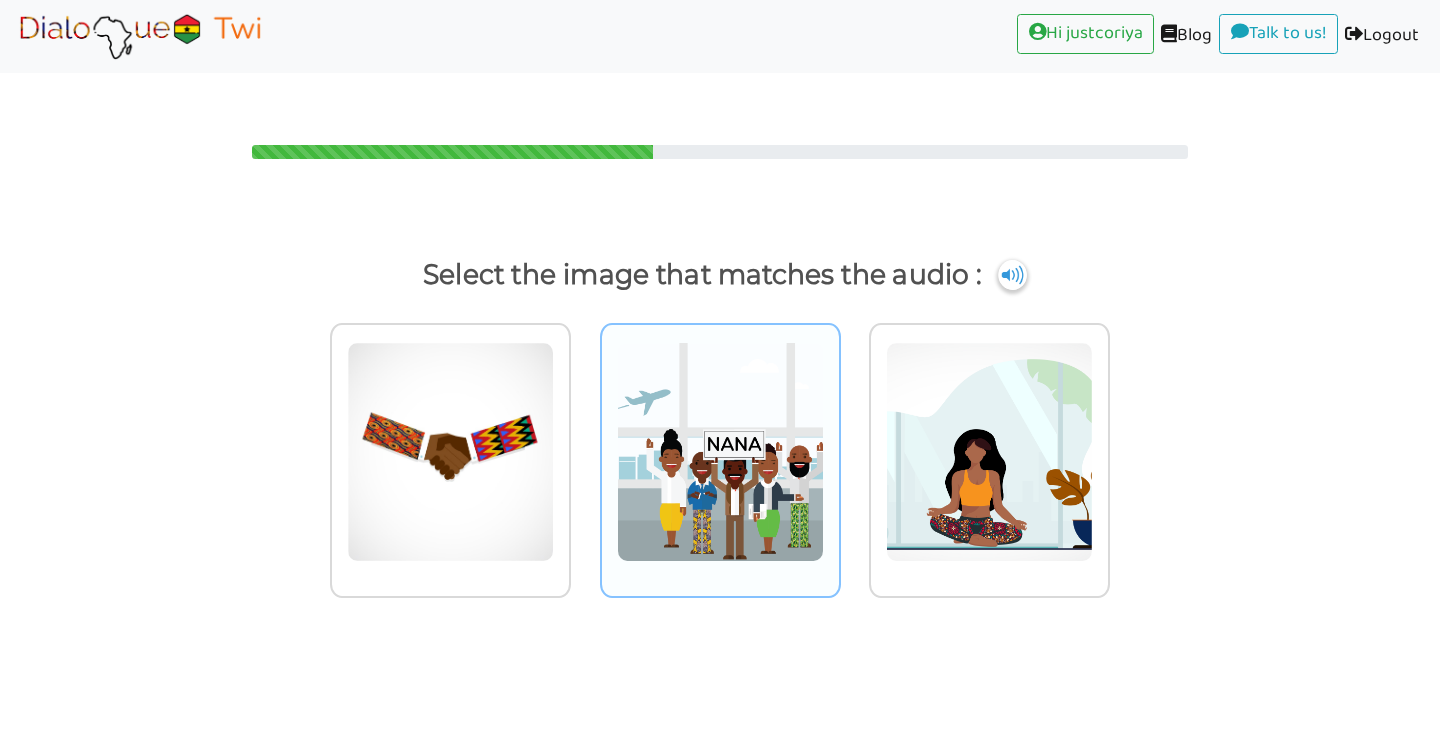 click at bounding box center (450, 452) 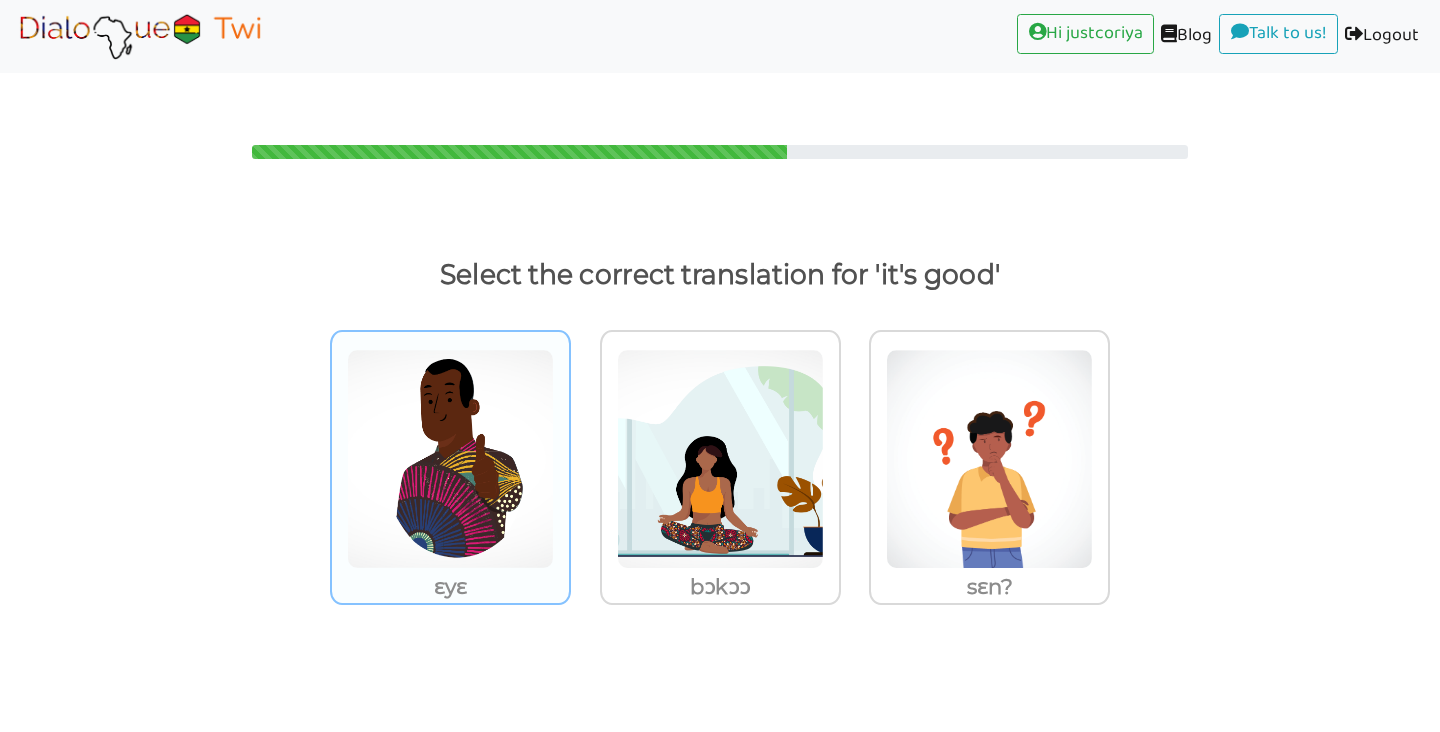 click at bounding box center (450, 459) 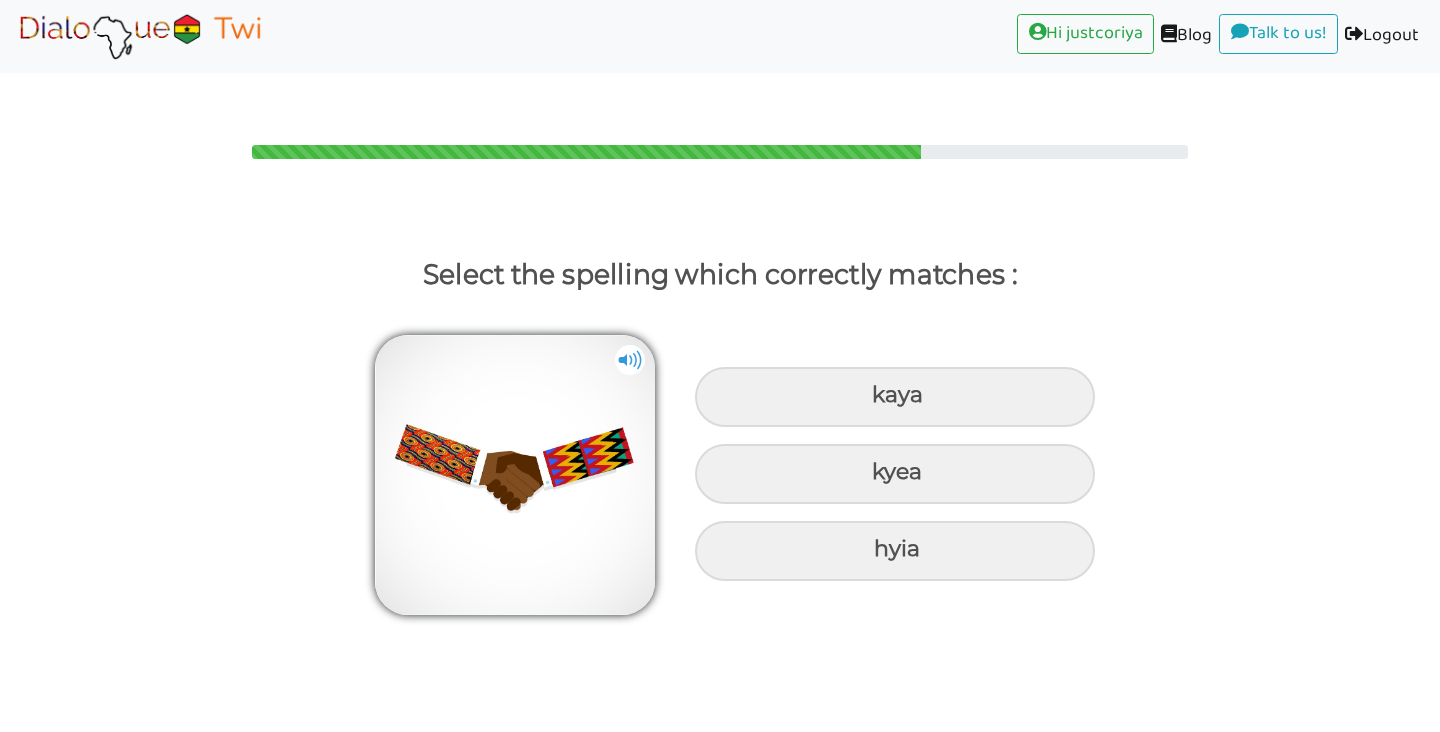 click at bounding box center [630, 360] 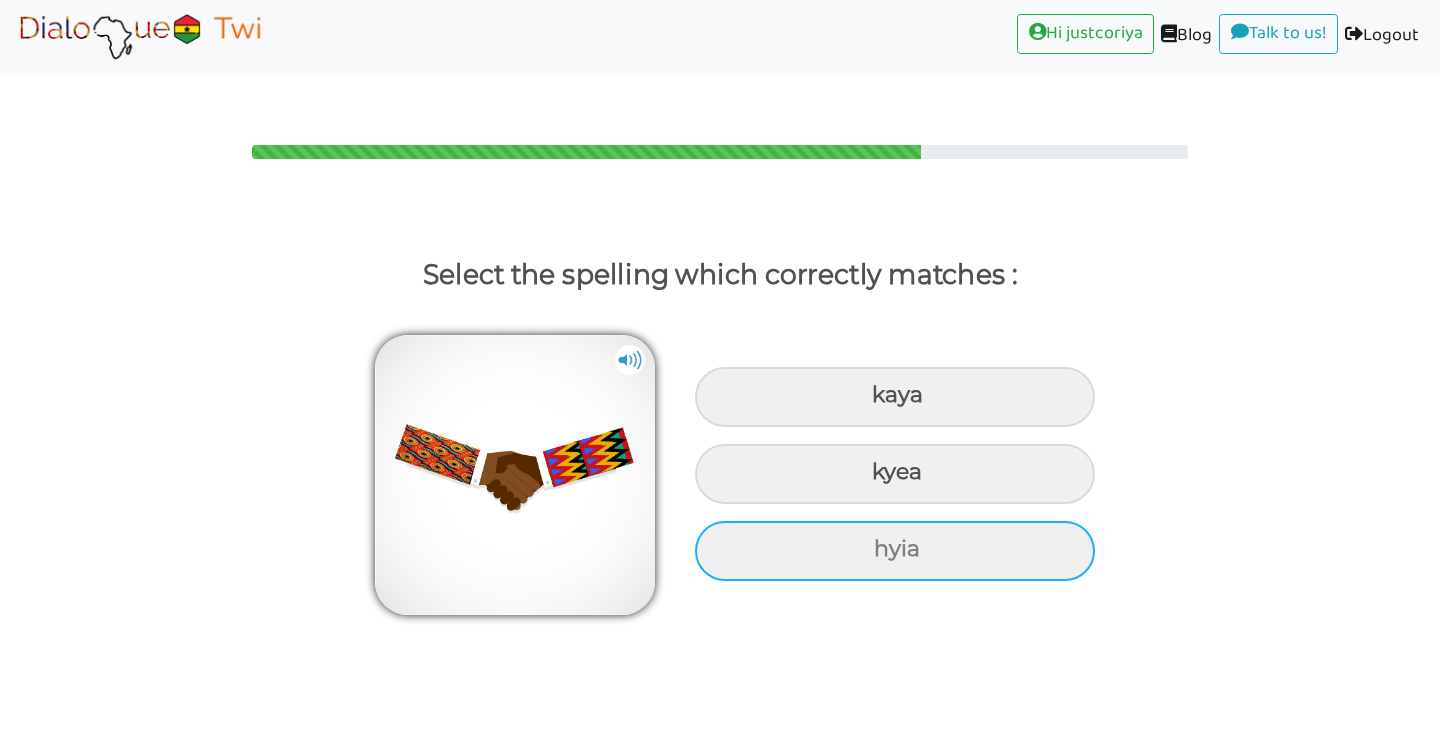 click on "hyia" at bounding box center [895, 397] 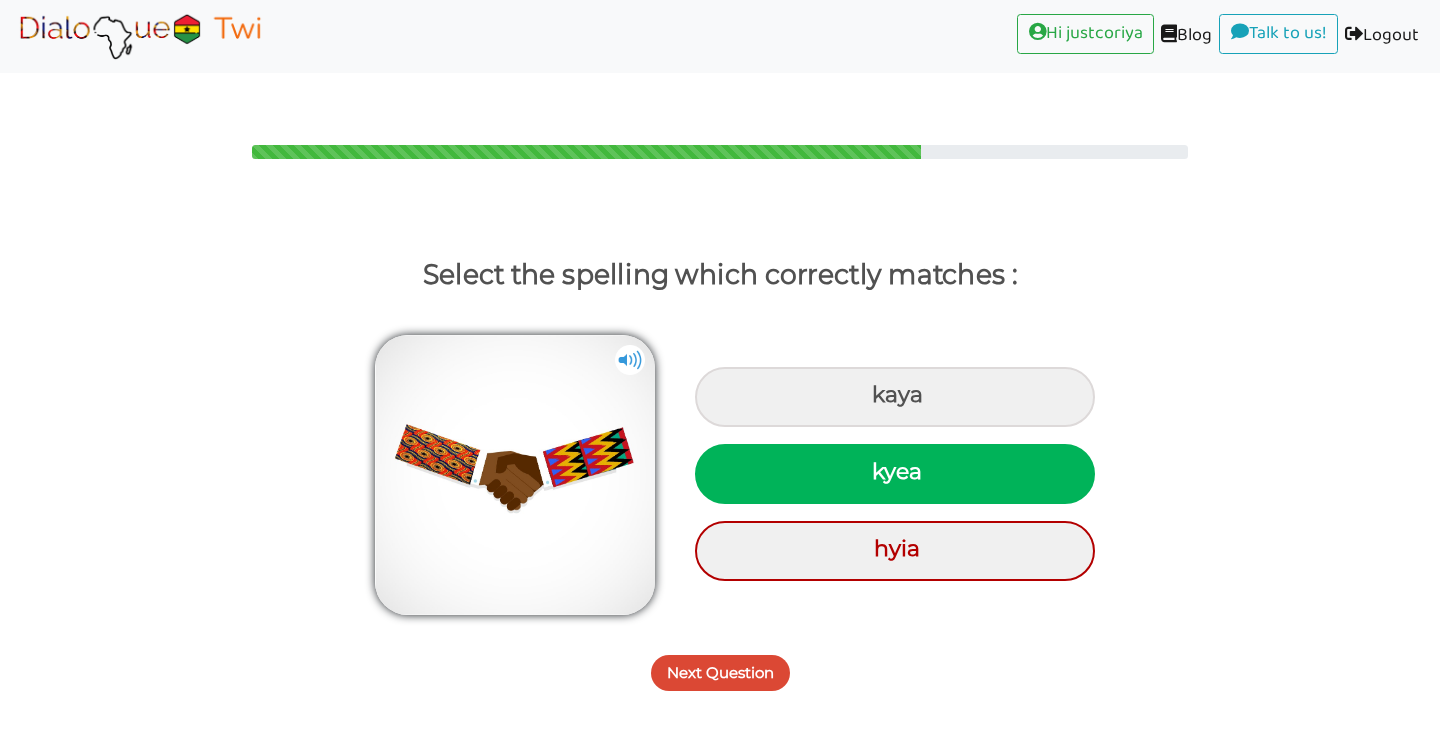 click on "Next Question" at bounding box center [720, 673] 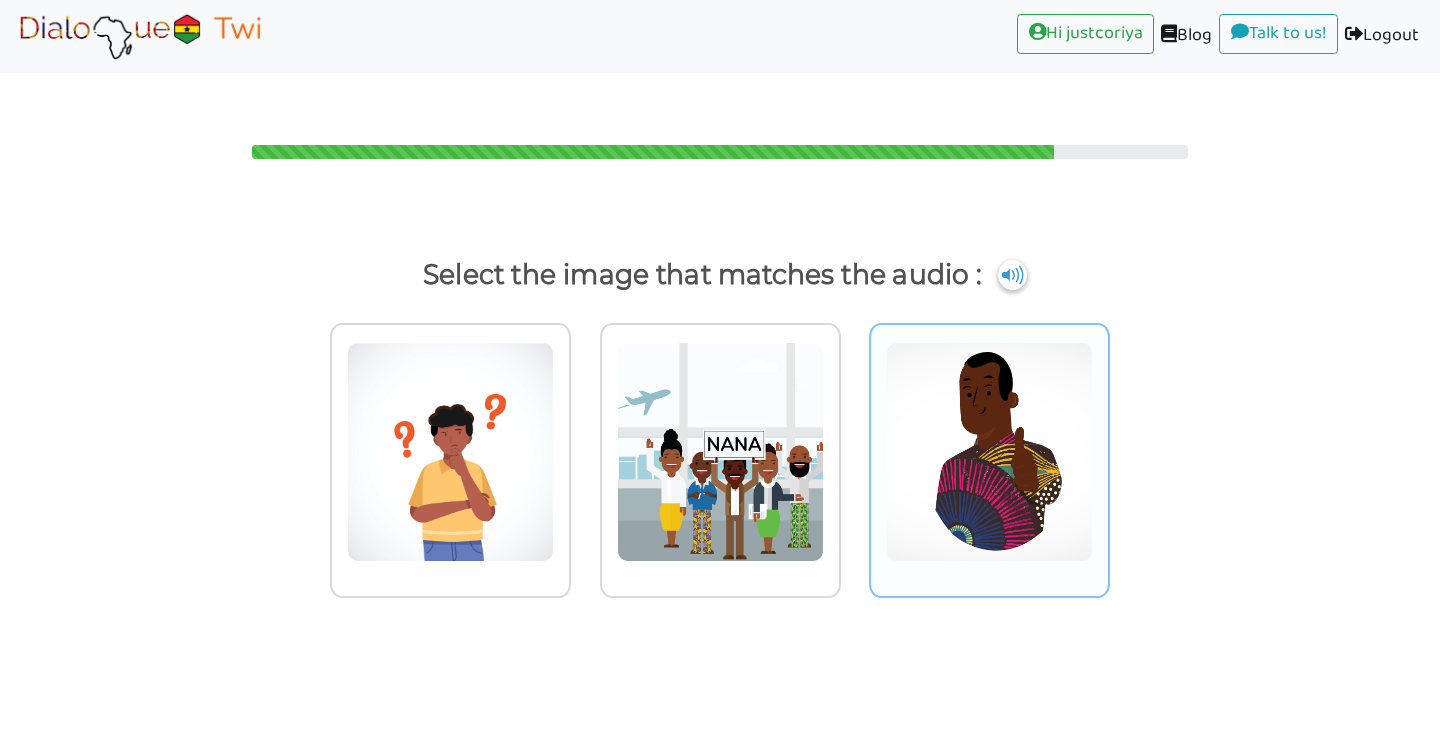 click at bounding box center [450, 452] 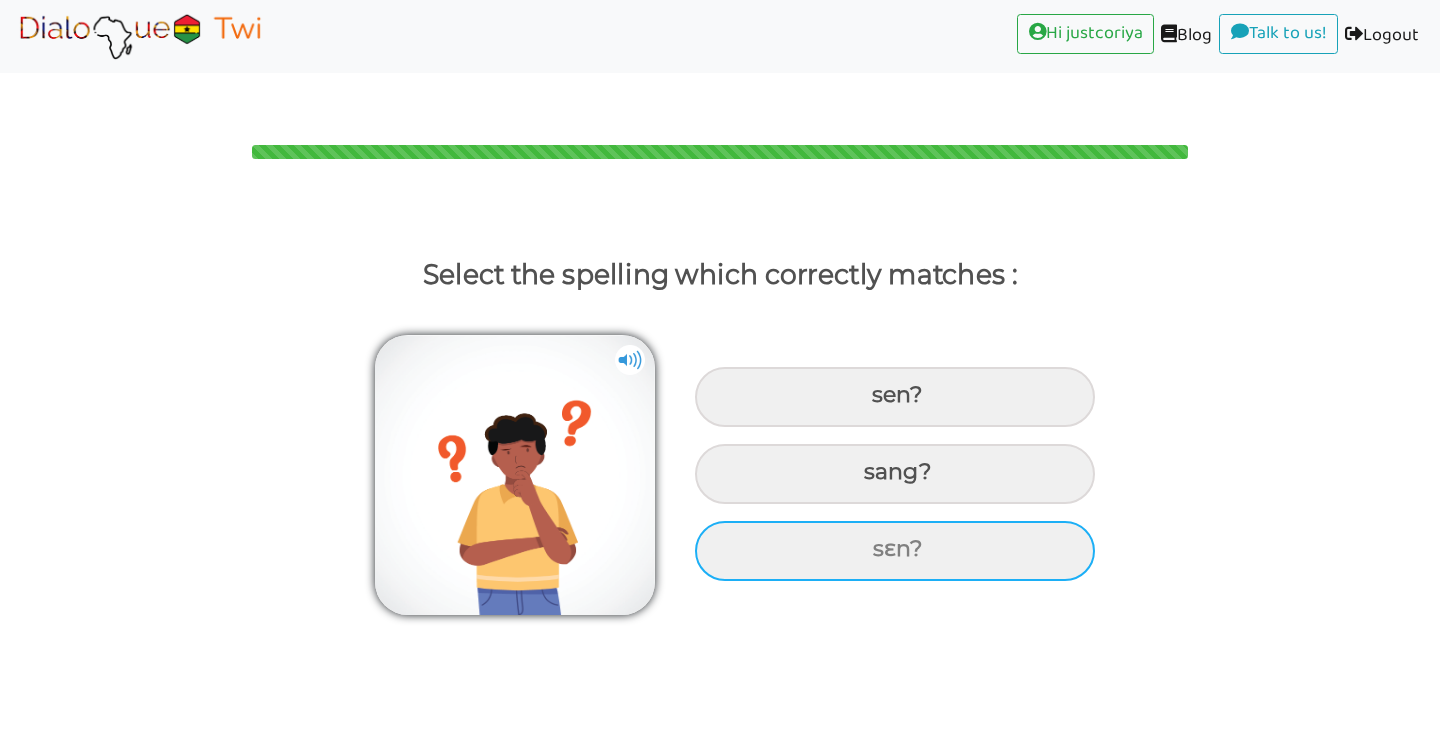 click on "sɛn?" at bounding box center [895, 397] 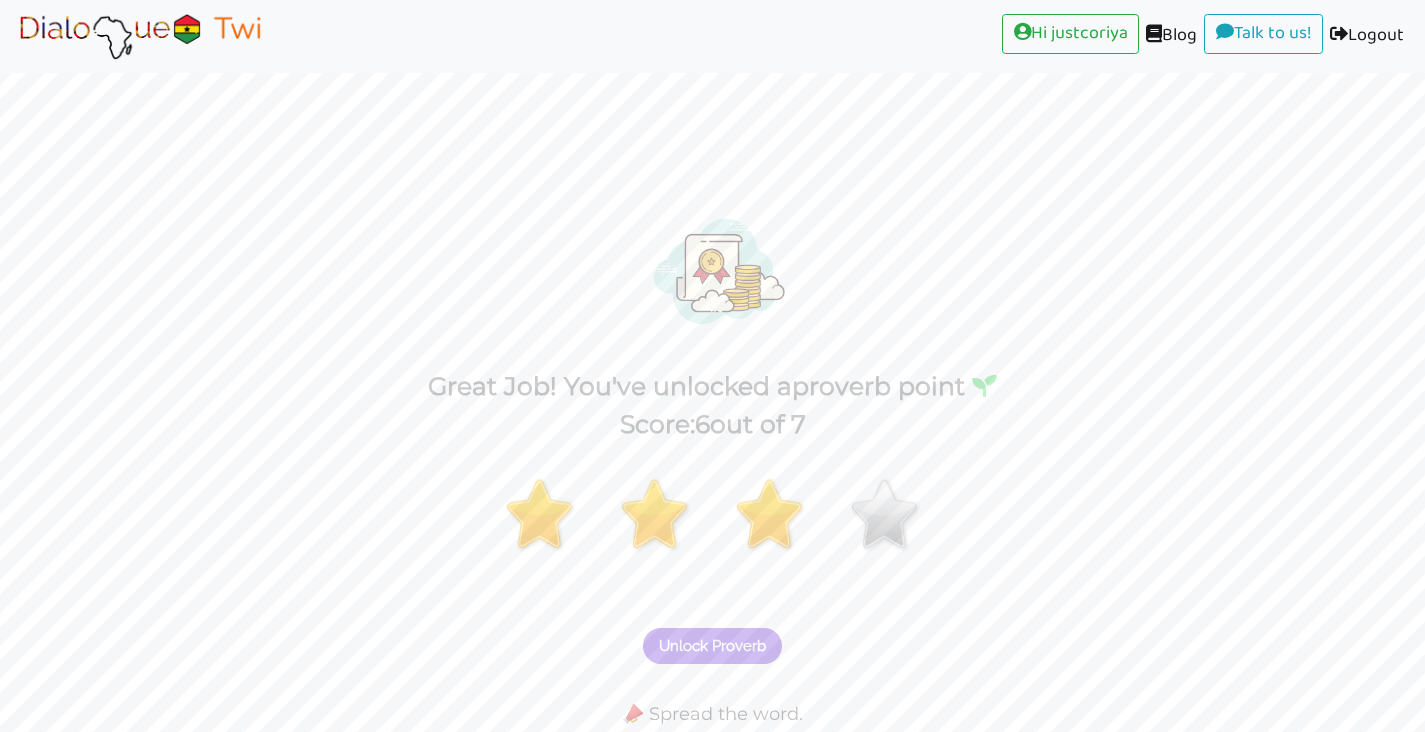 click on "Unlock Proverb" at bounding box center [712, 646] 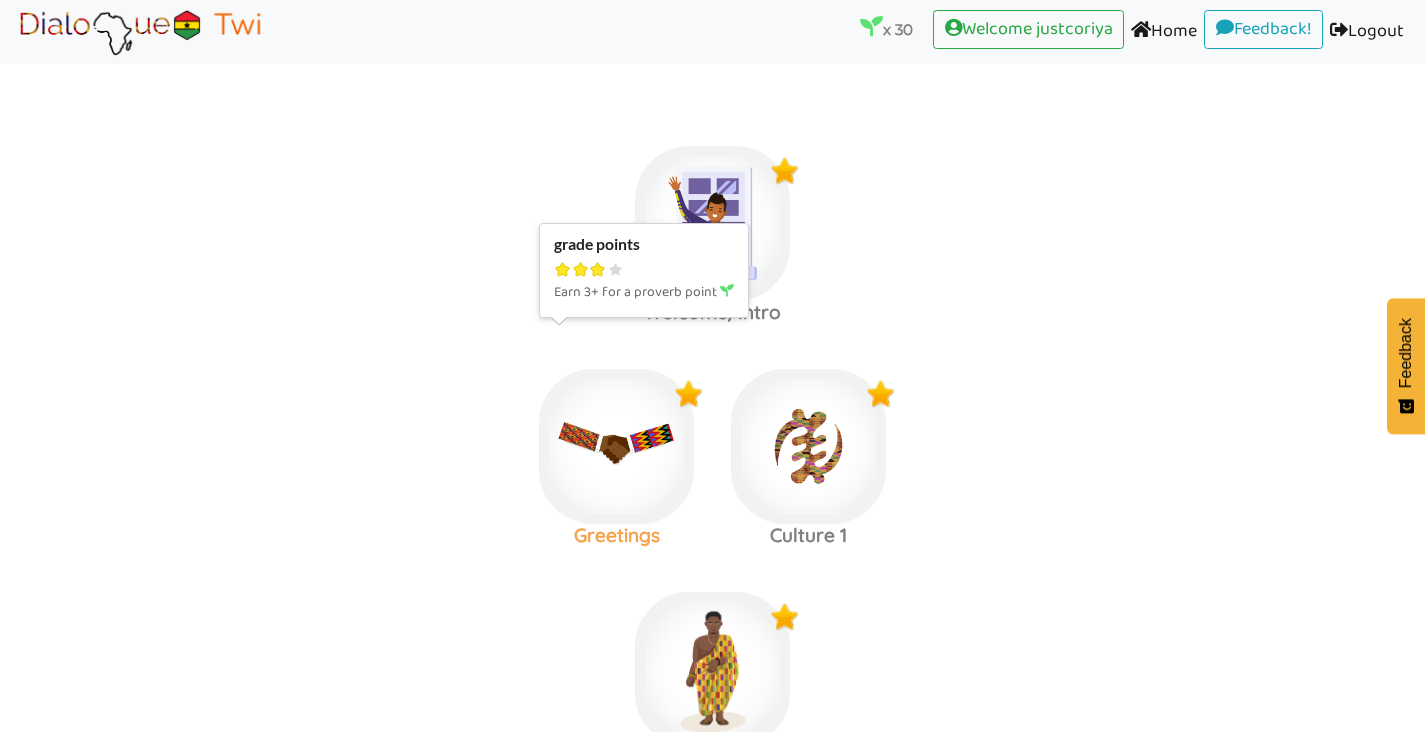 click at bounding box center [712, 223] 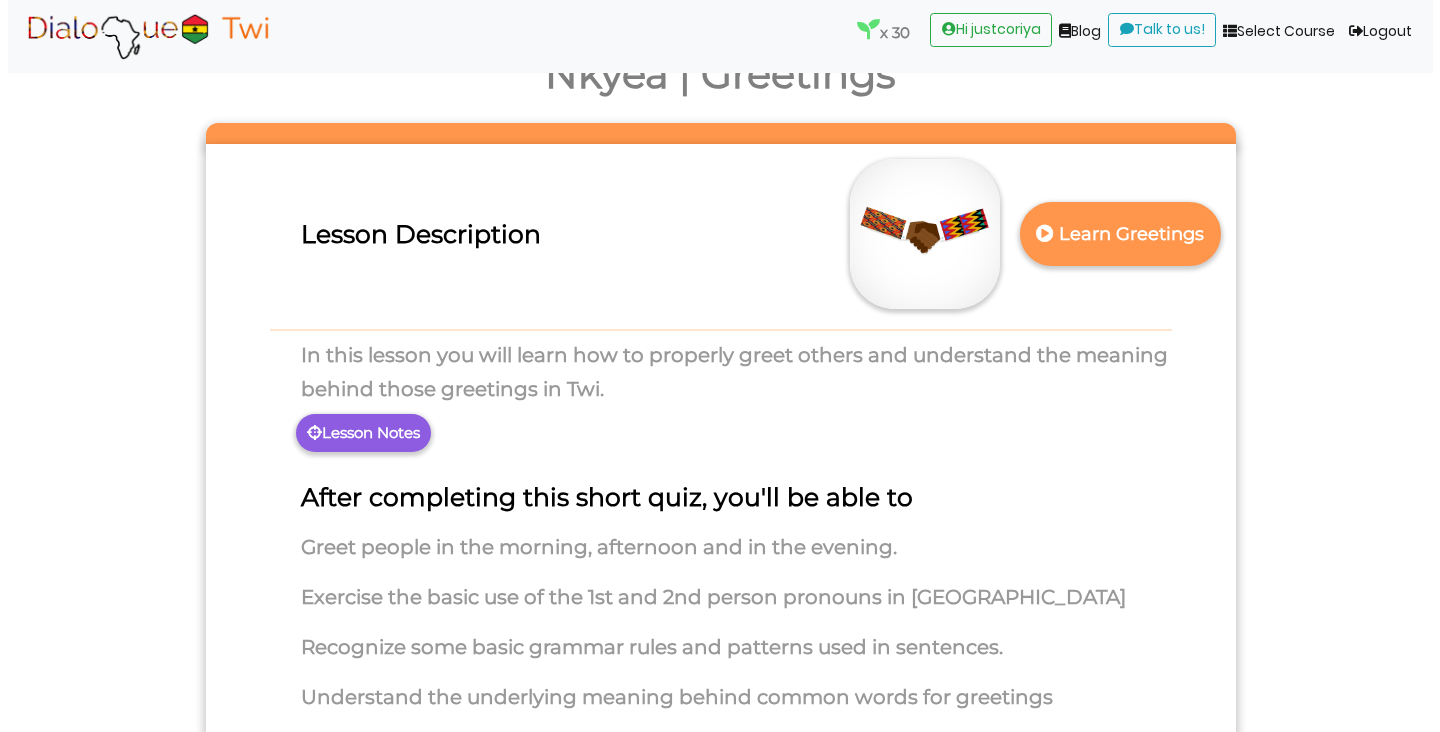 scroll, scrollTop: 90, scrollLeft: 0, axis: vertical 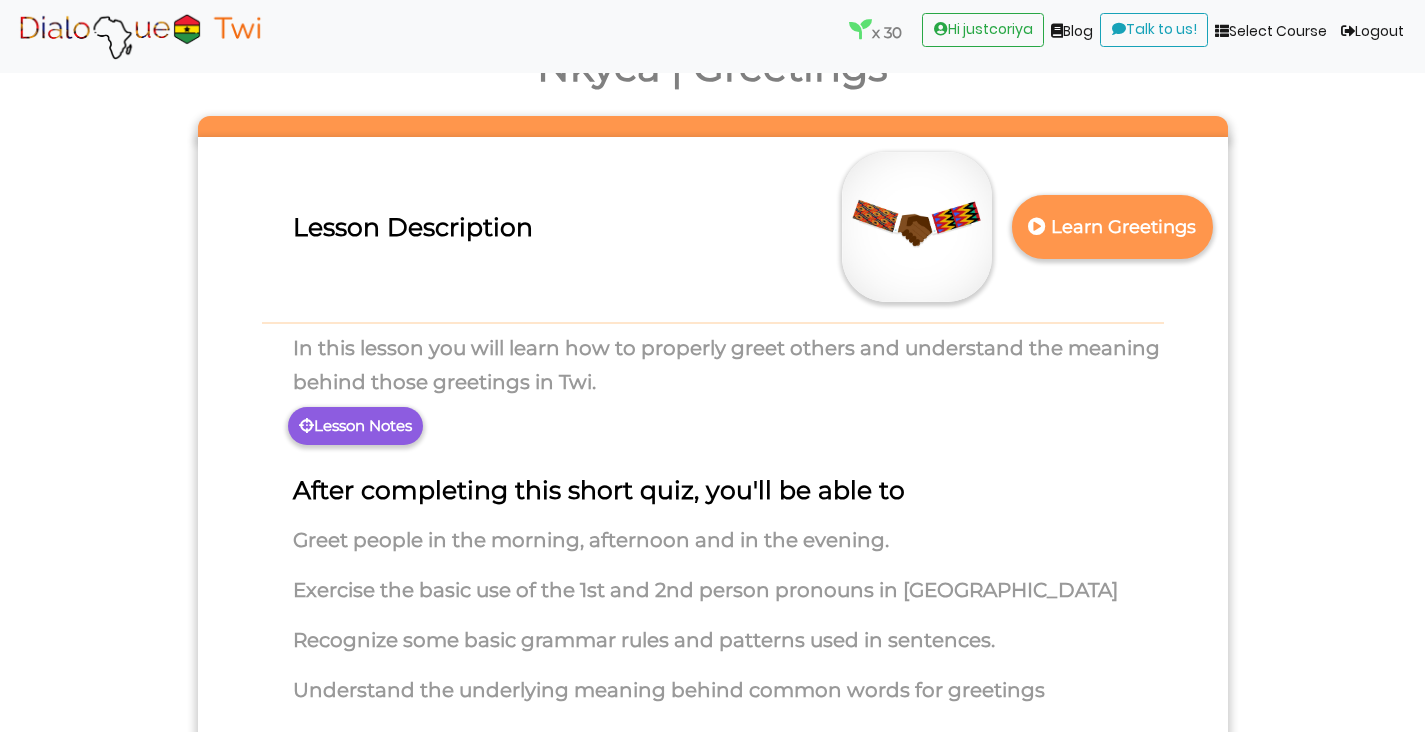 click on "Lesson Notes" at bounding box center (355, 426) 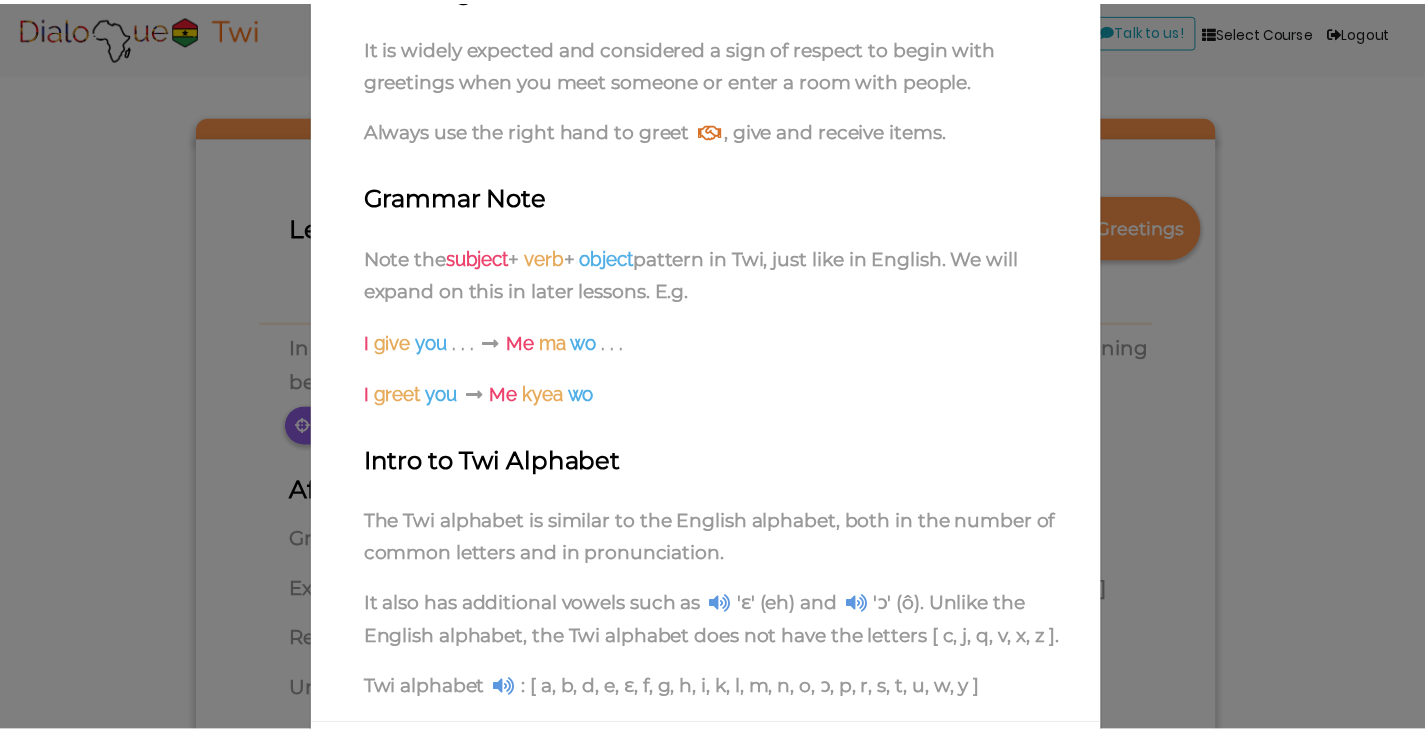 scroll, scrollTop: 308, scrollLeft: 0, axis: vertical 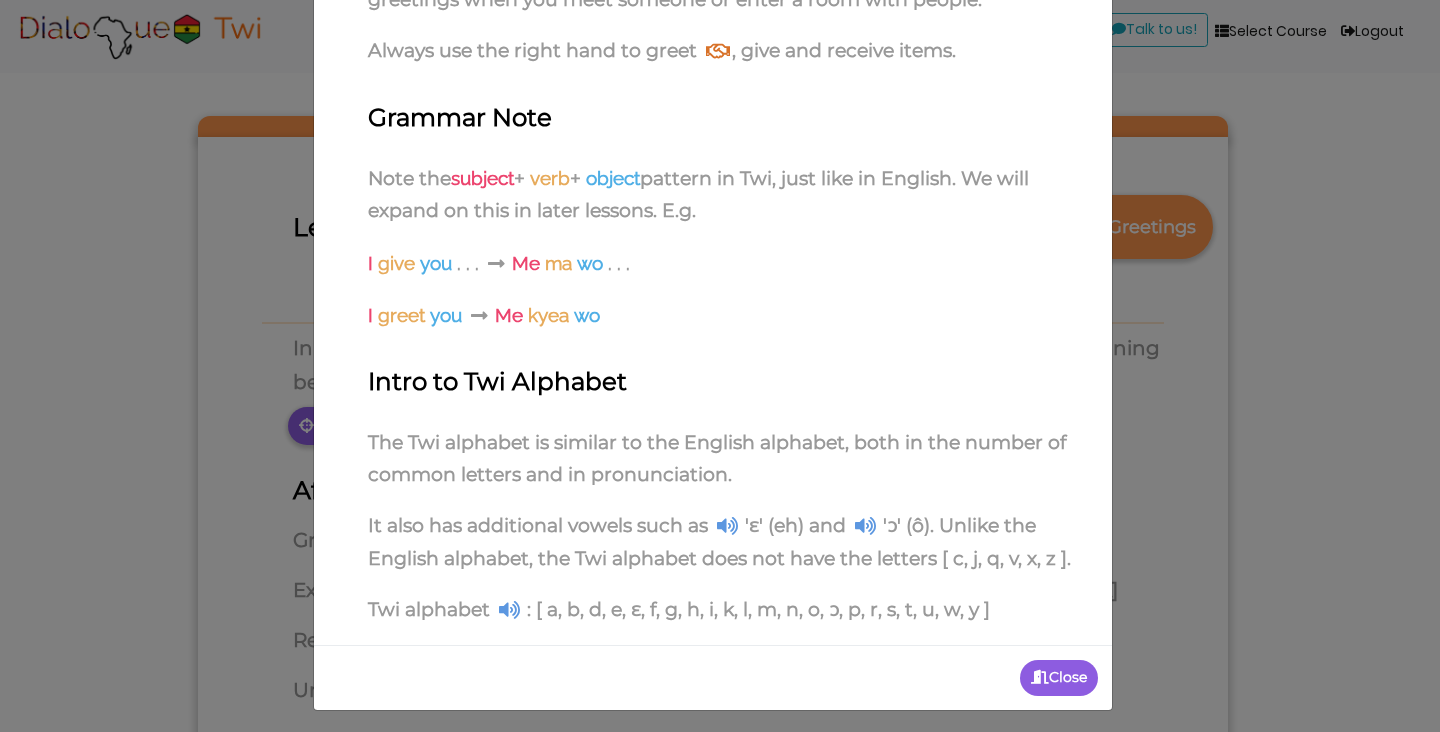 click on "Close" at bounding box center [1059, 678] 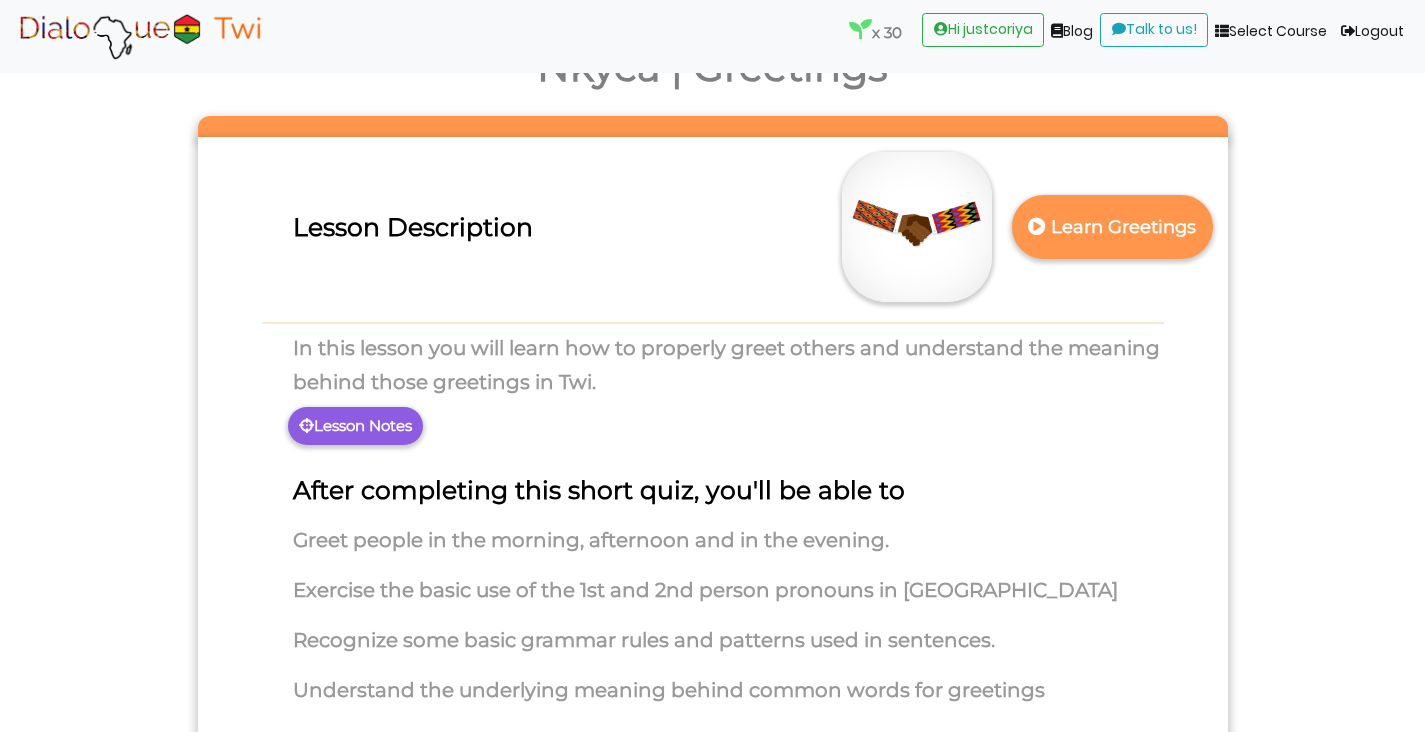 scroll, scrollTop: 0, scrollLeft: 0, axis: both 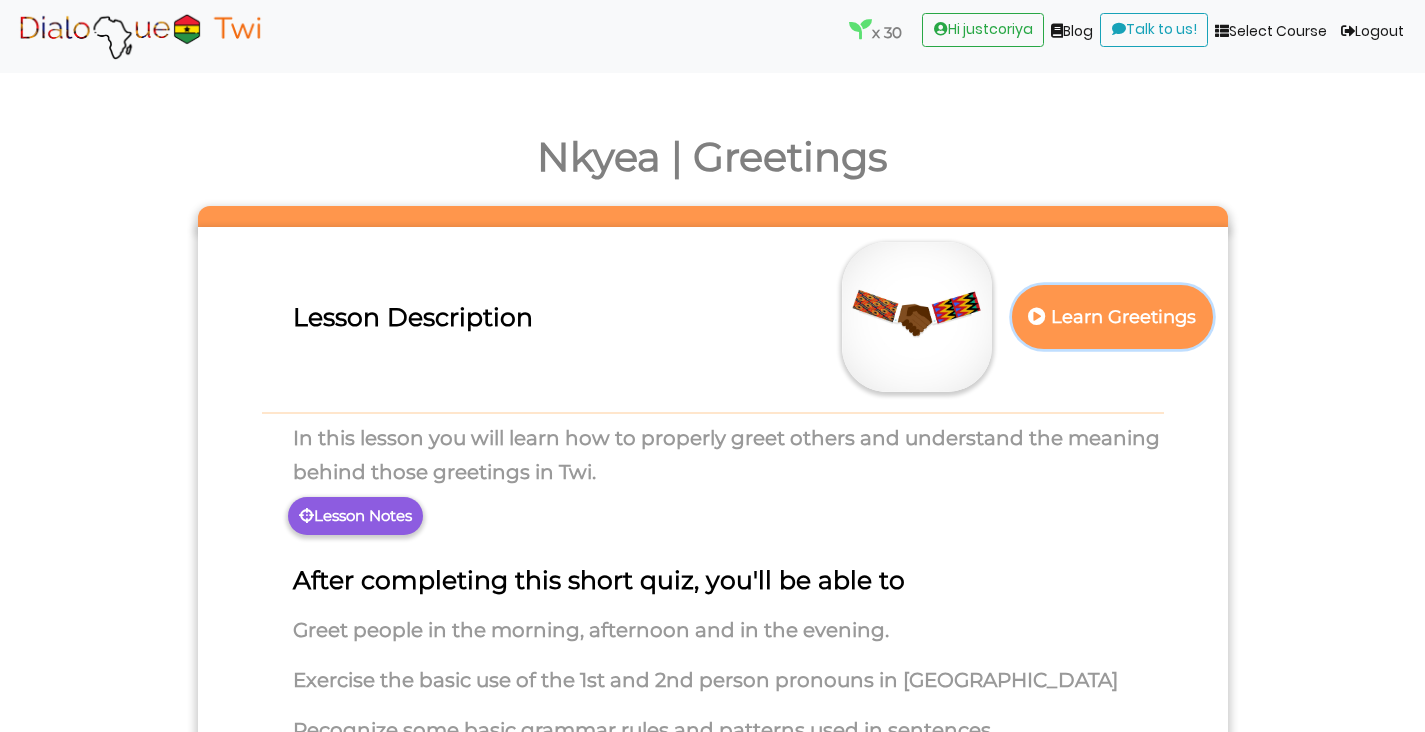 click on "Learn Greetings" at bounding box center (1112, 317) 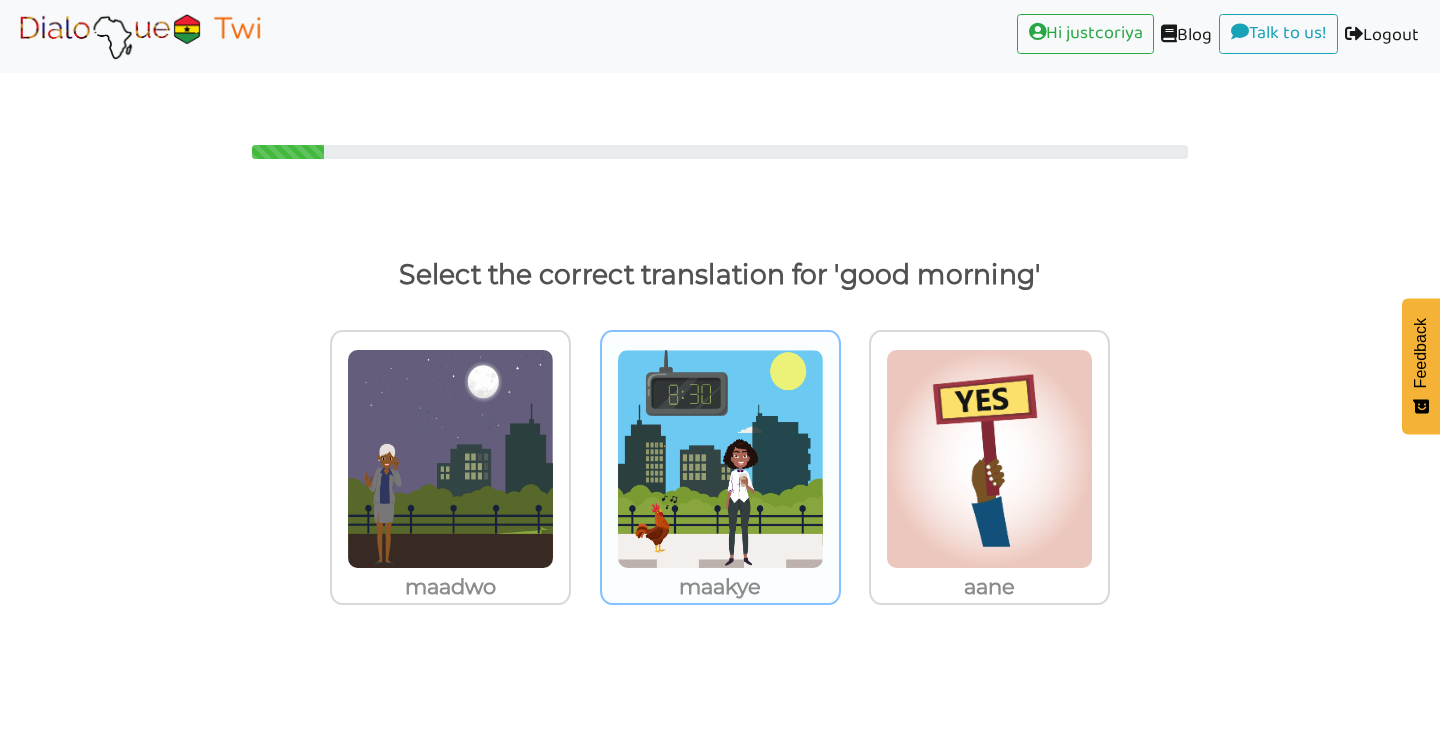 click at bounding box center (450, 459) 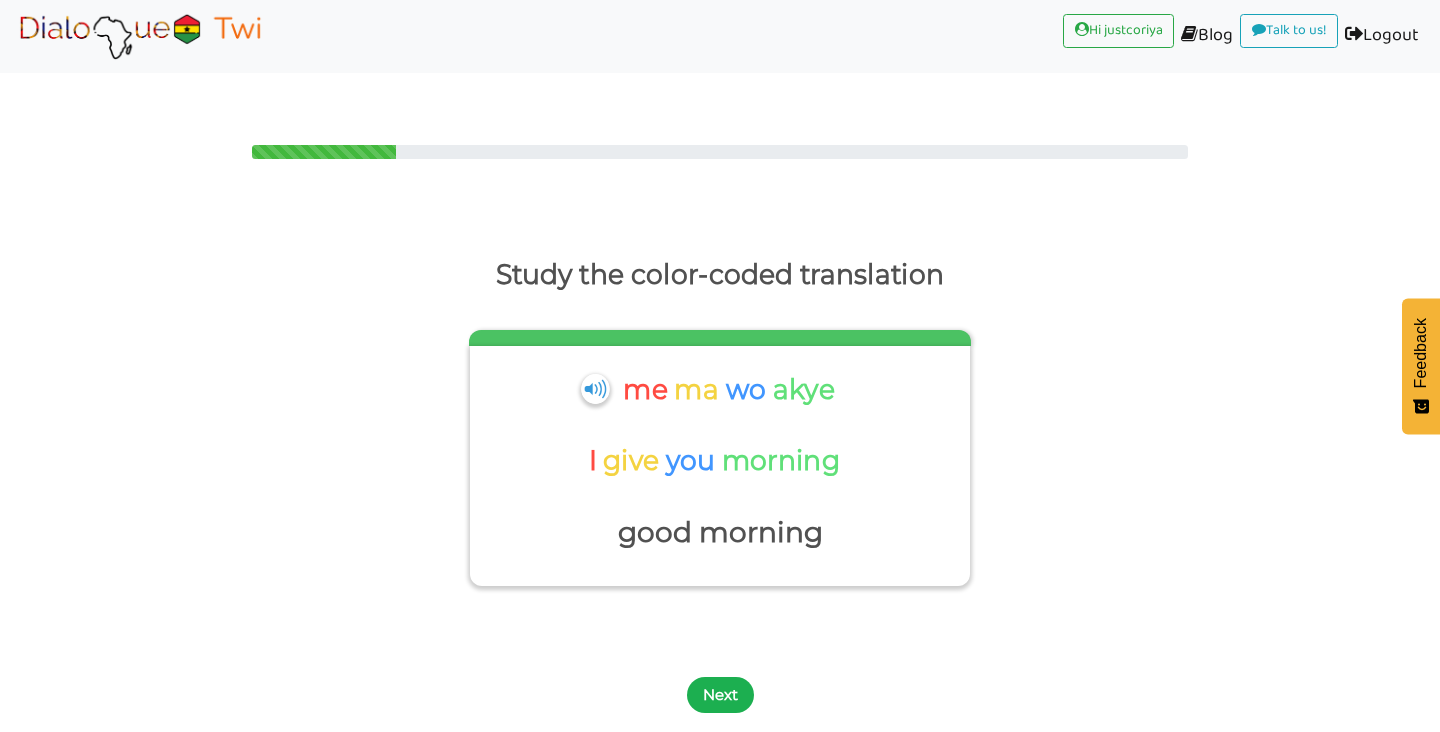 click on "Next" at bounding box center [720, 695] 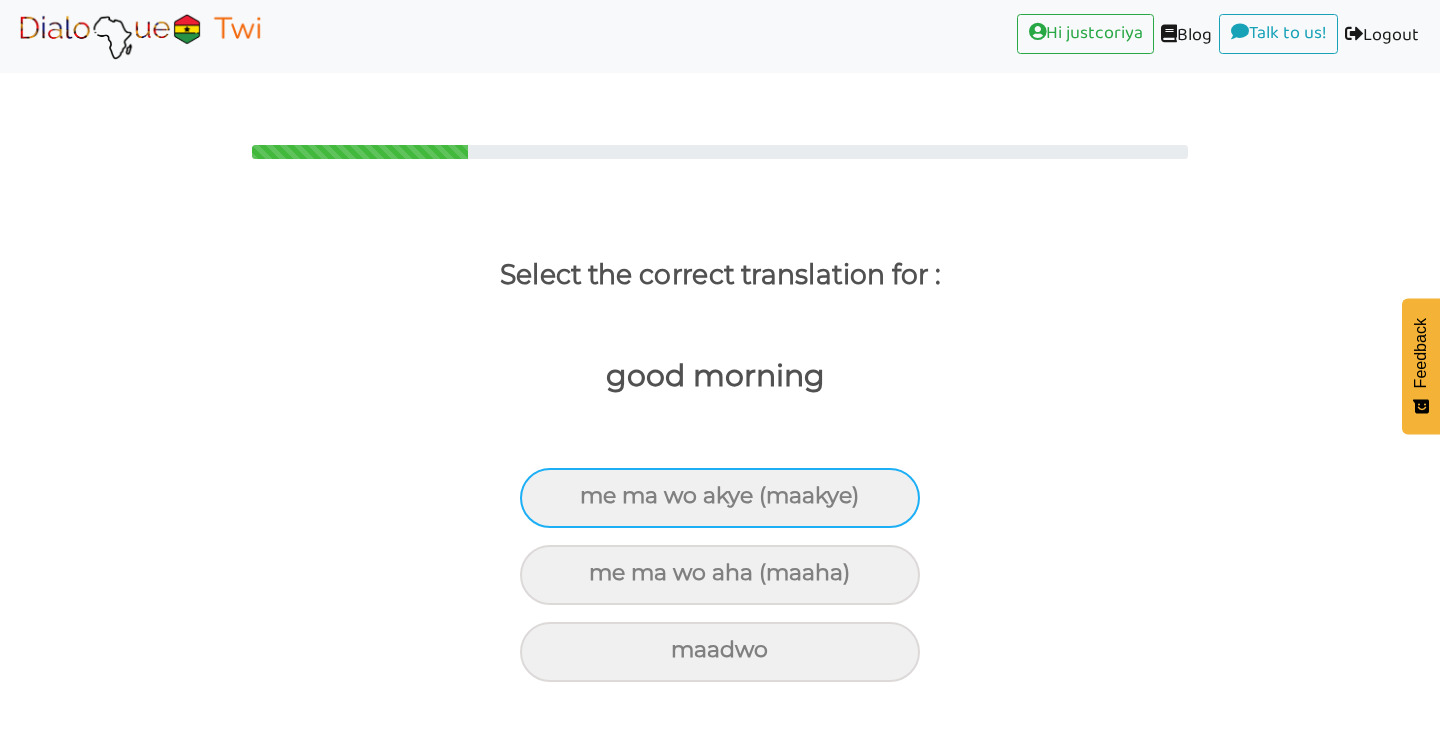 click on "me ma wo akye (maakye)" at bounding box center (720, 498) 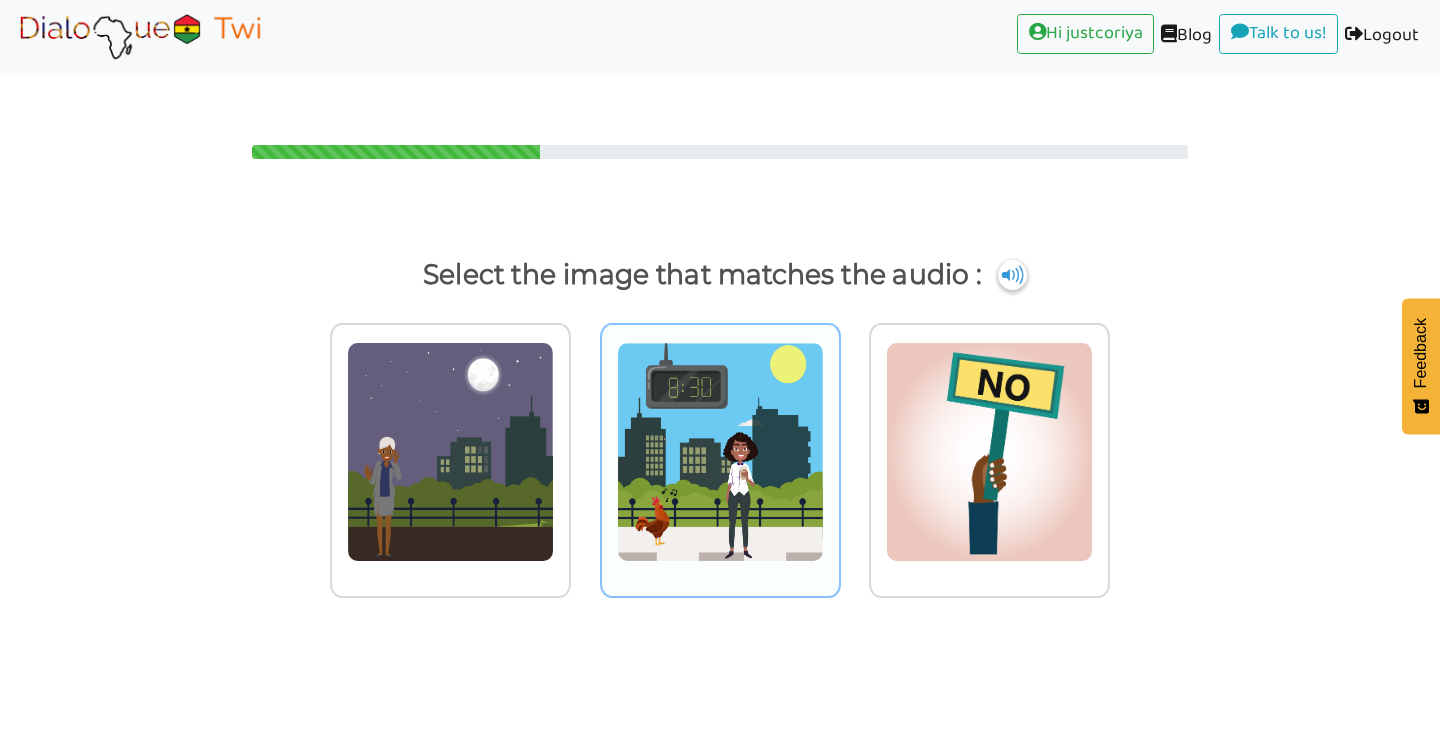 click at bounding box center [450, 452] 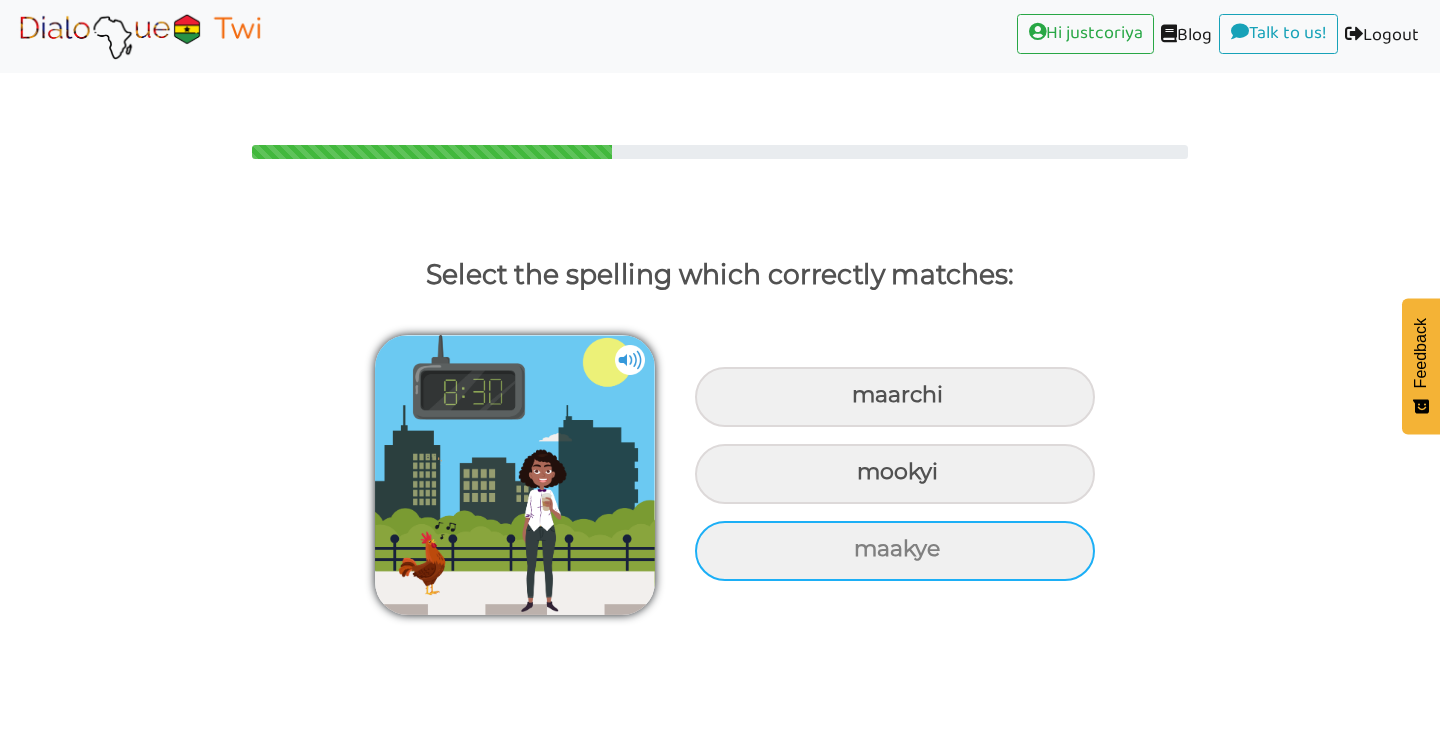 click on "maakye" at bounding box center [895, 397] 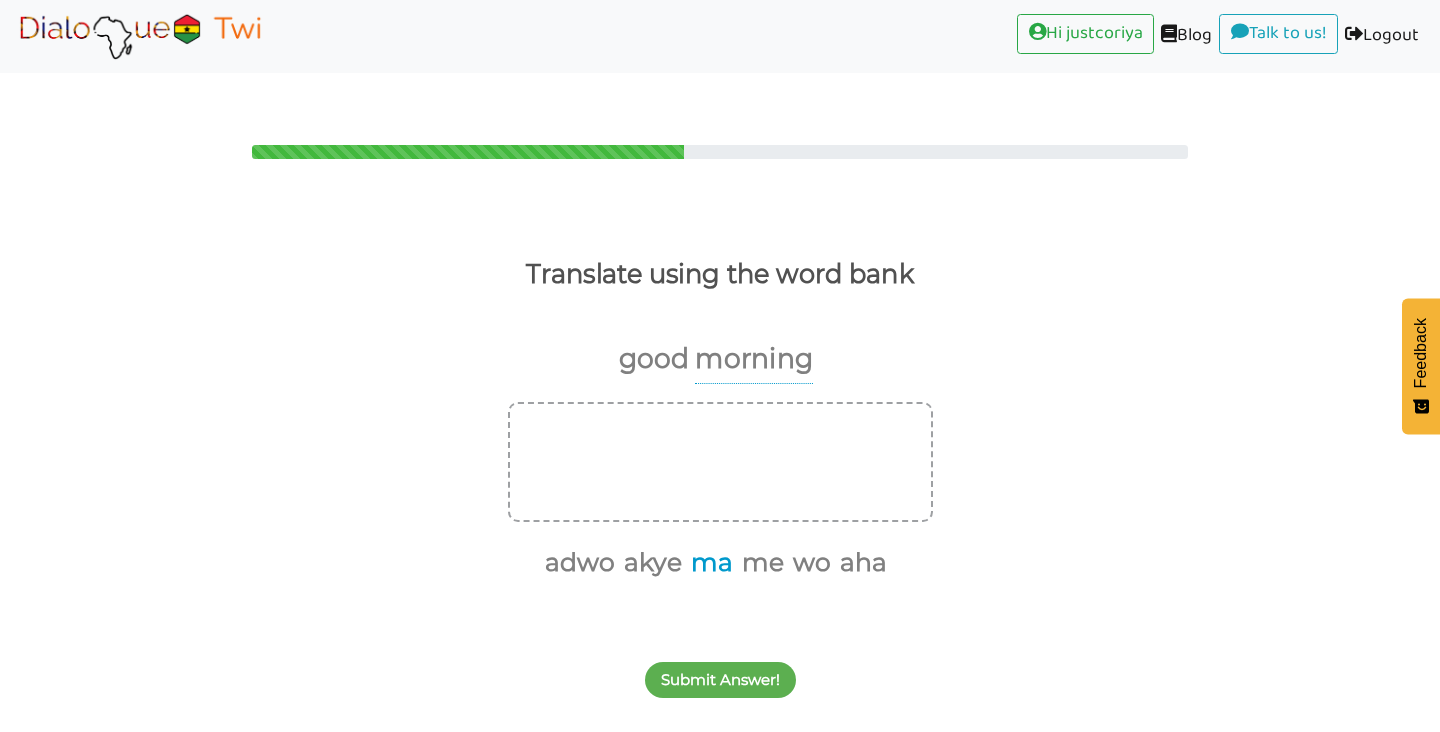click on "ma" at bounding box center [708, 563] 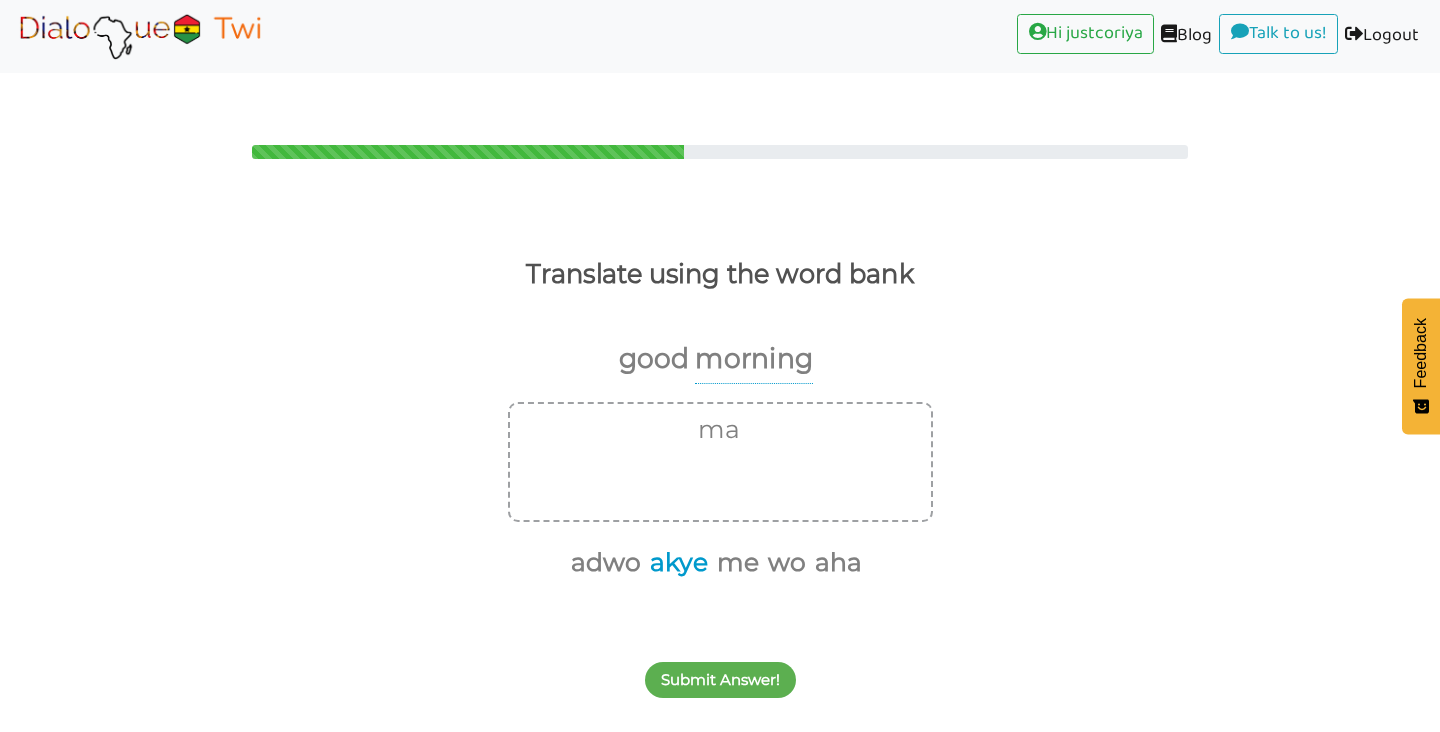 click on "akye" at bounding box center (675, 563) 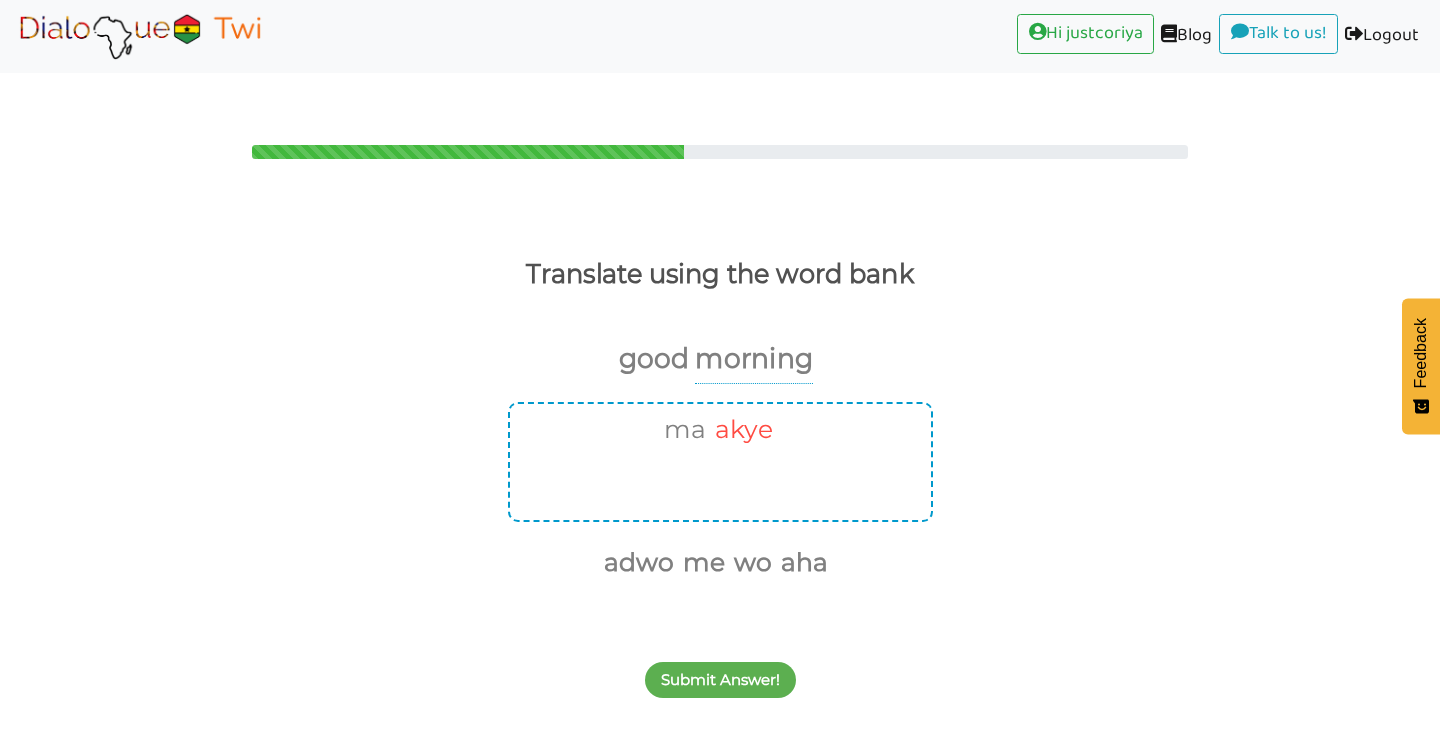 click on "akye" at bounding box center (740, 430) 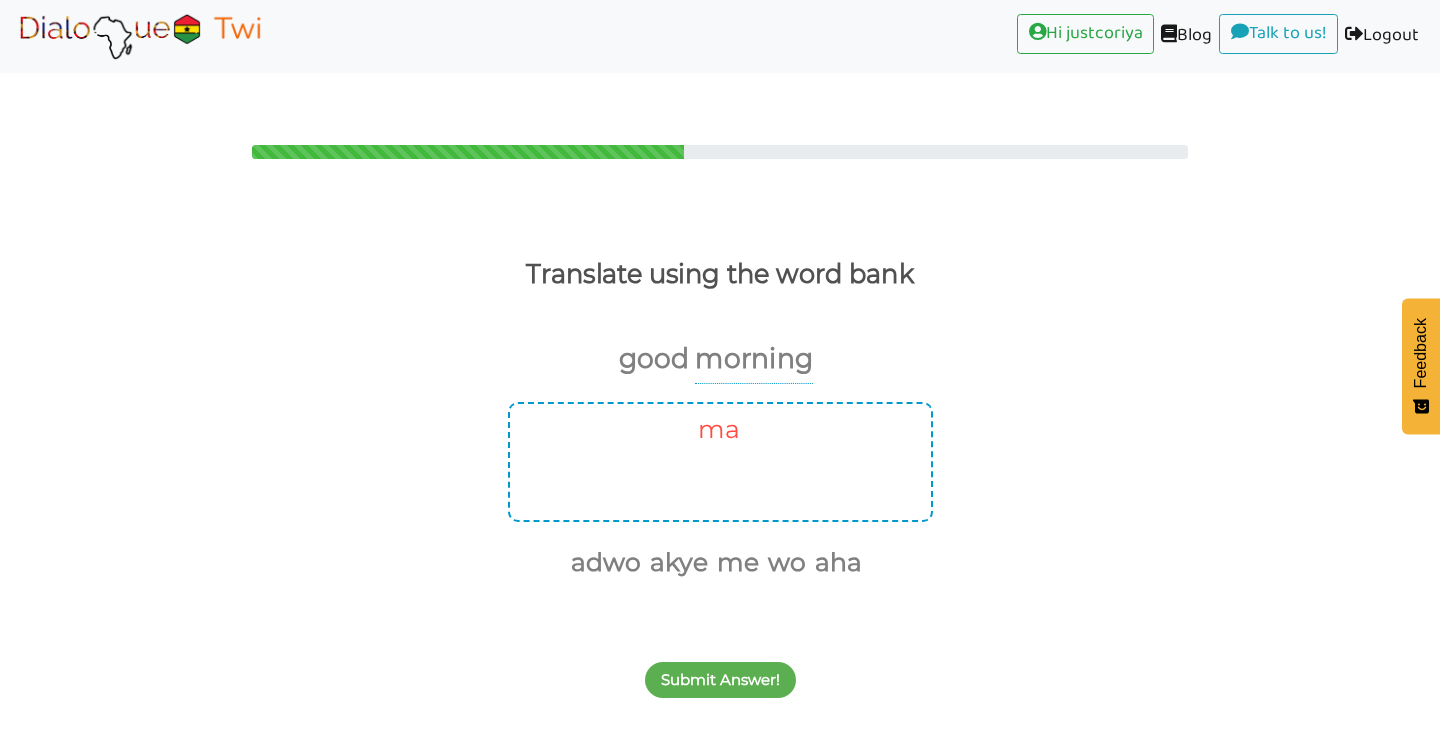 click on "ma" at bounding box center [715, 430] 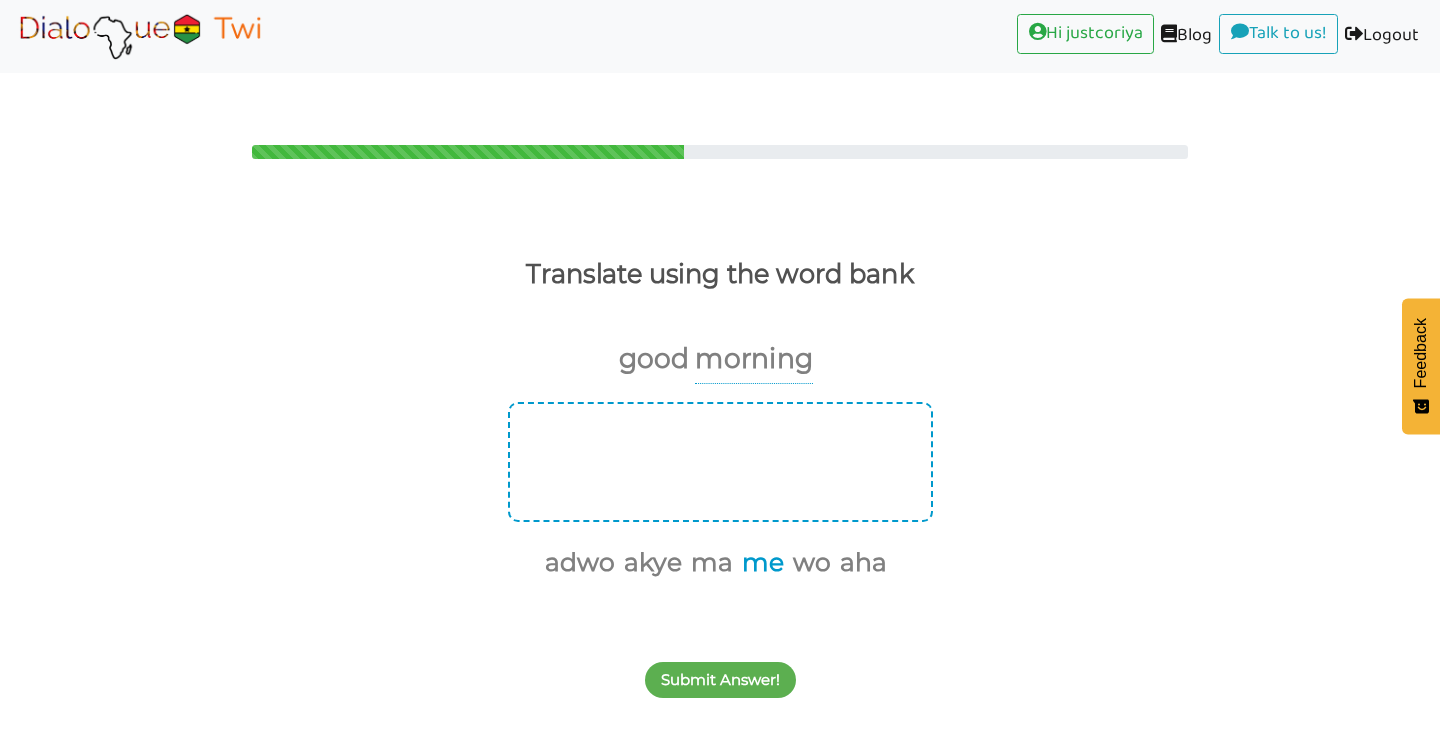 click on "me" at bounding box center [759, 563] 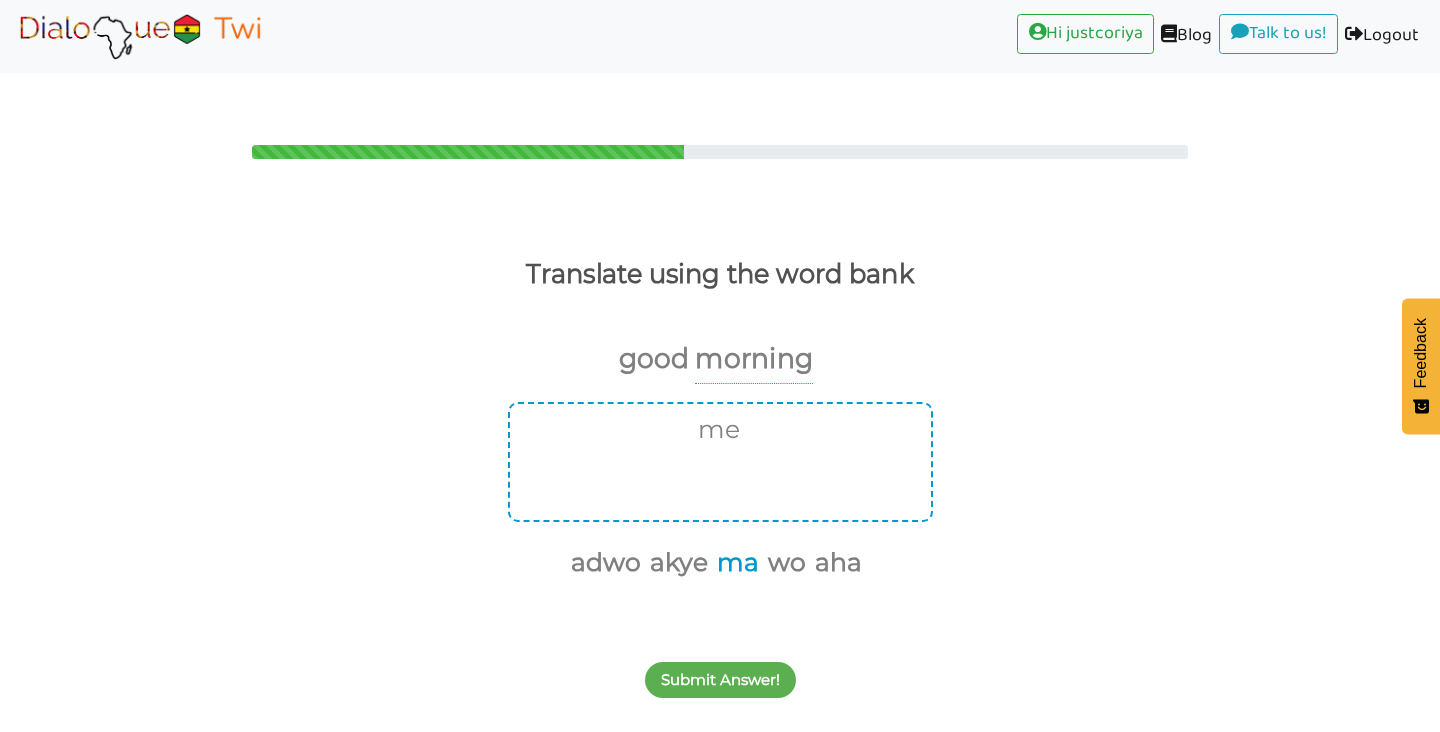 click on "ma" at bounding box center [734, 563] 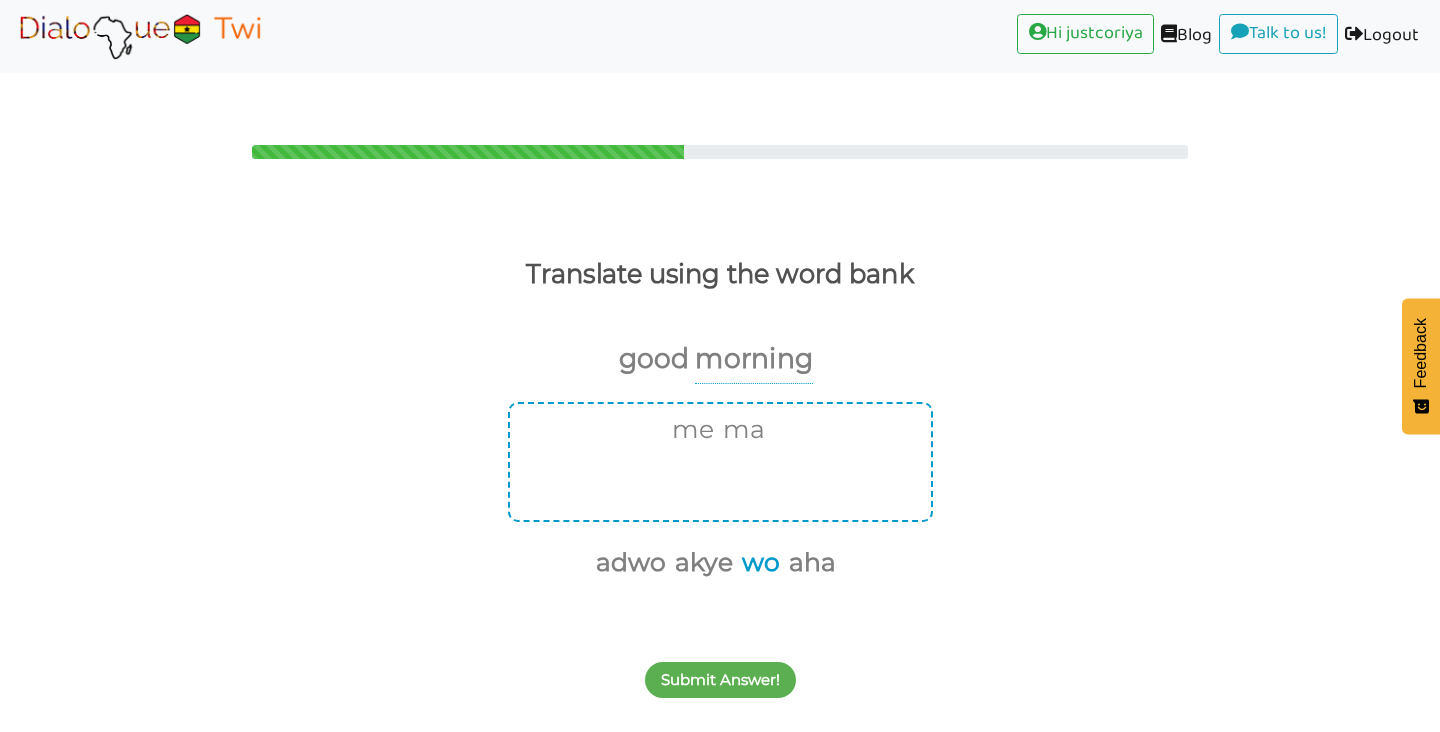 click on "wo" at bounding box center [757, 563] 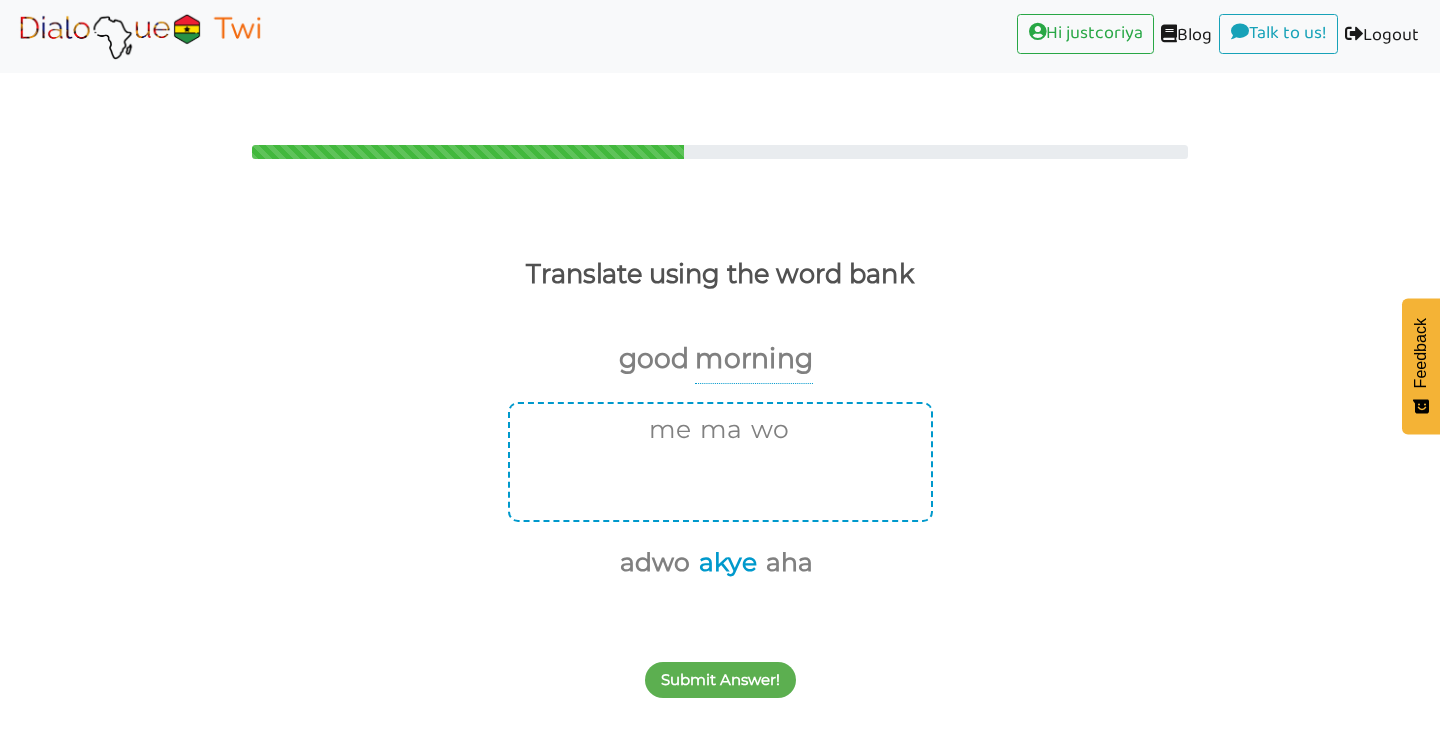 click on "akye" at bounding box center (724, 563) 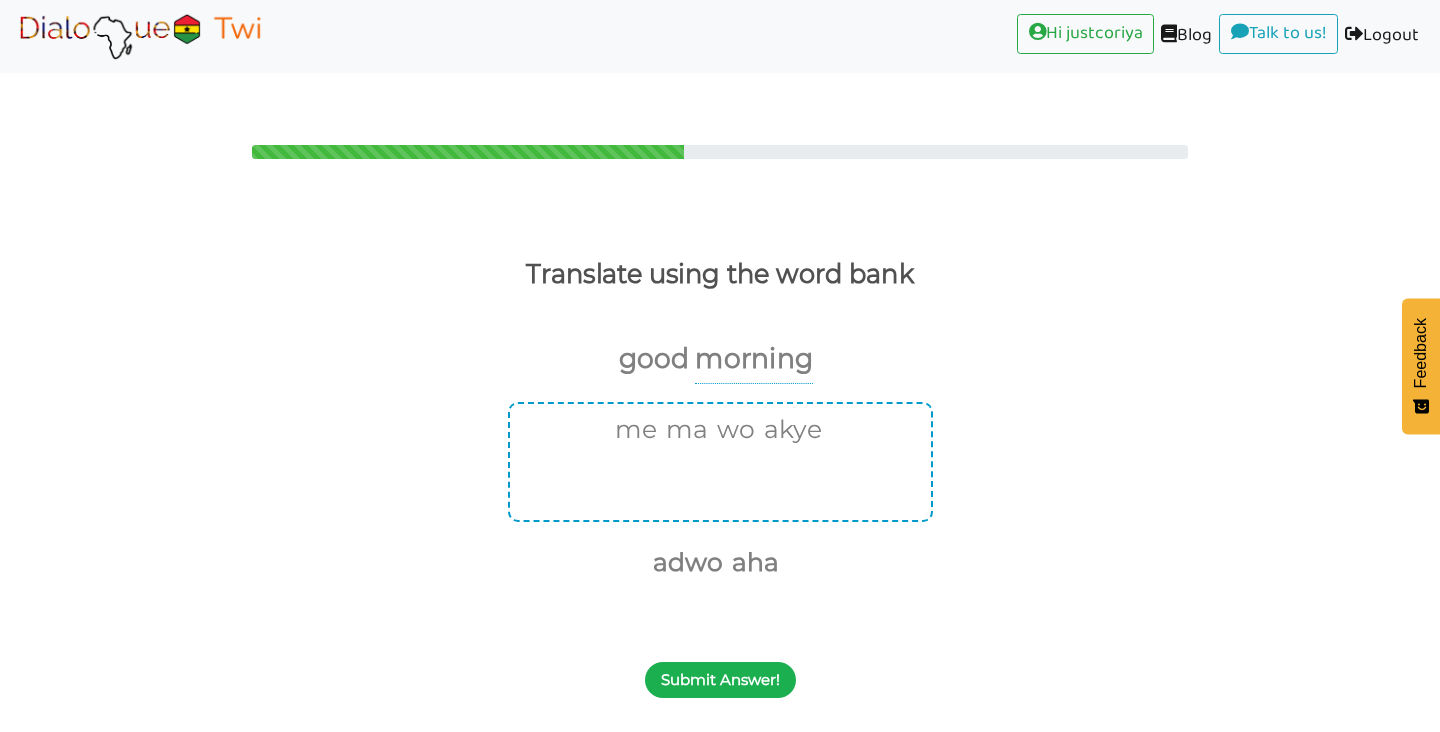 click on "Submit Answer!" at bounding box center (720, 680) 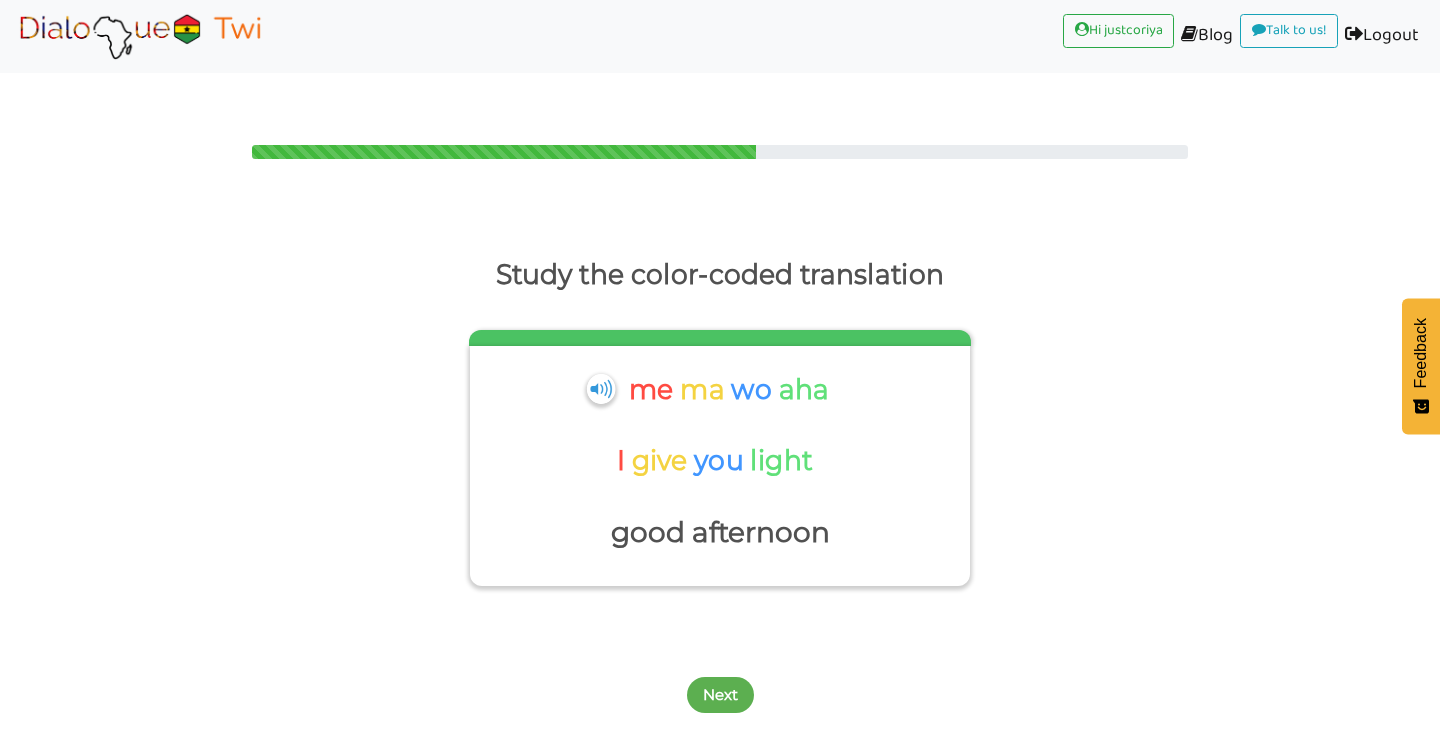 click on "Next" at bounding box center (720, 683) 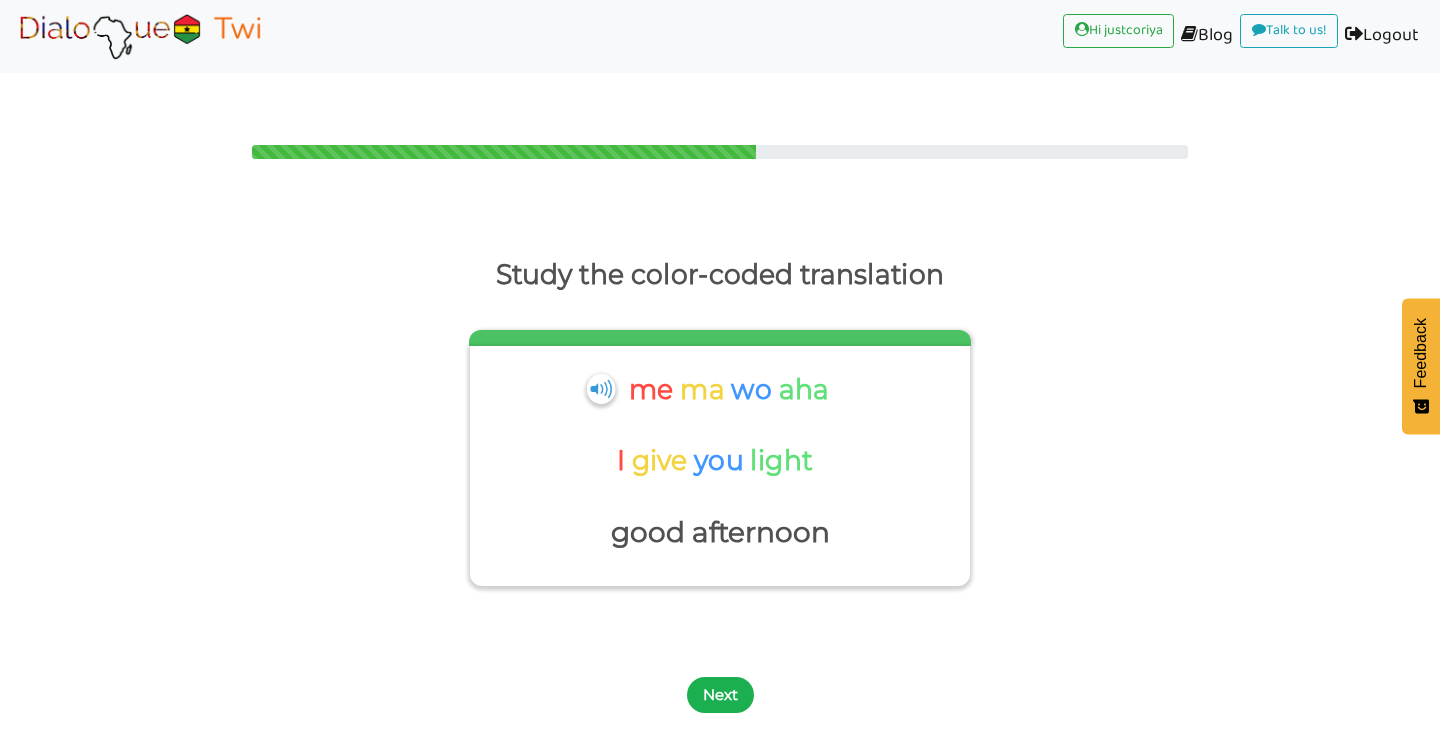 click on "Next" at bounding box center [720, 695] 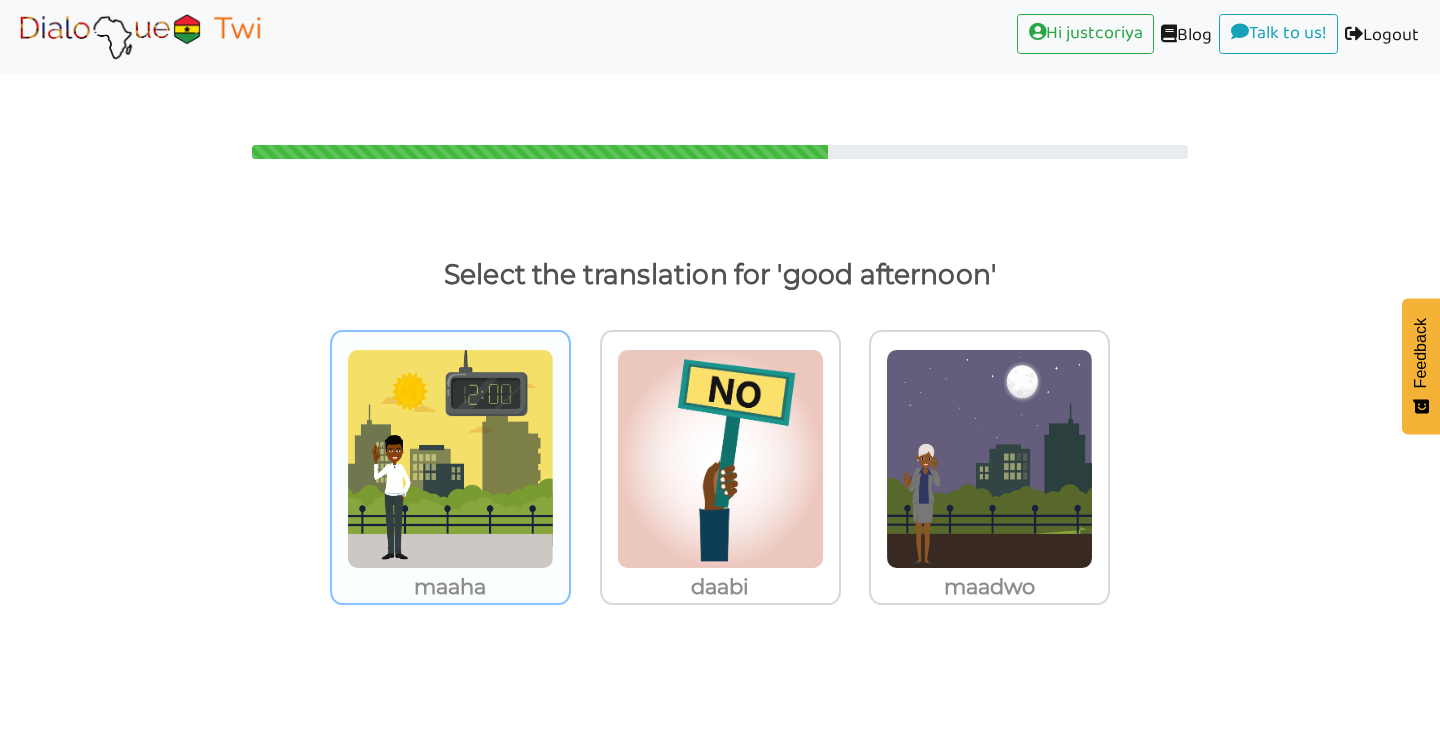 click at bounding box center [450, 459] 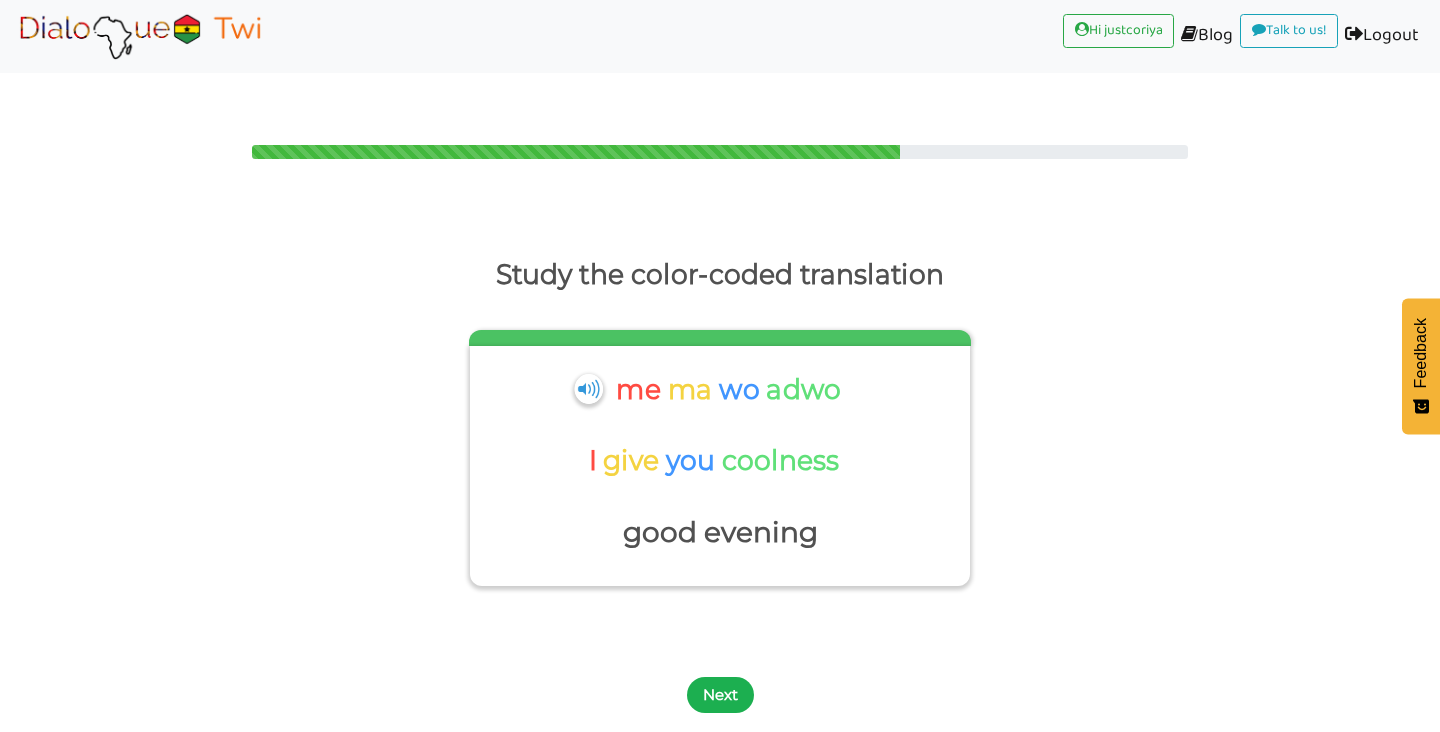 click on "Next" at bounding box center [720, 695] 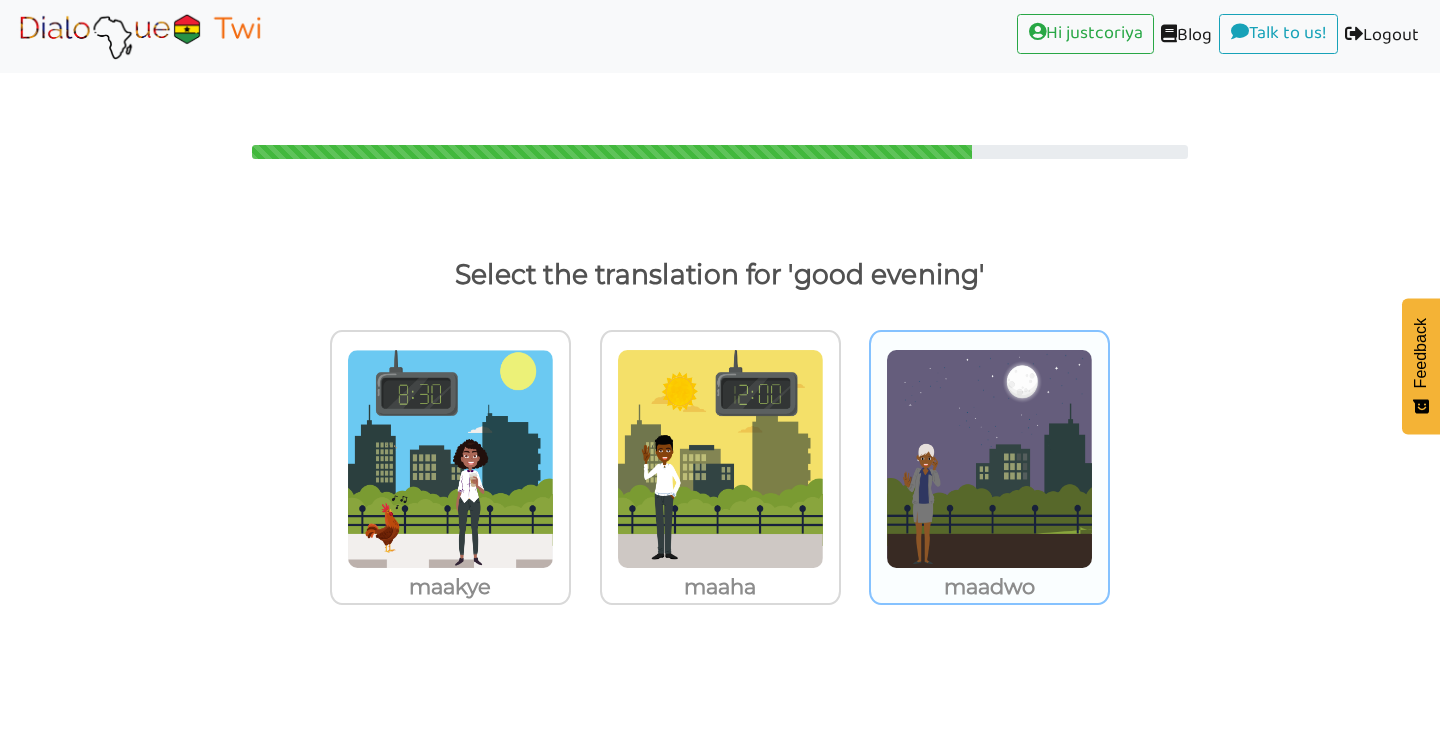 click at bounding box center [450, 459] 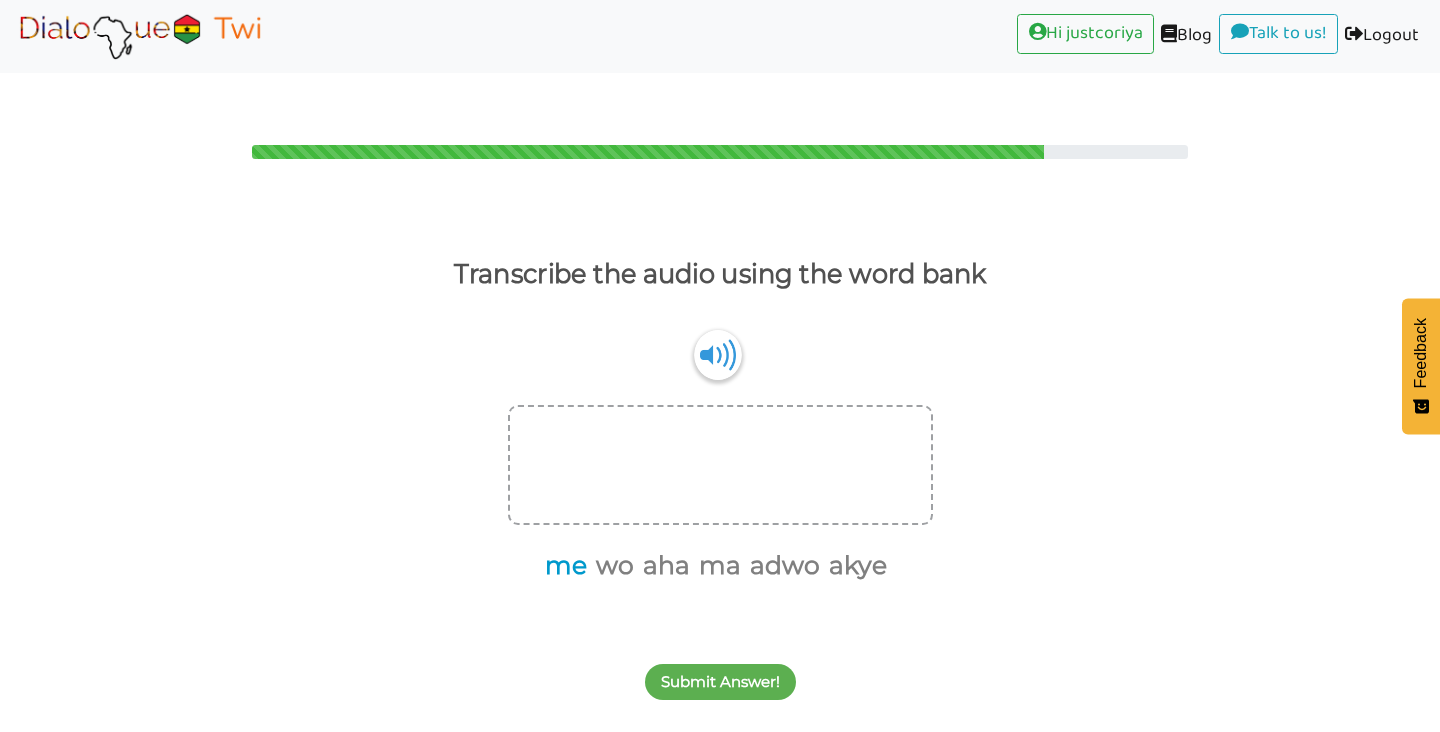 click on "me" at bounding box center [562, 566] 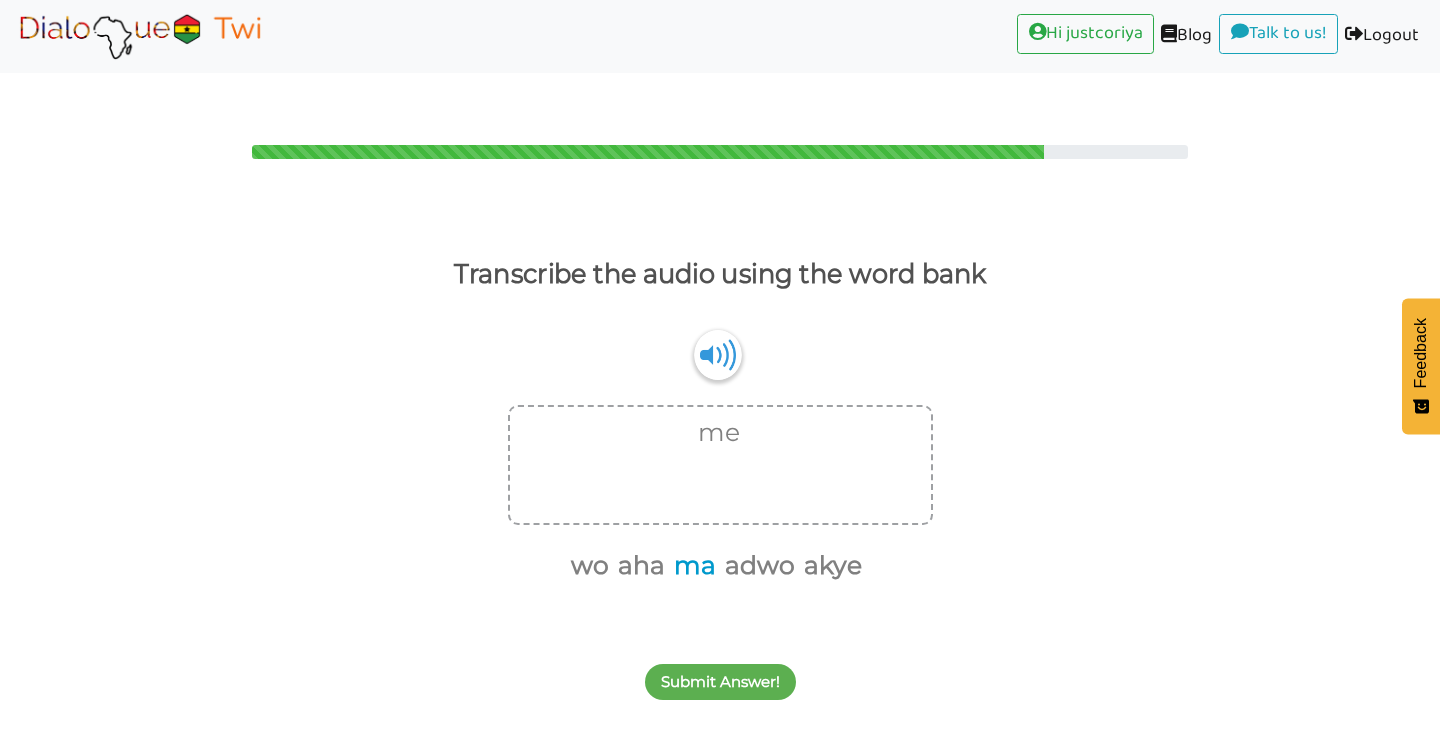 click on "ma" at bounding box center (691, 566) 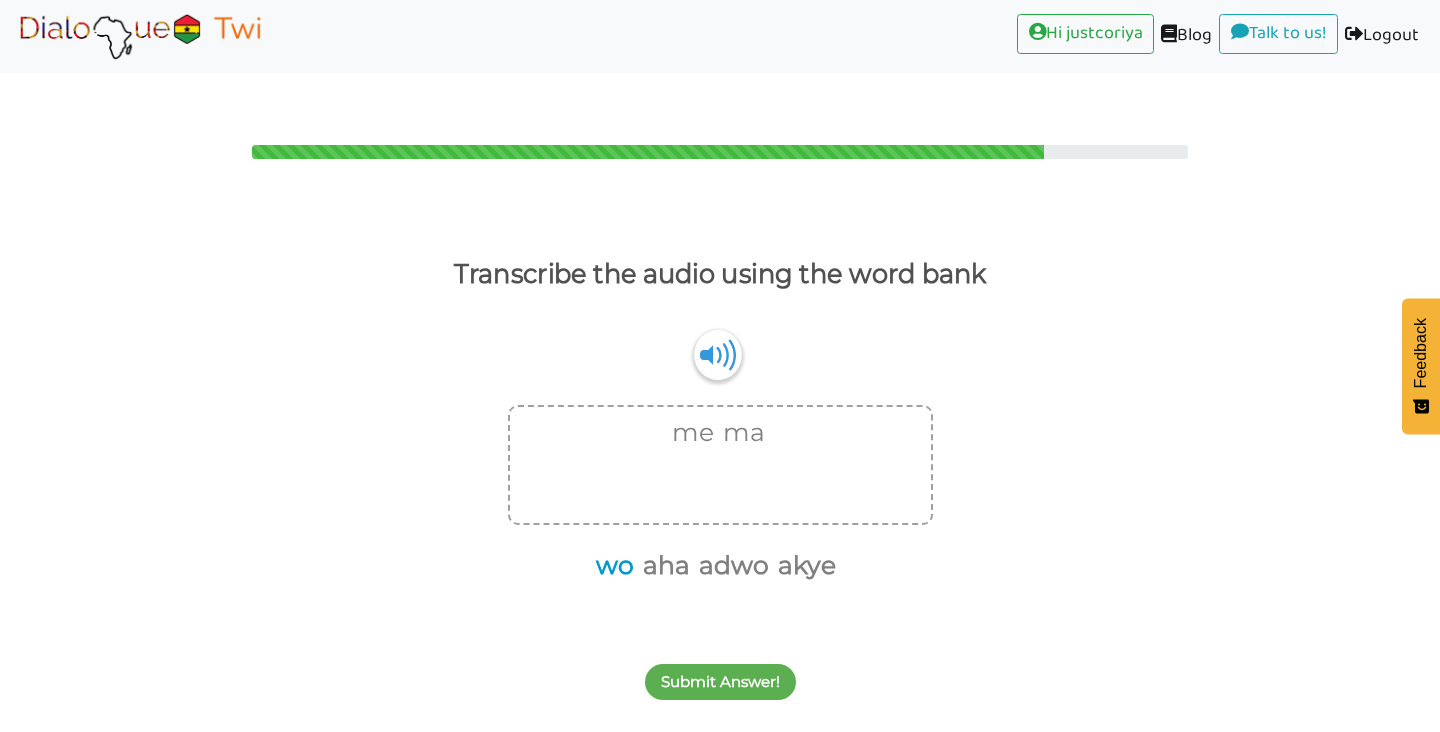 click on "wo" at bounding box center [611, 566] 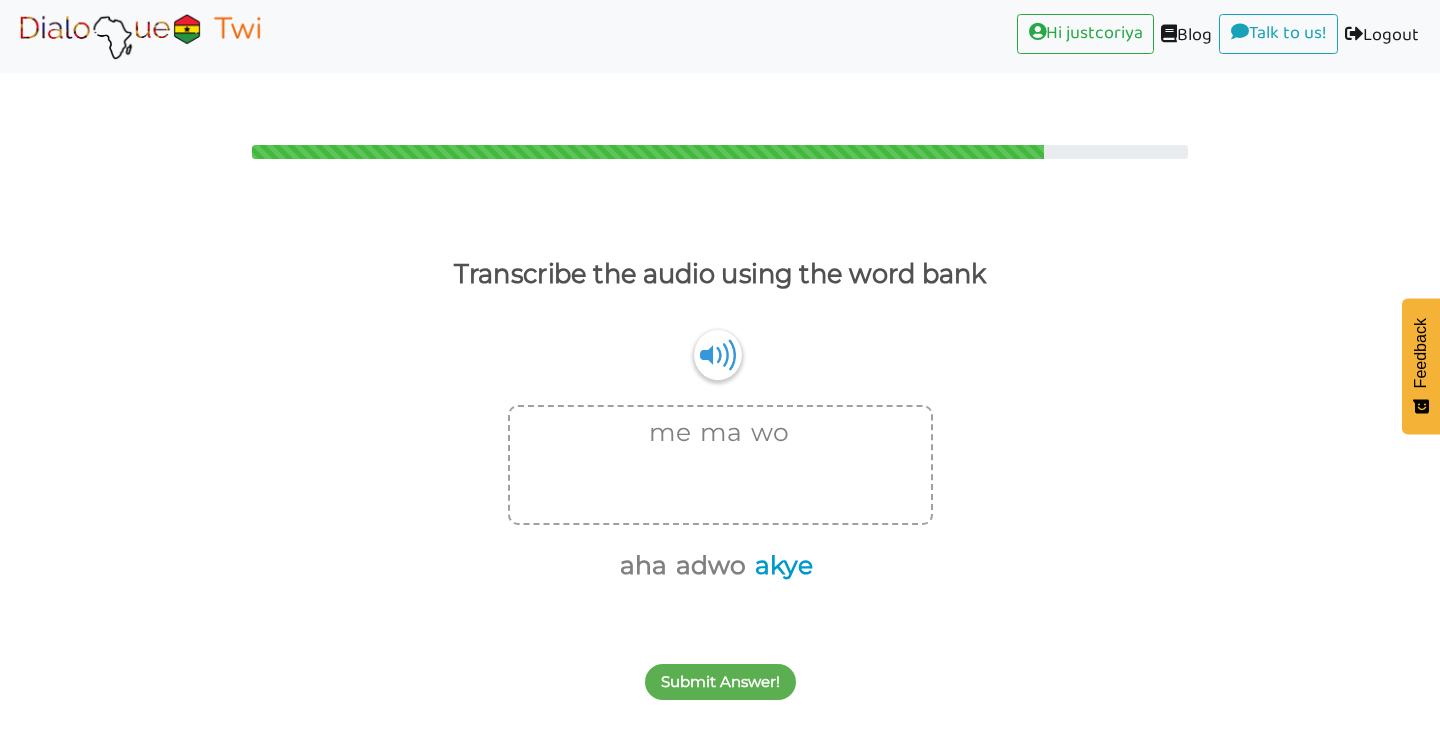 click on "akye" at bounding box center [780, 566] 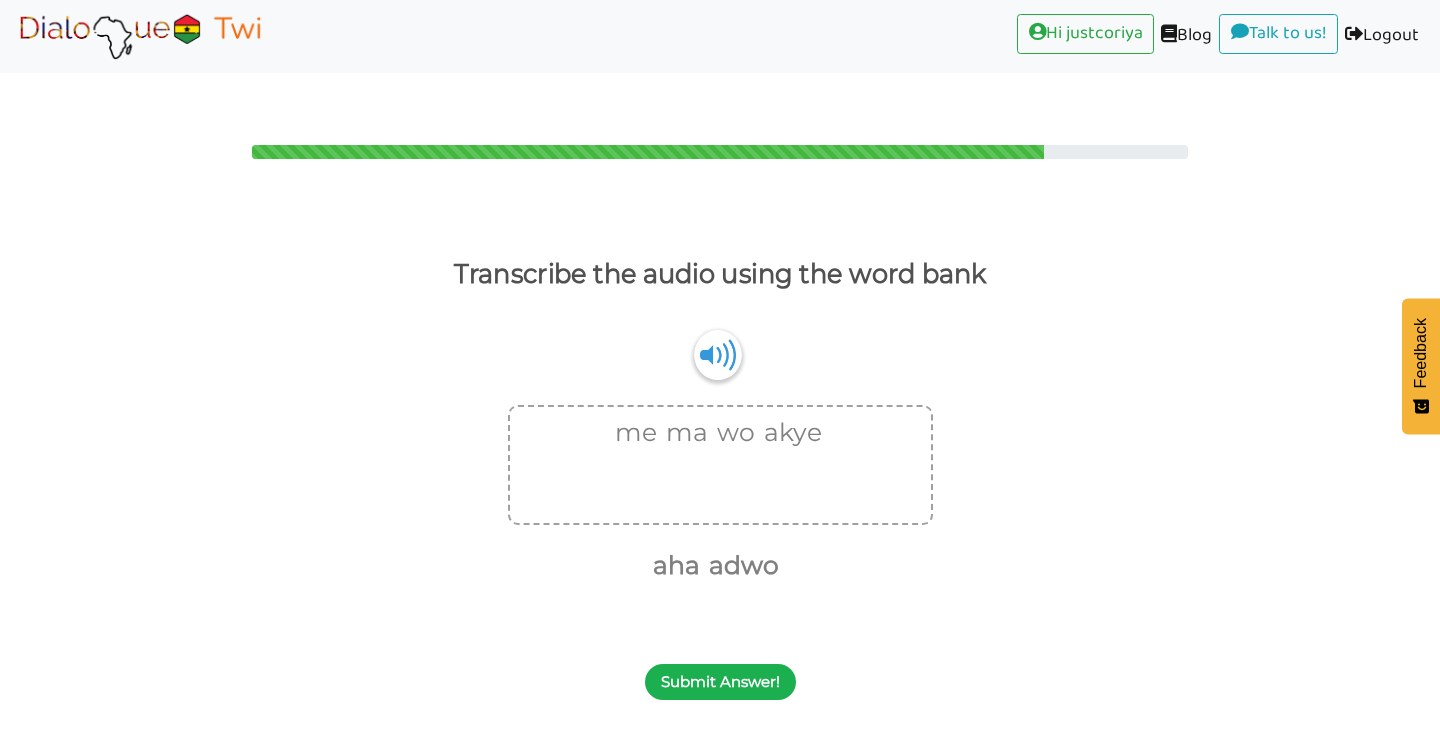 click on "Submit Answer!" at bounding box center [720, 682] 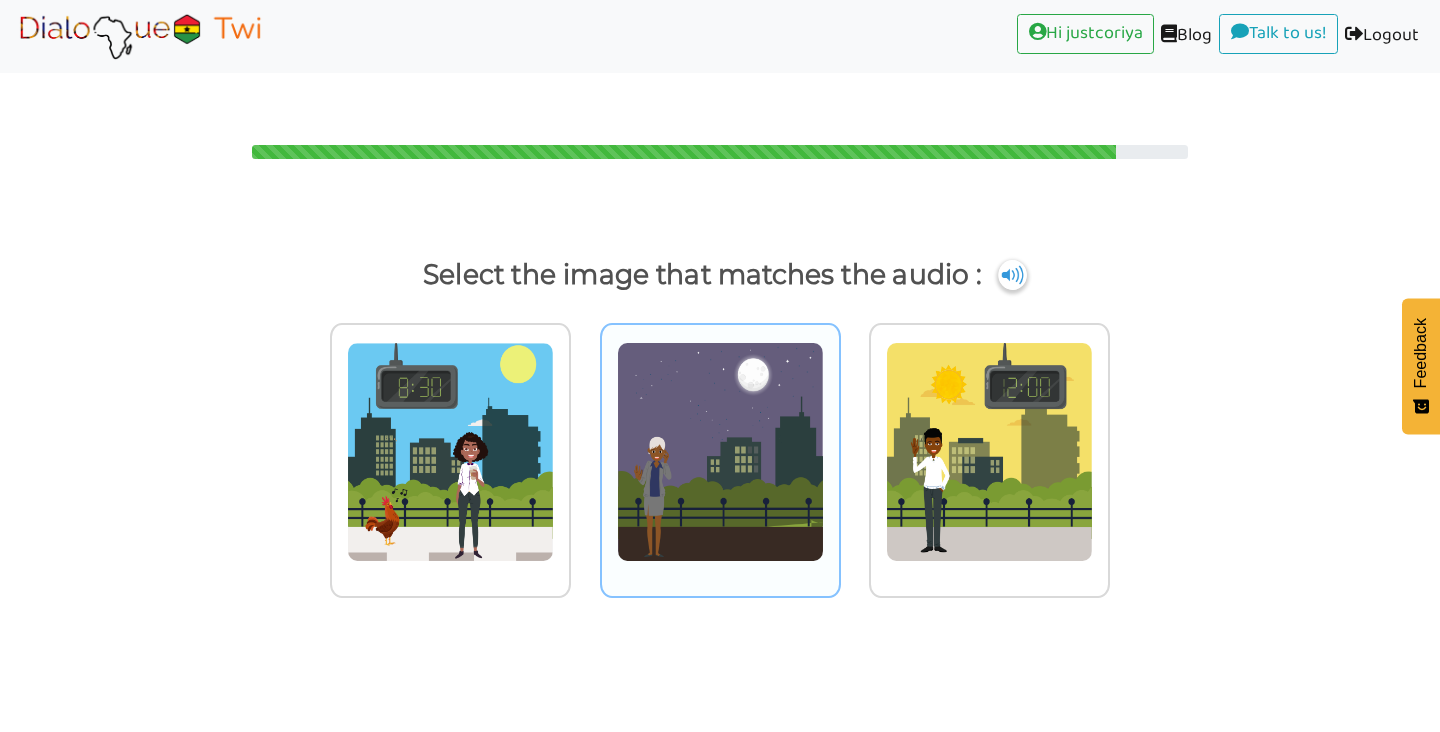 click at bounding box center [450, 452] 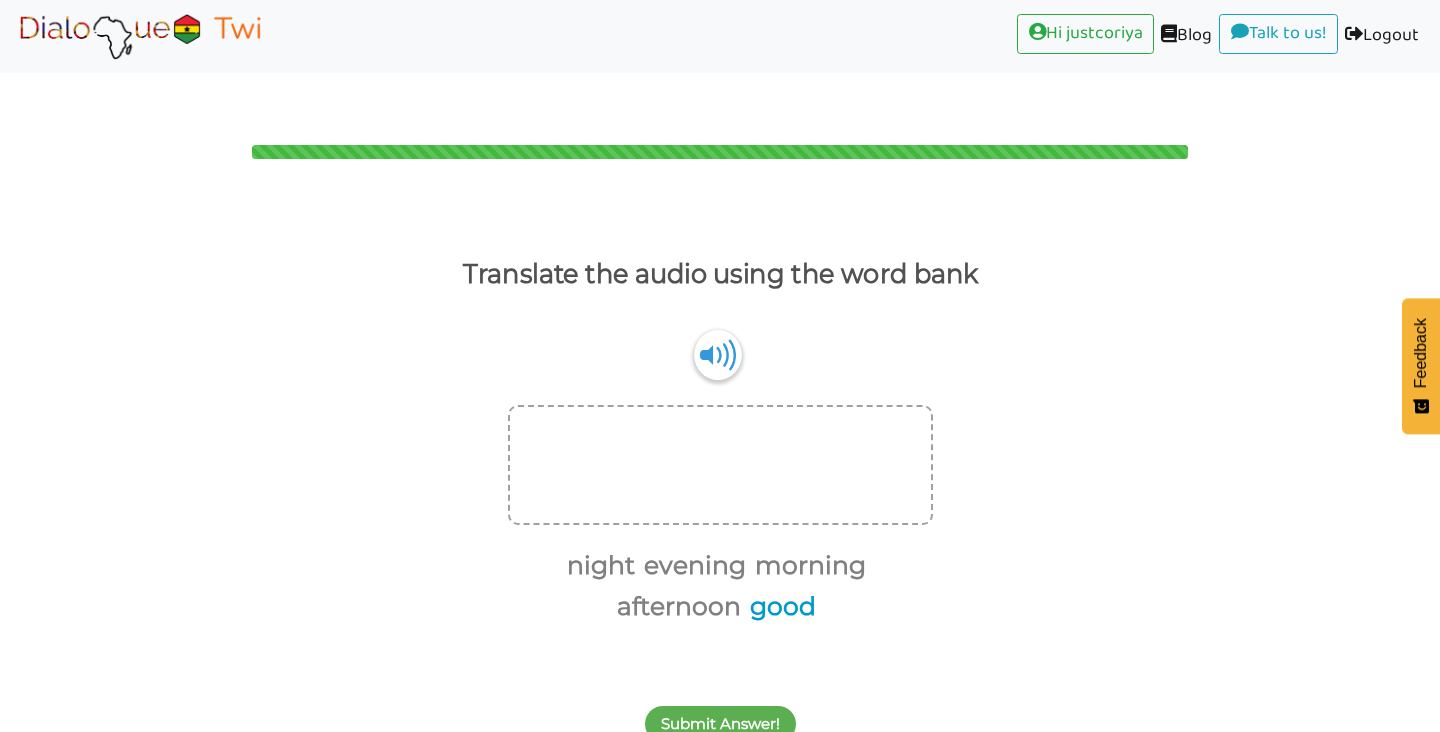click on "good" at bounding box center [779, 607] 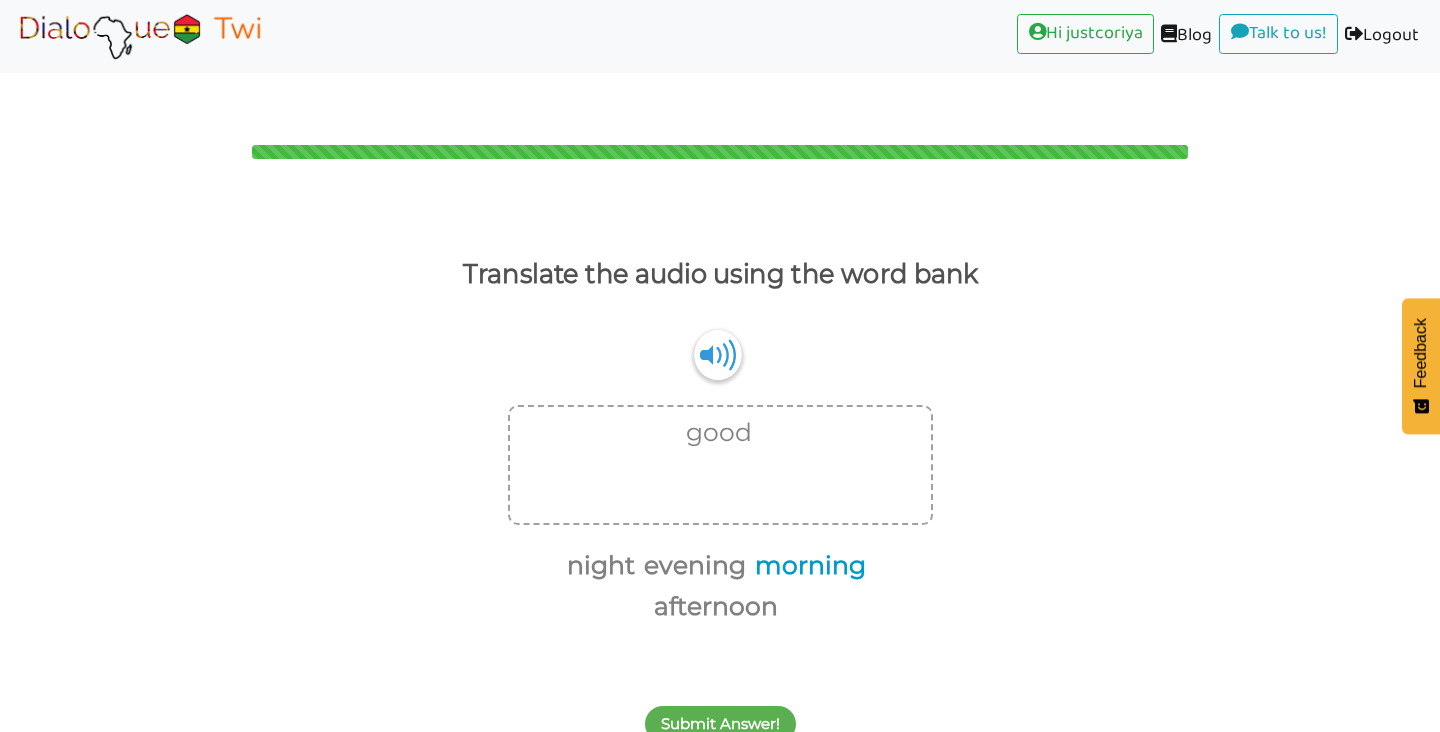 click on "morning" at bounding box center (807, 566) 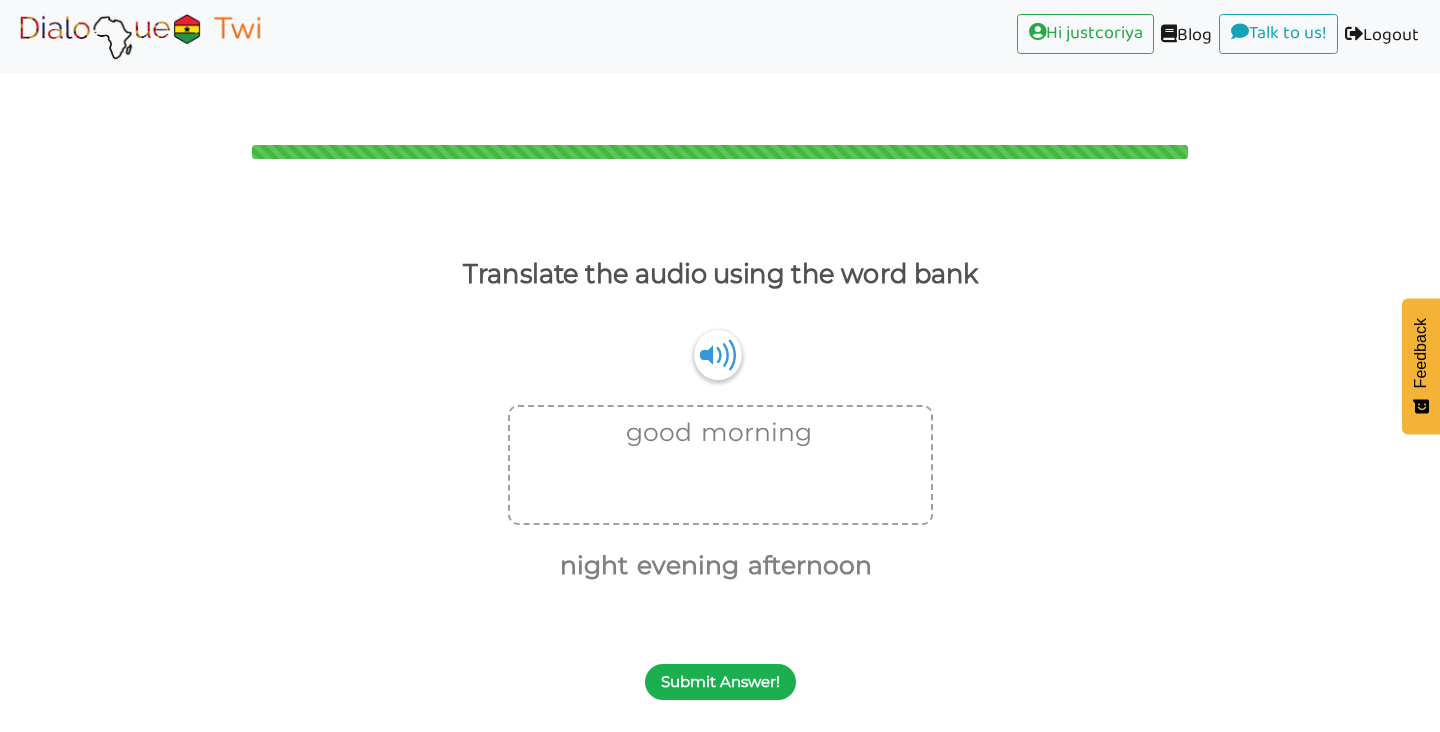 click on "Submit Answer!" at bounding box center [720, 682] 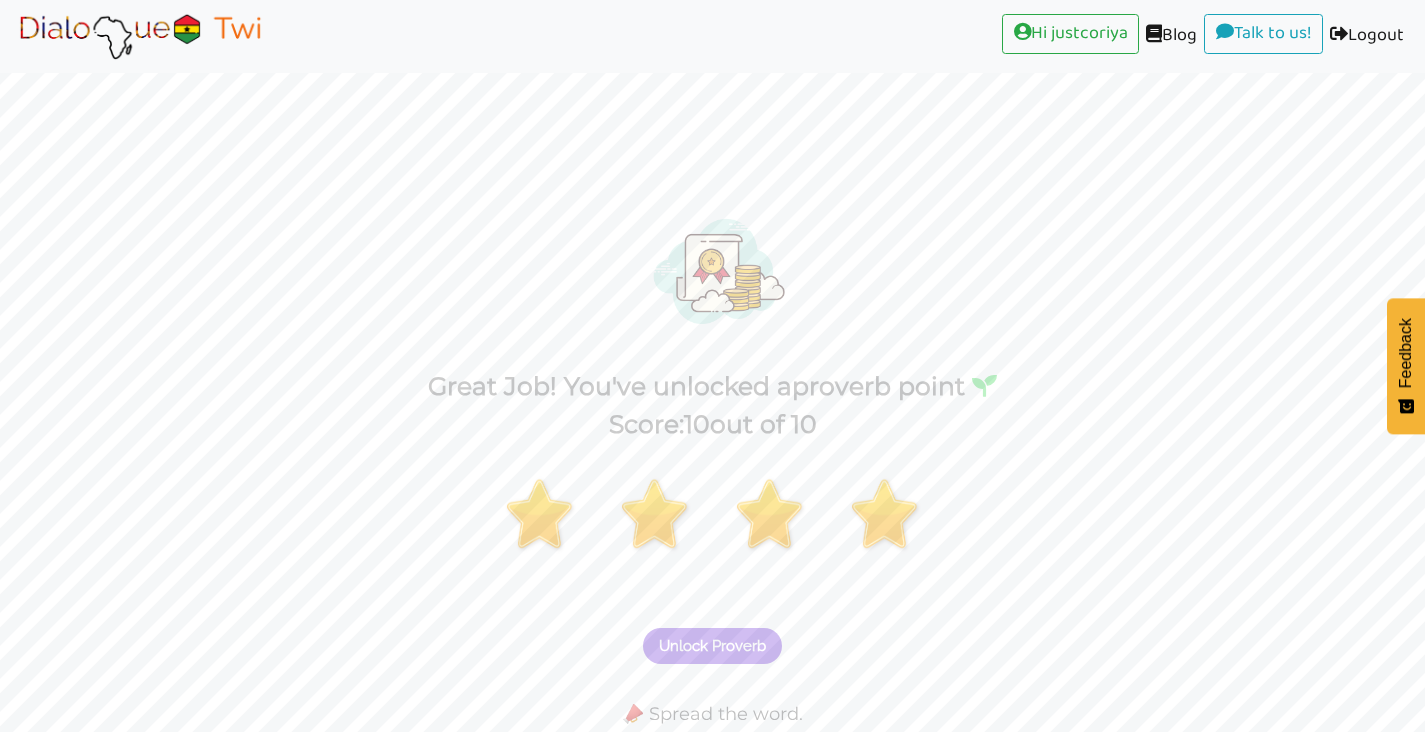 click on "Unlock Proverb" at bounding box center (712, 646) 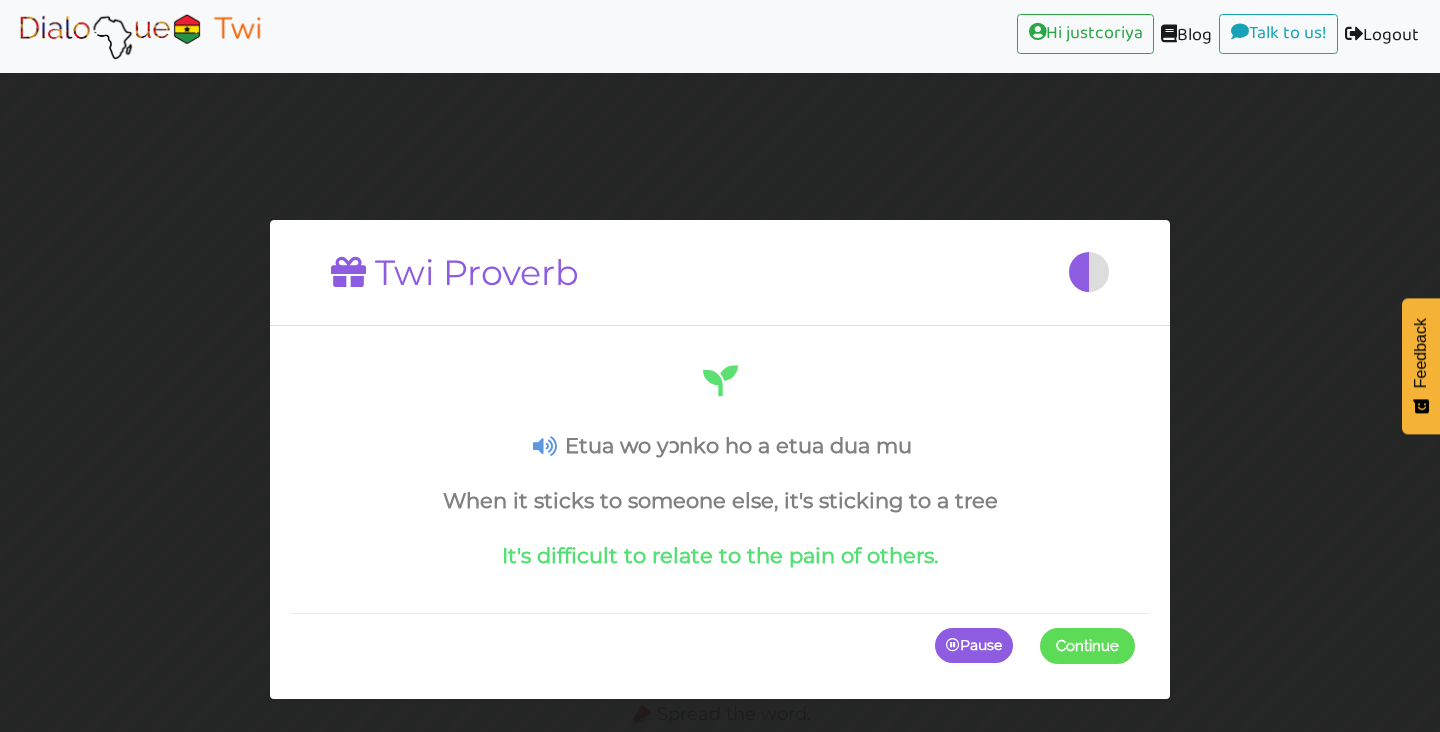 click at bounding box center [1135, 645] 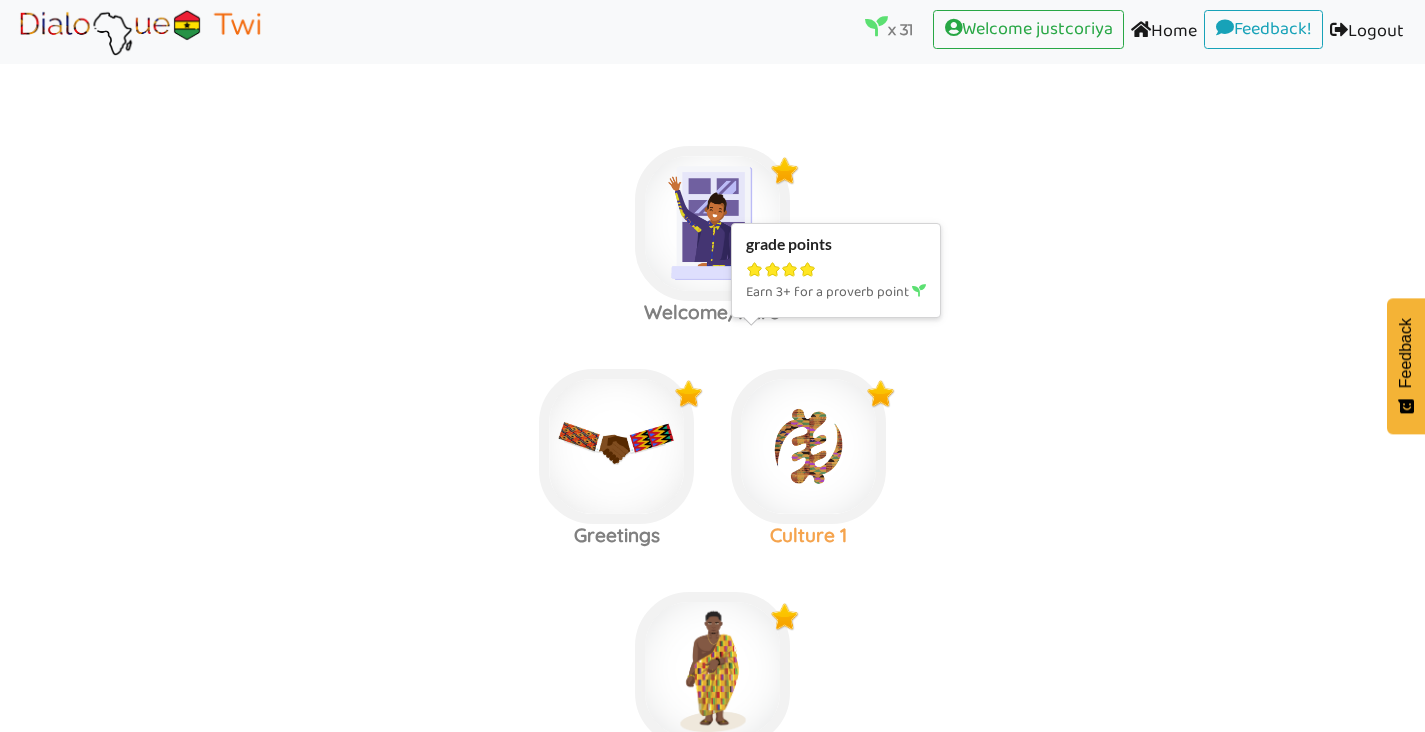 click at bounding box center (712, 223) 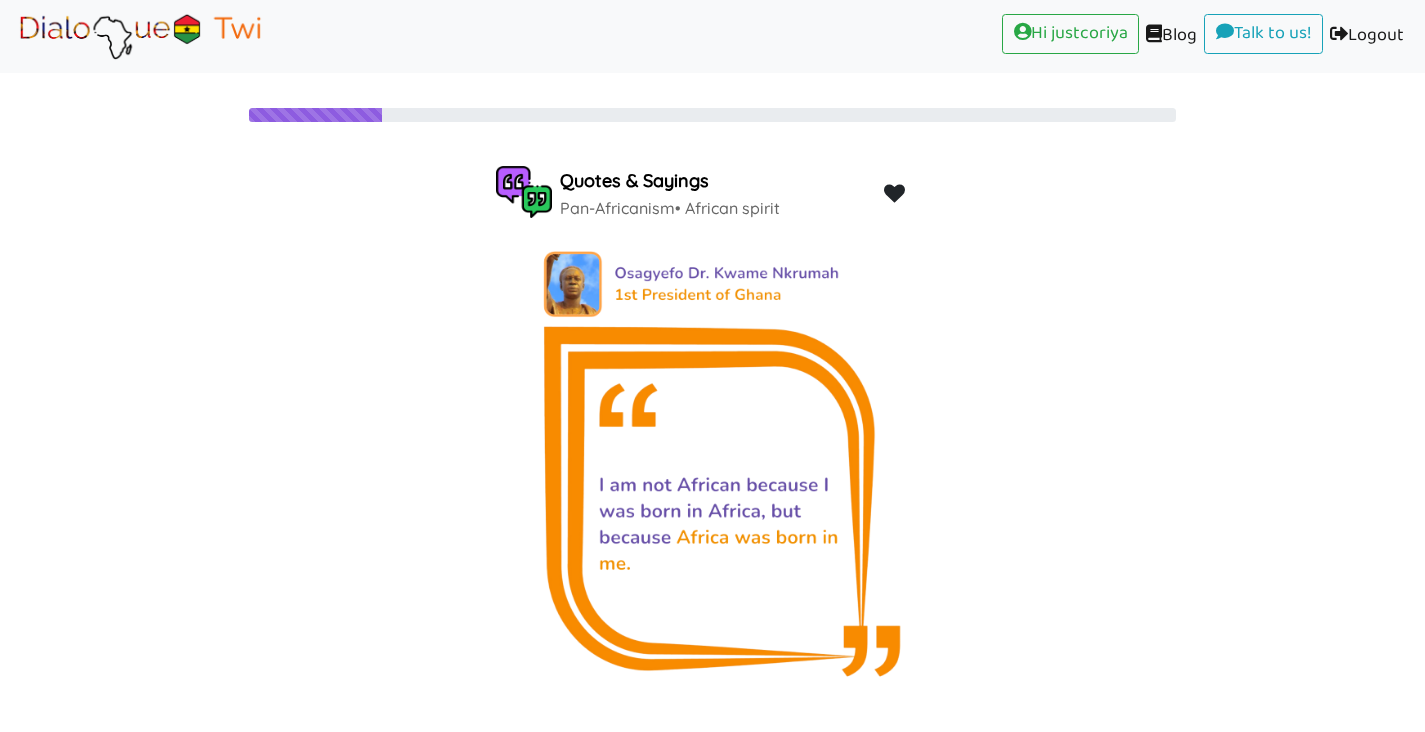 scroll, scrollTop: 48, scrollLeft: 0, axis: vertical 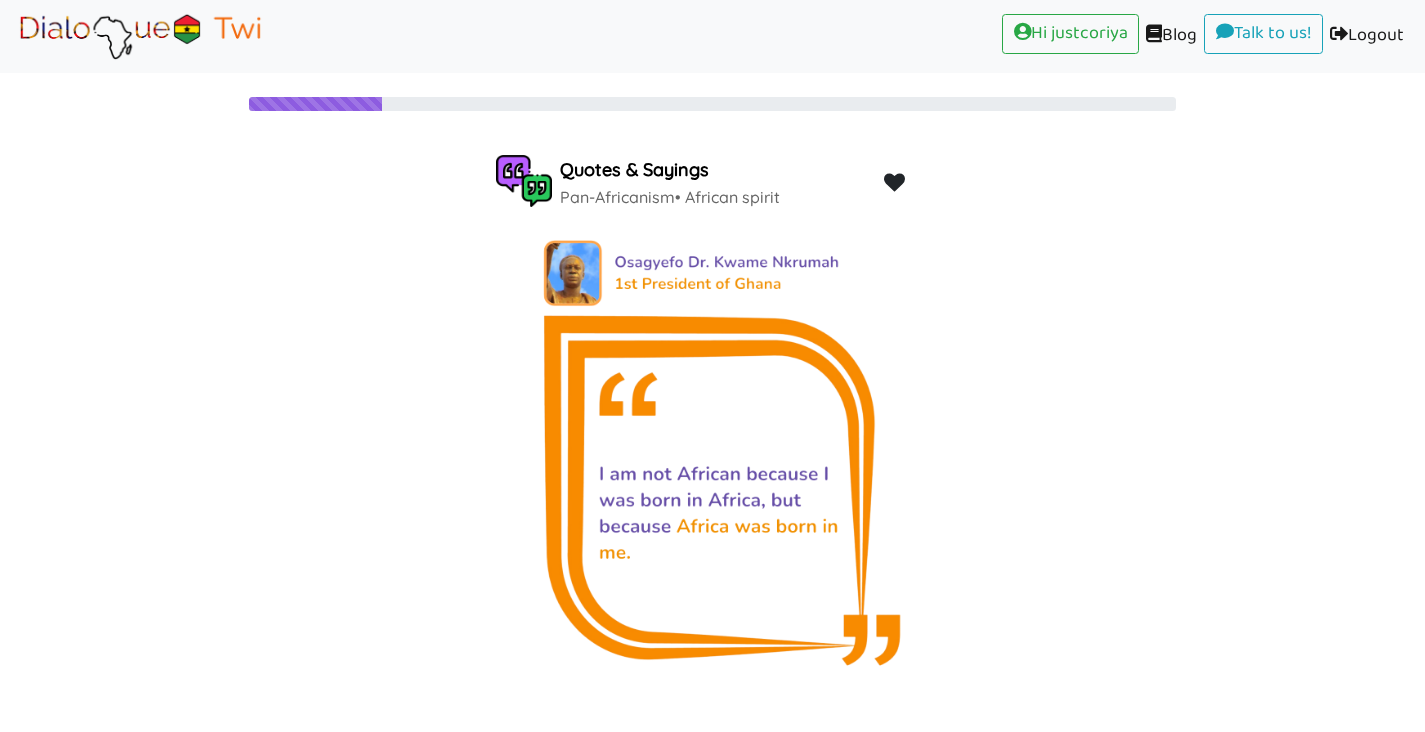 click on "Next Card" at bounding box center (686, 754) 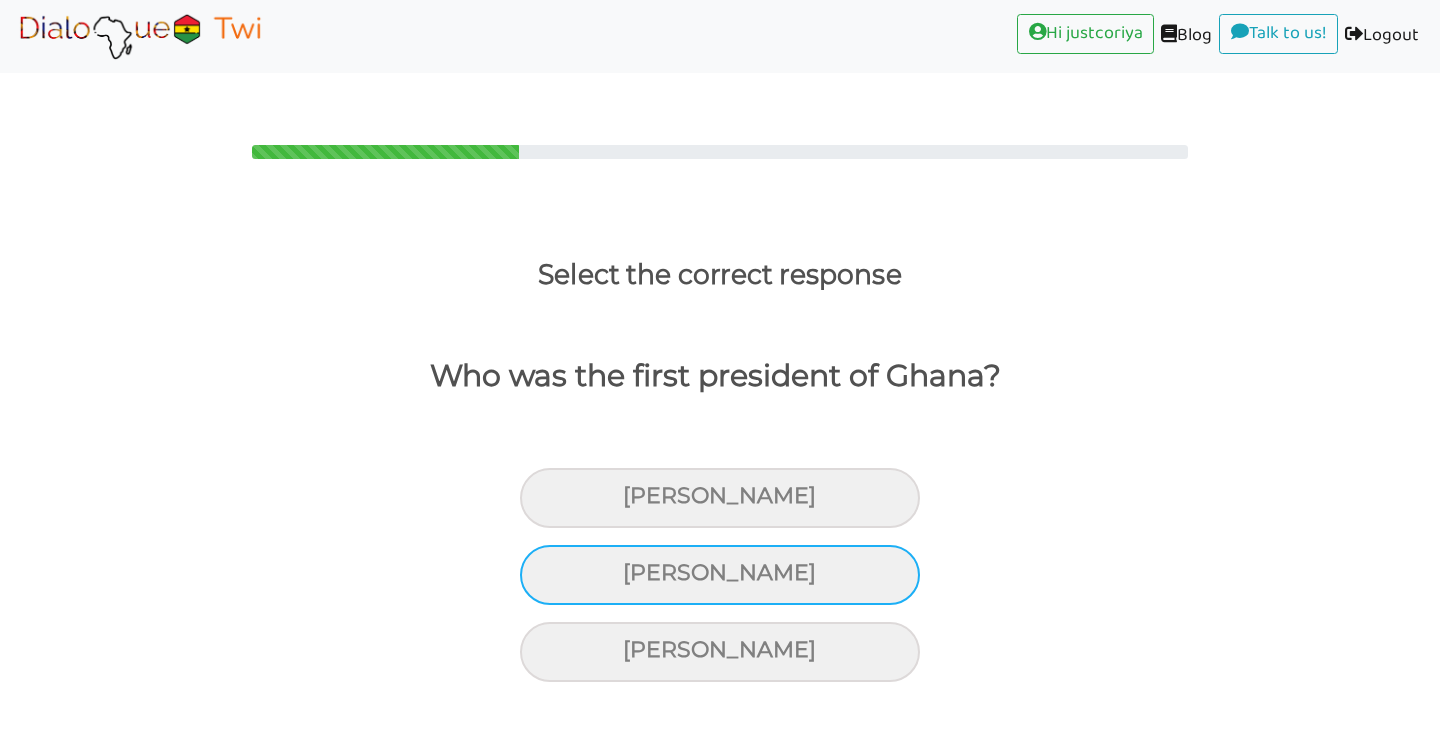 click on "[PERSON_NAME]" at bounding box center (720, 498) 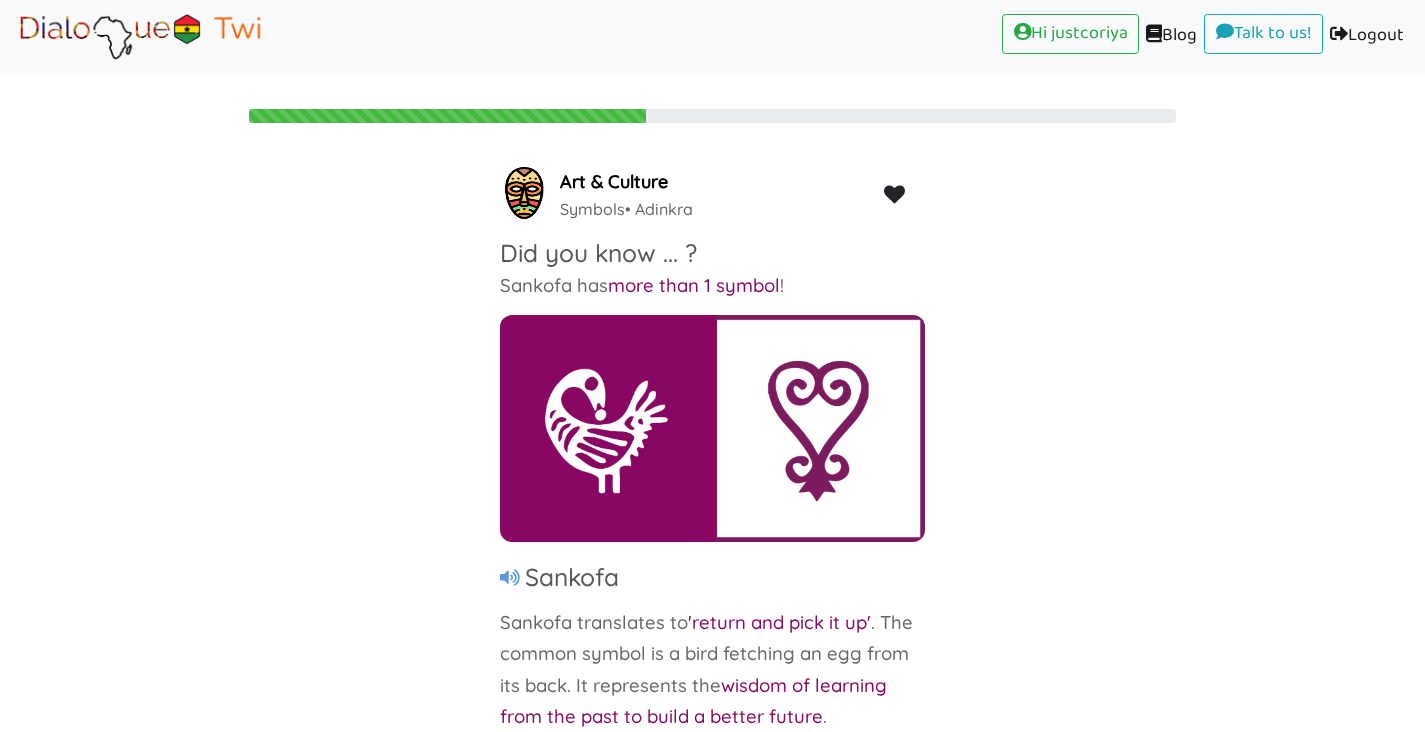 scroll, scrollTop: 48, scrollLeft: 0, axis: vertical 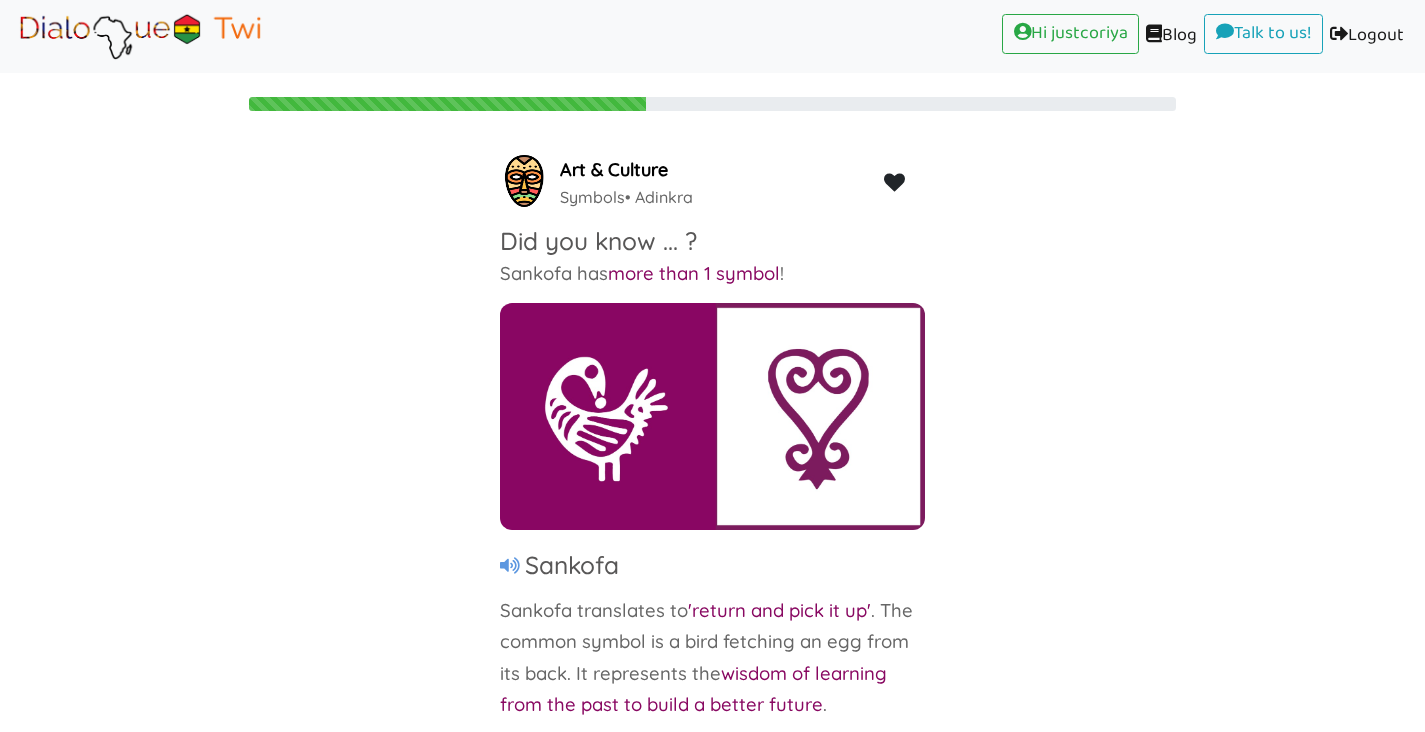 click on "Next Card" at bounding box center (686, 754) 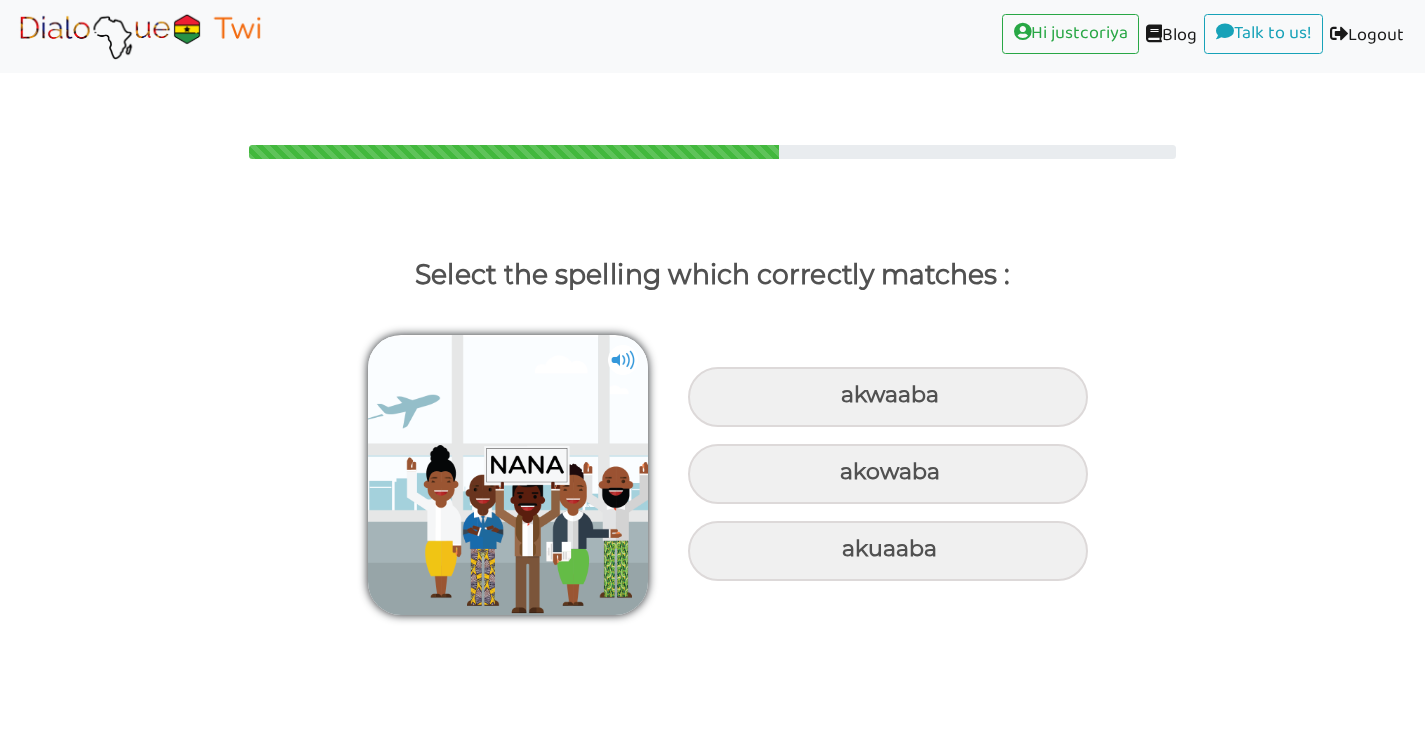 scroll, scrollTop: 0, scrollLeft: 0, axis: both 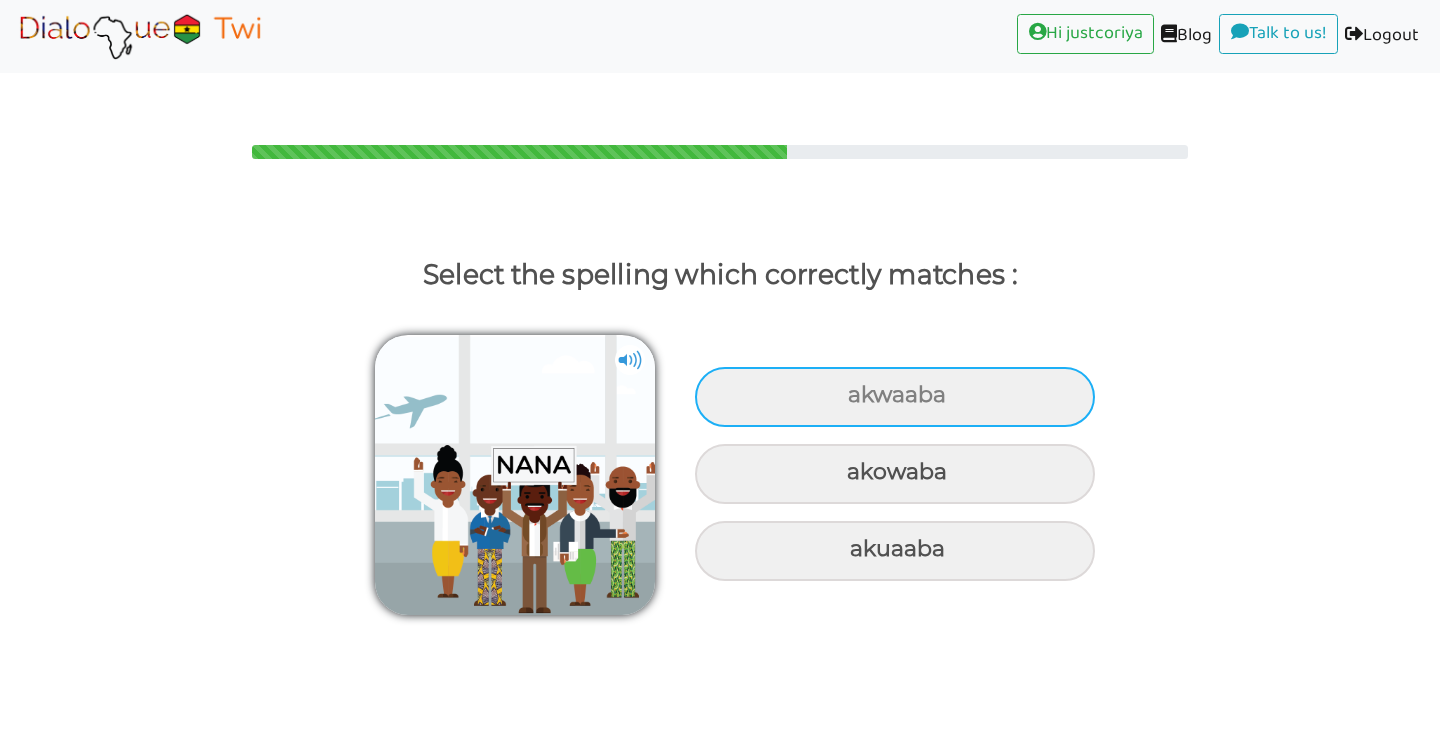 click on "akwaaba" at bounding box center (895, 397) 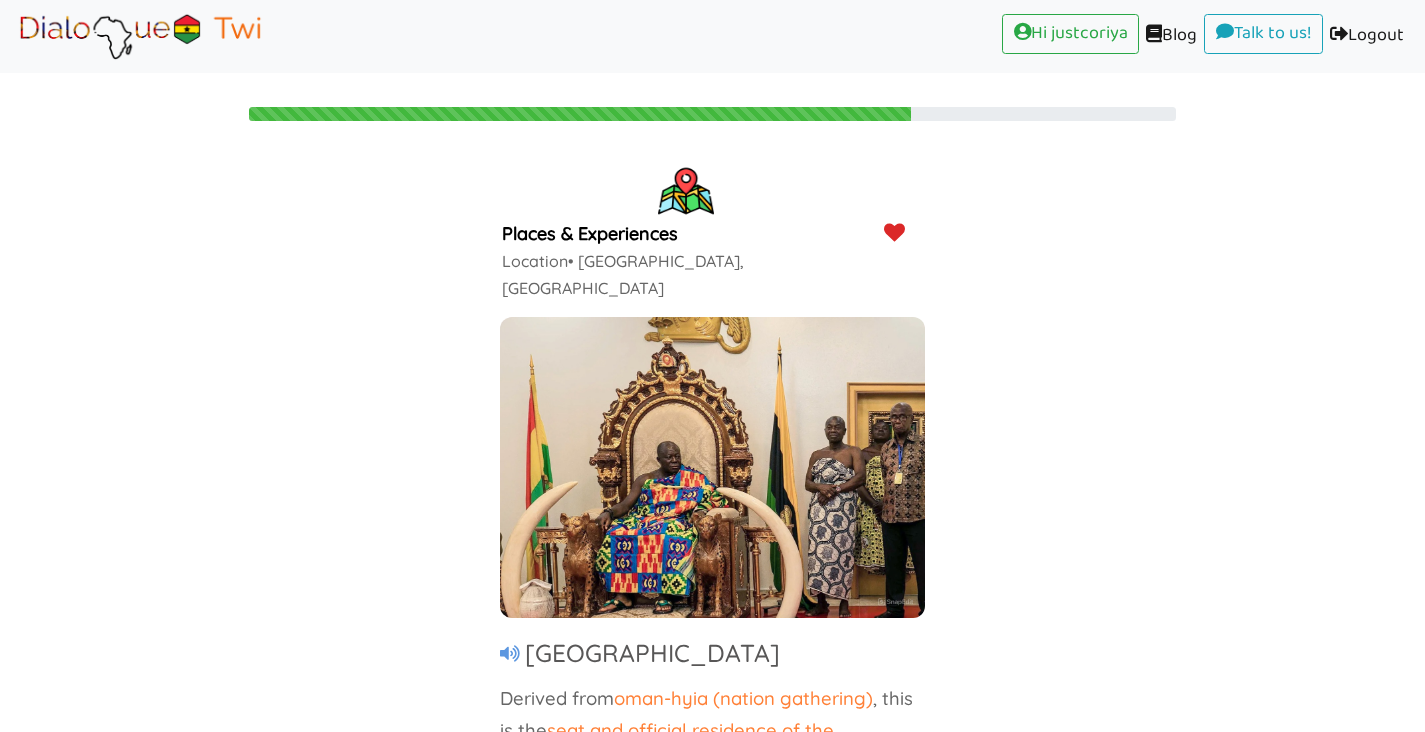 scroll, scrollTop: 48, scrollLeft: 0, axis: vertical 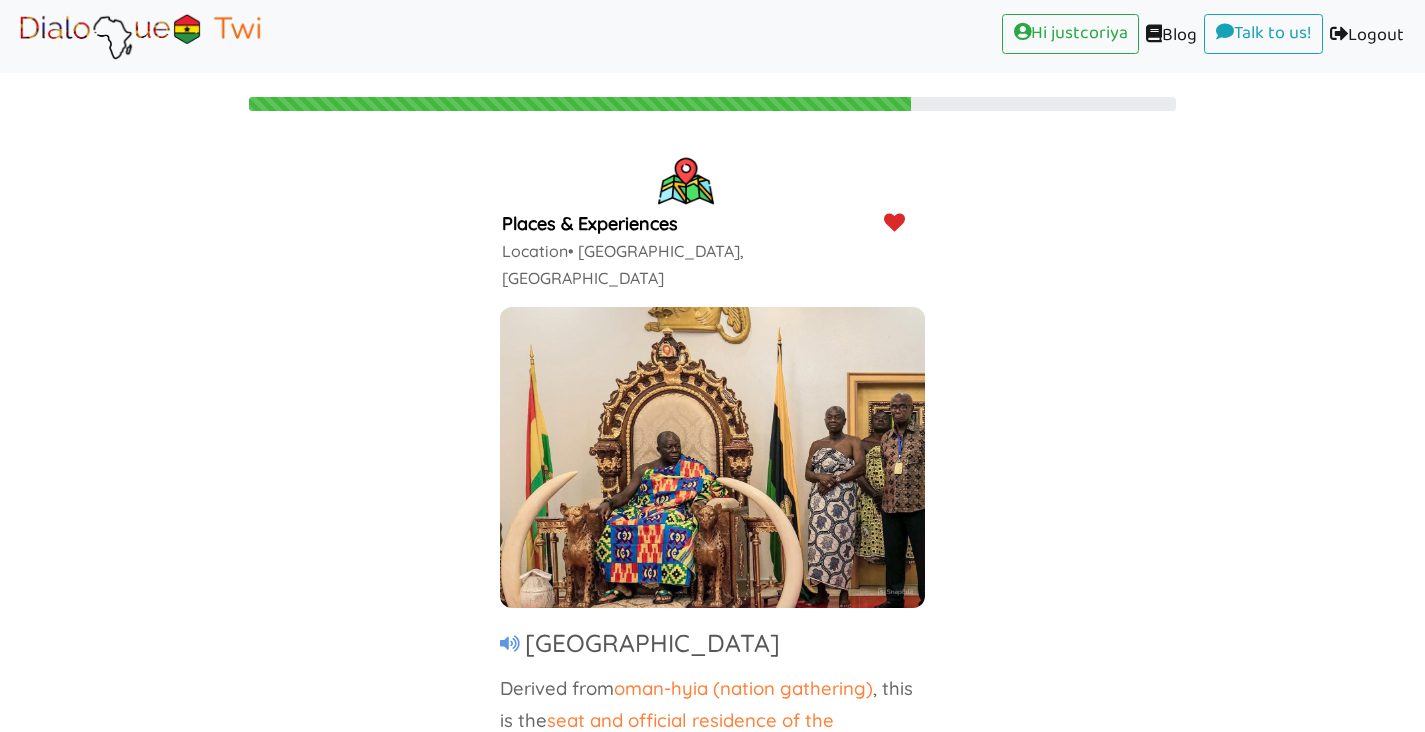 click on "Next Card" at bounding box center [686, 754] 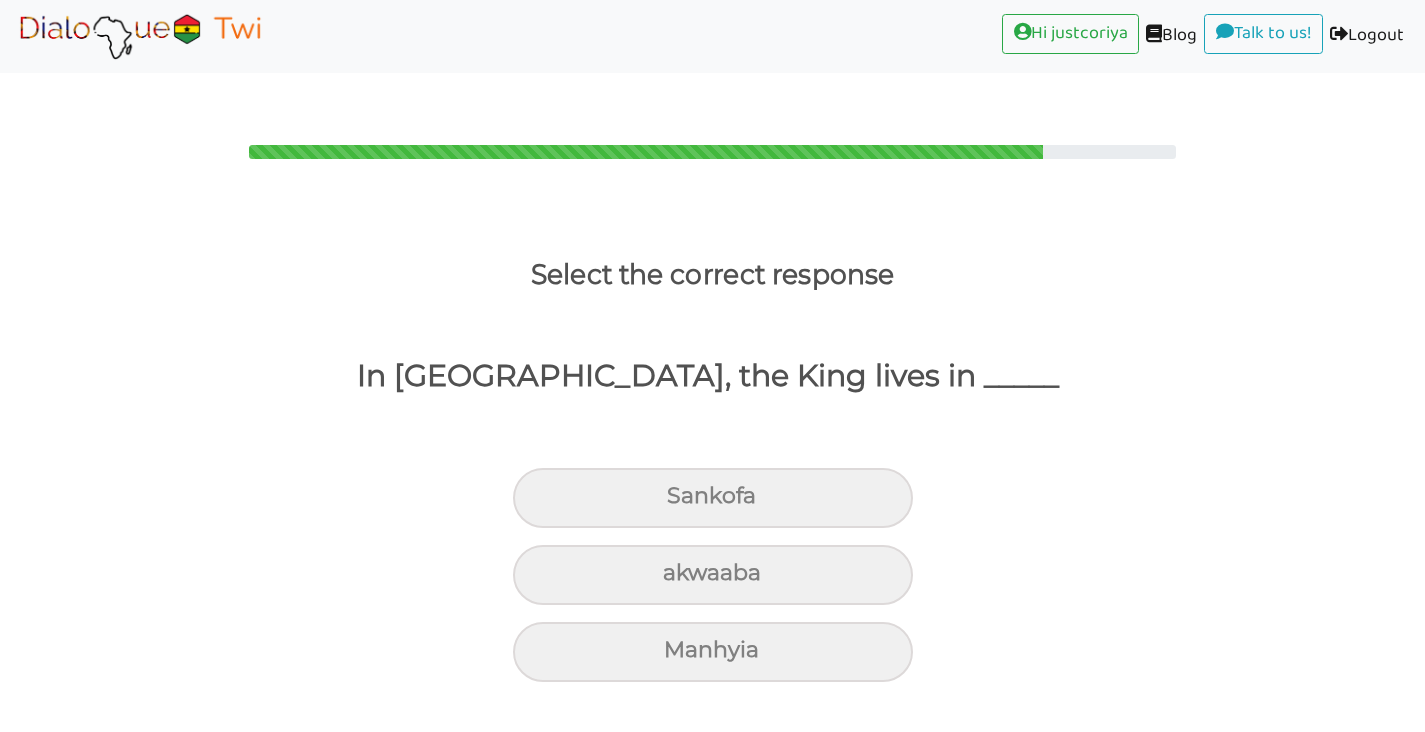 scroll, scrollTop: 0, scrollLeft: 0, axis: both 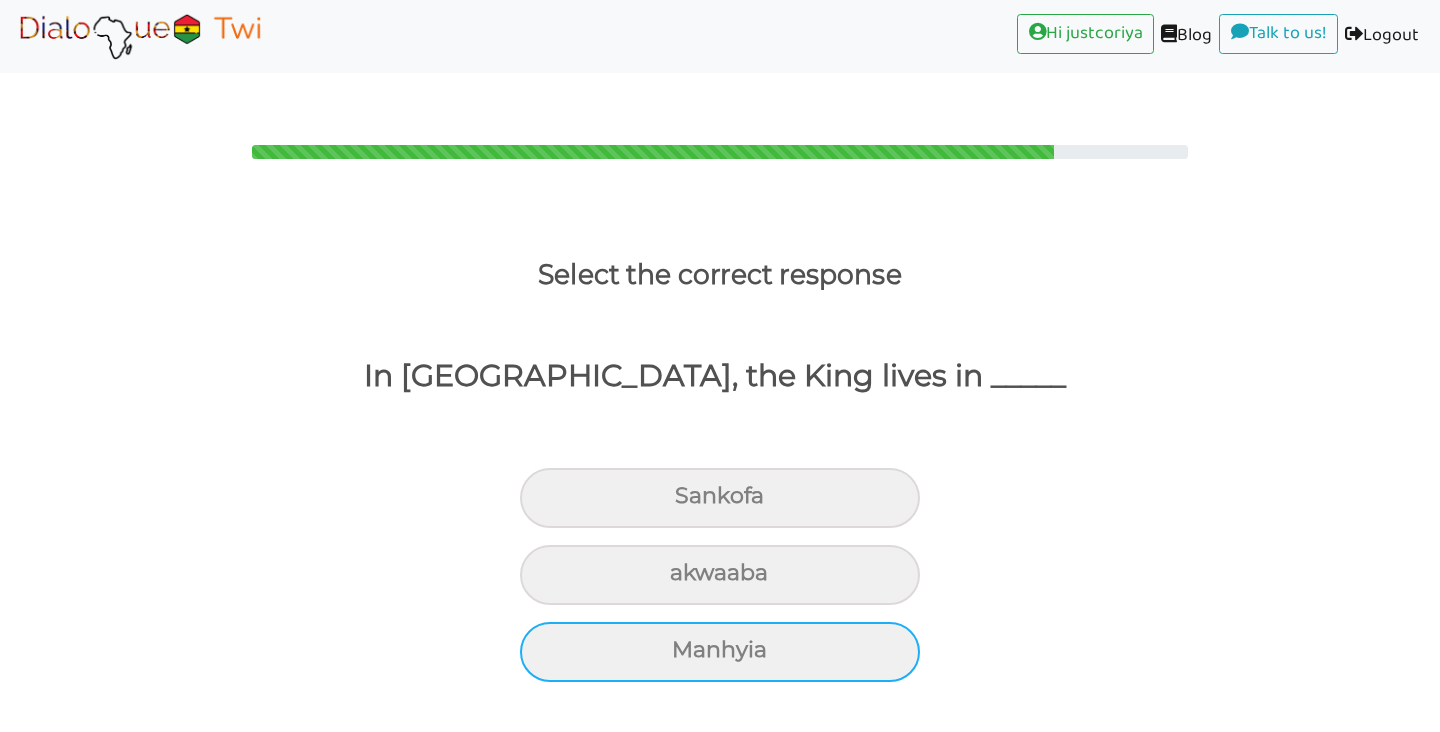 click on "Manhyia" at bounding box center [720, 498] 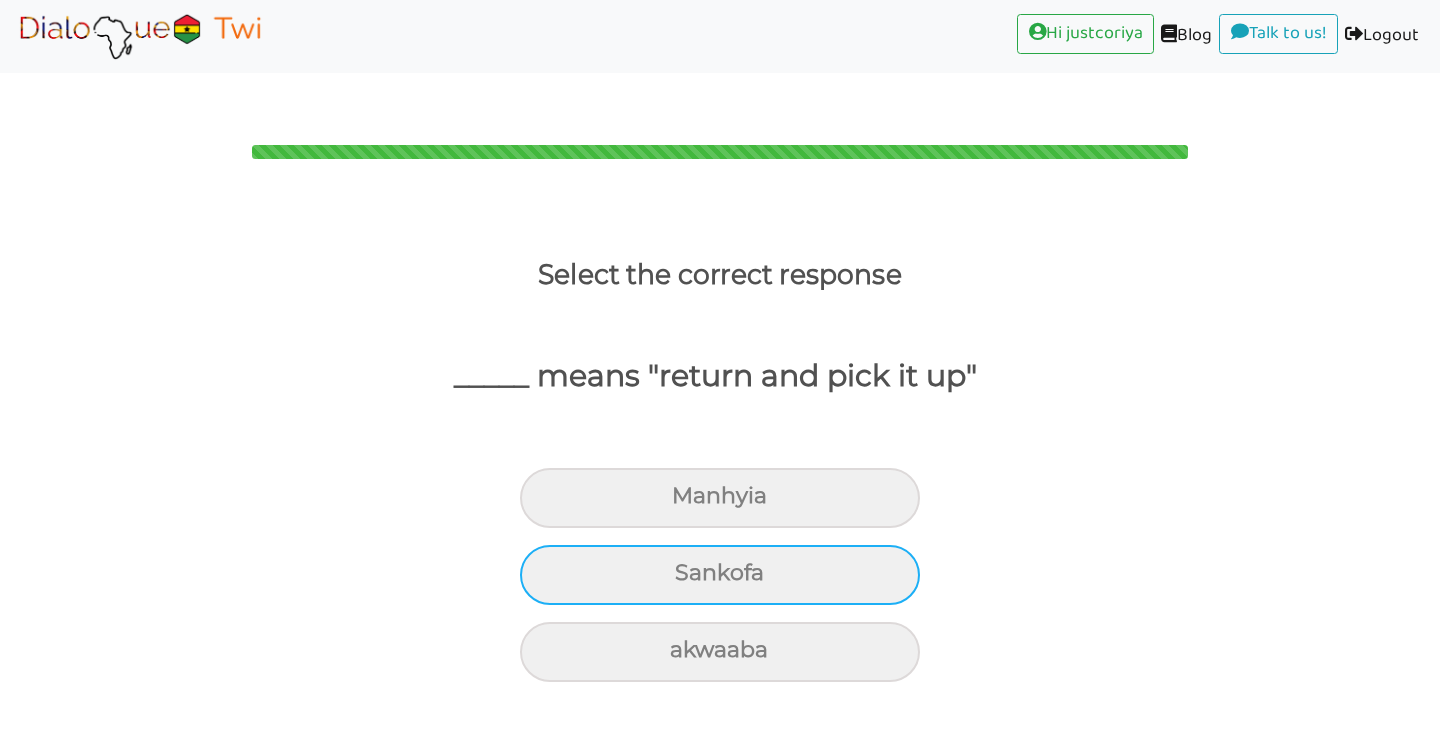 click on "Sankofa" at bounding box center [720, 498] 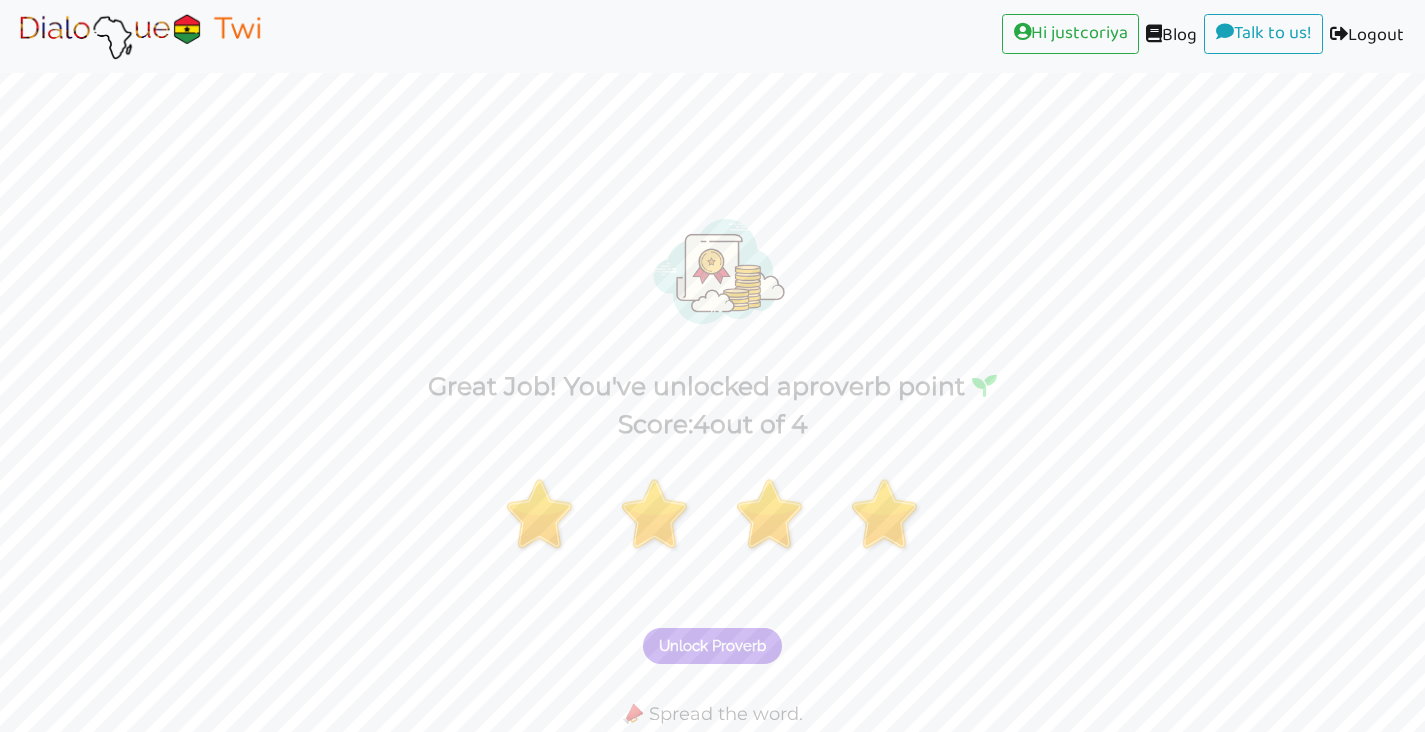 click on "Unlock Proverb" at bounding box center [712, 646] 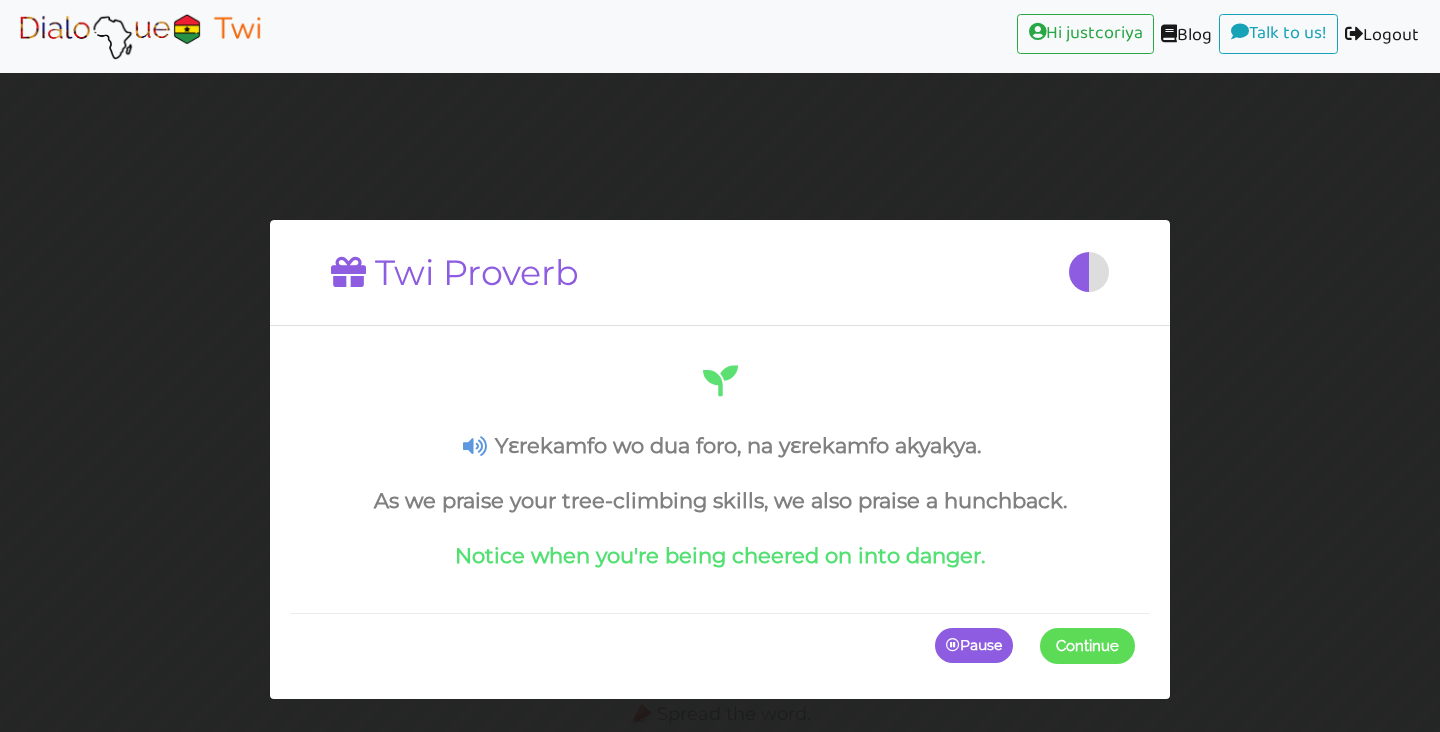 click on "Continue" at bounding box center (1087, 645) 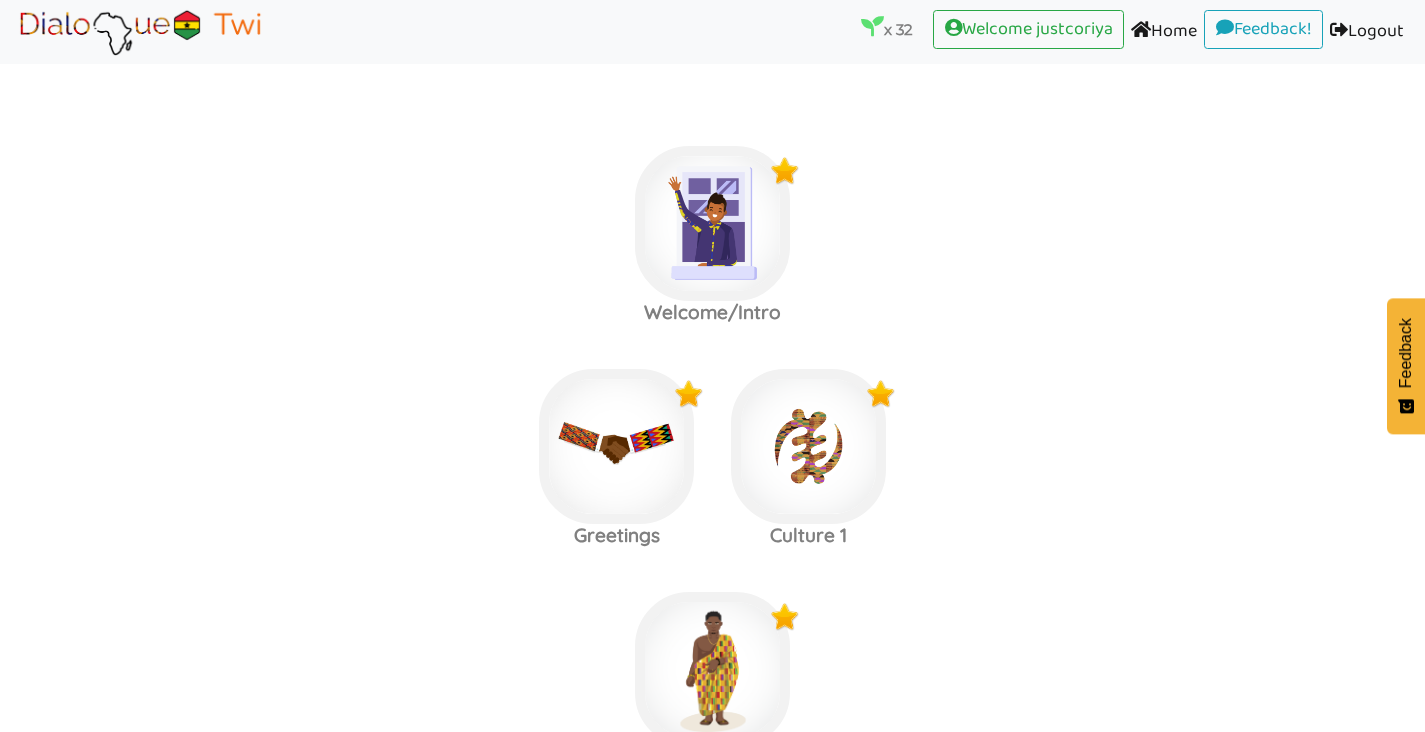 scroll, scrollTop: 238, scrollLeft: 0, axis: vertical 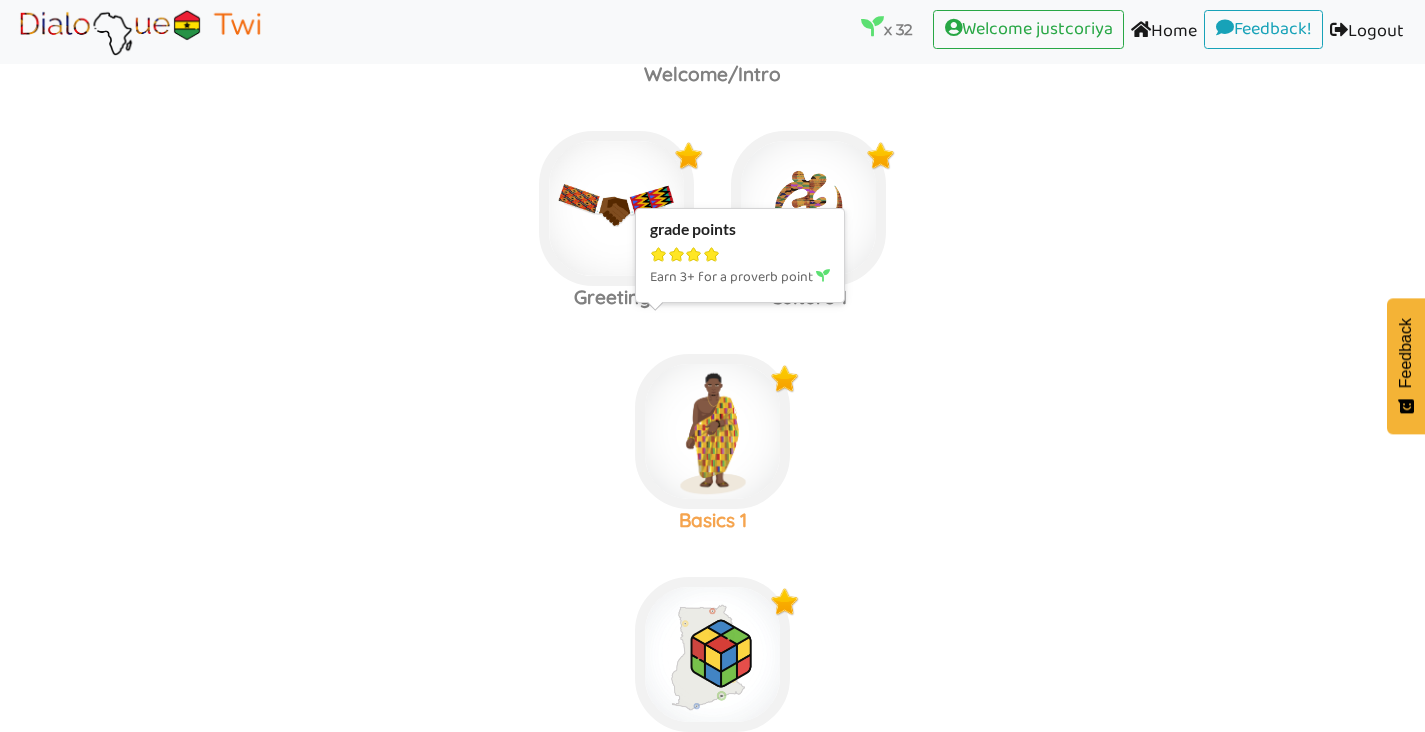 click at bounding box center (712, -15) 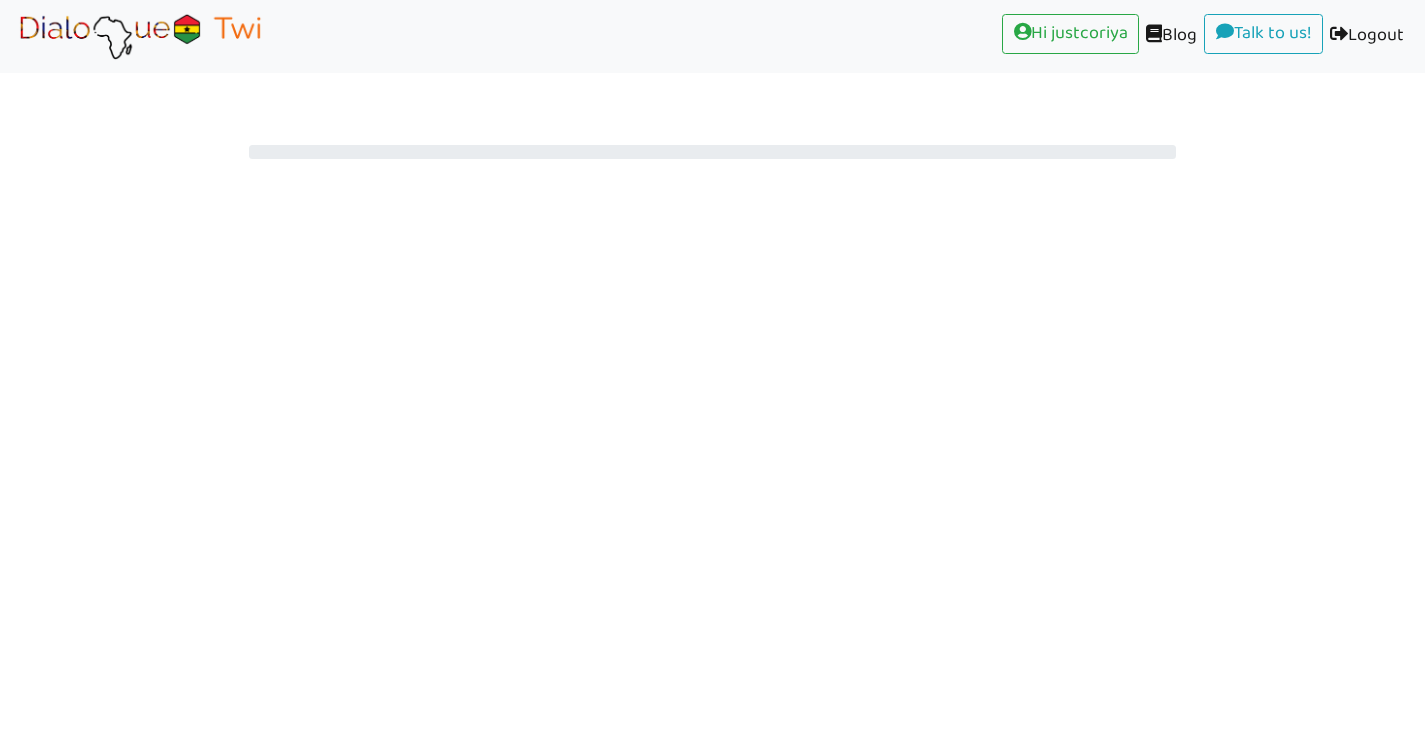 scroll, scrollTop: 0, scrollLeft: 0, axis: both 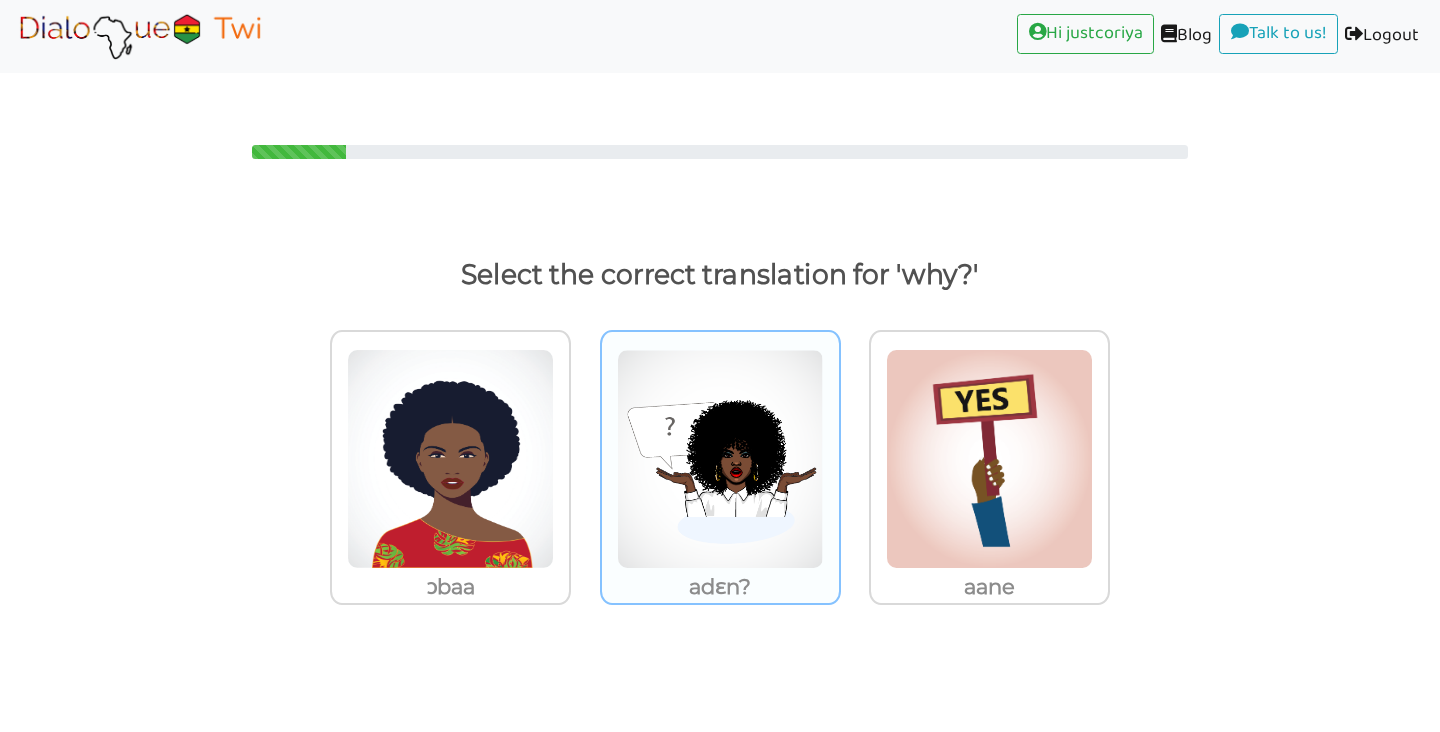 click at bounding box center (450, 459) 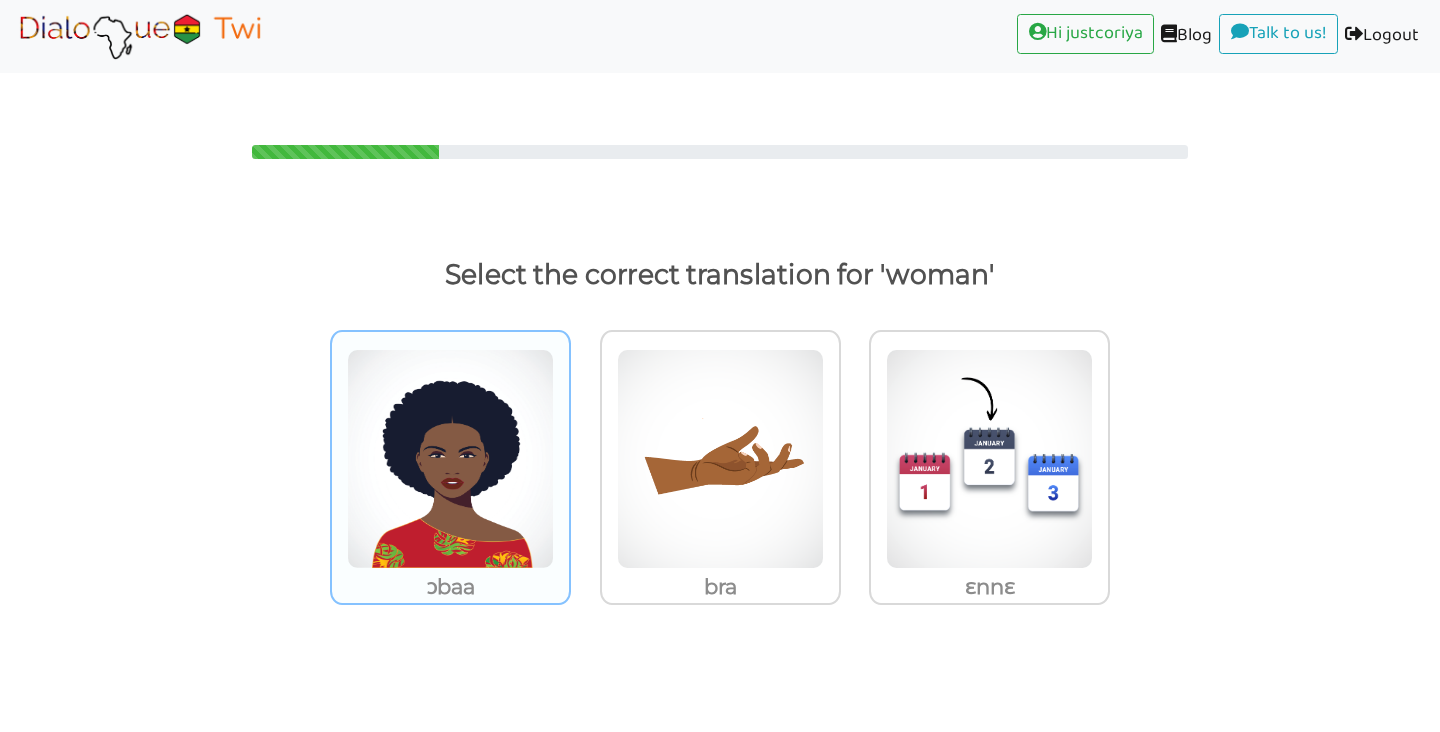 click at bounding box center [450, 459] 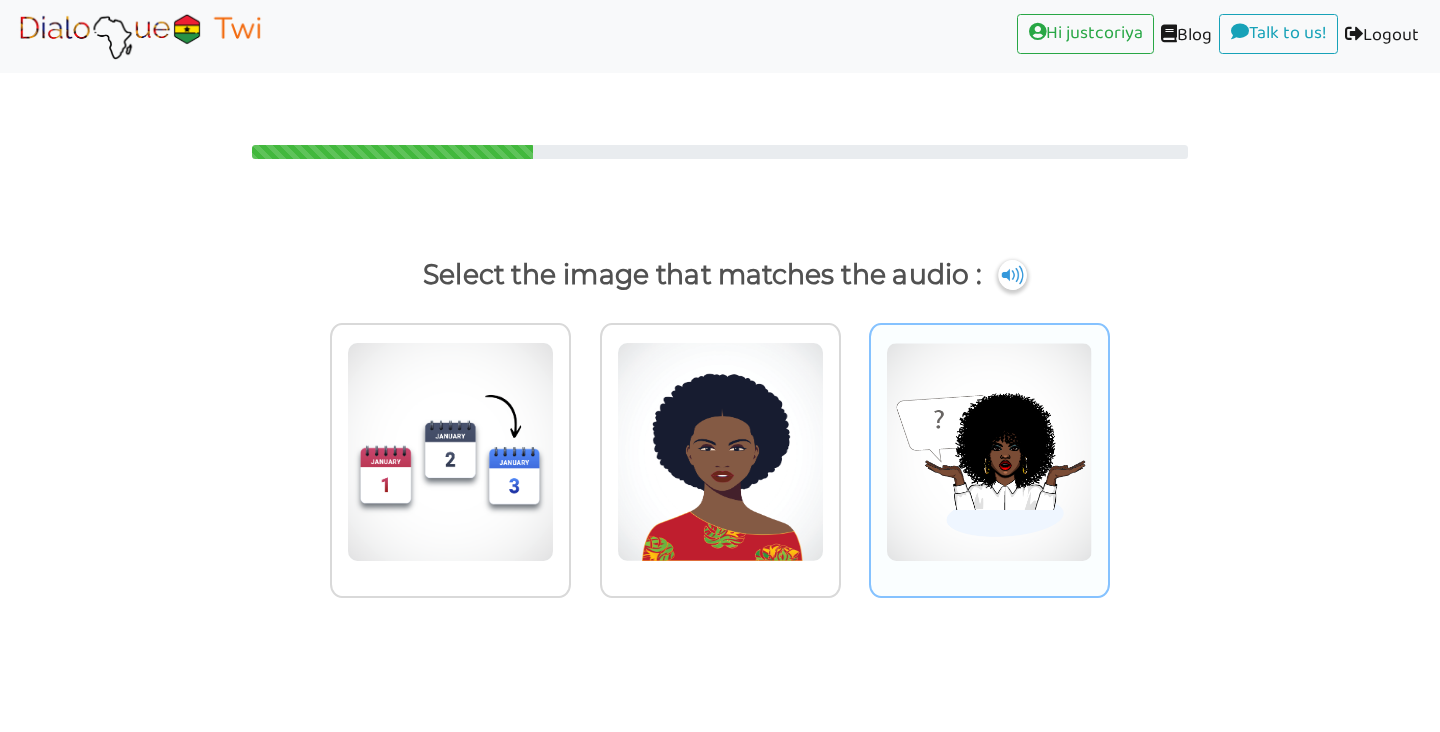 click at bounding box center [450, 452] 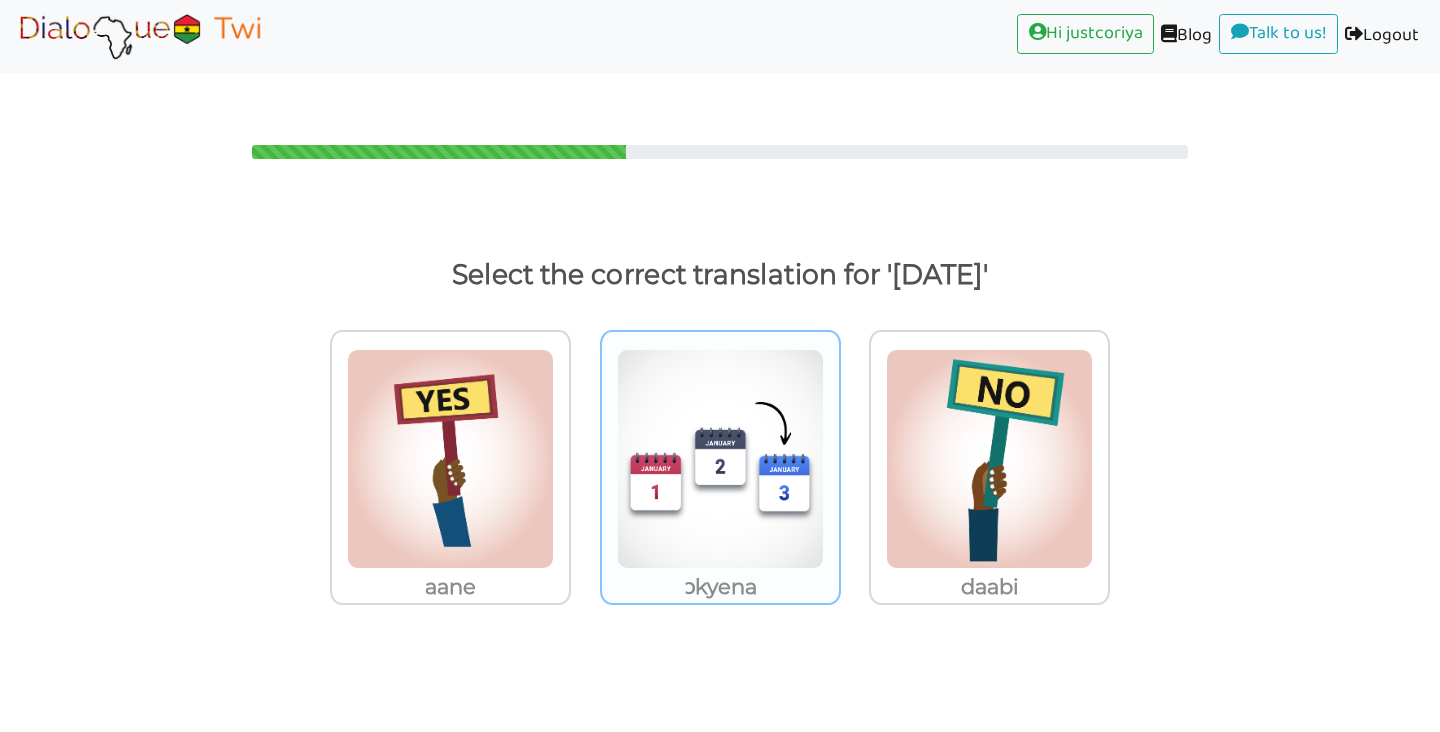 click at bounding box center [450, 459] 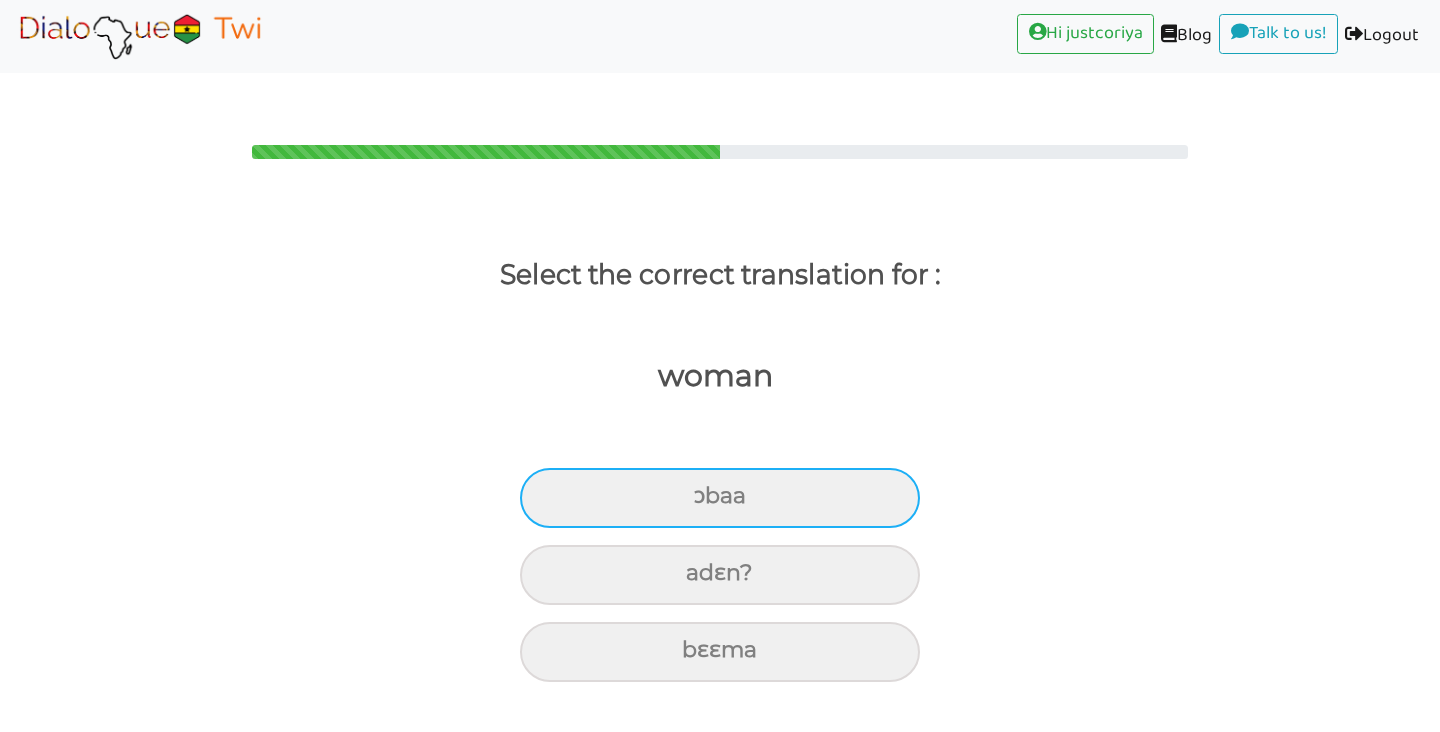 click on "ɔbaa" at bounding box center (720, 498) 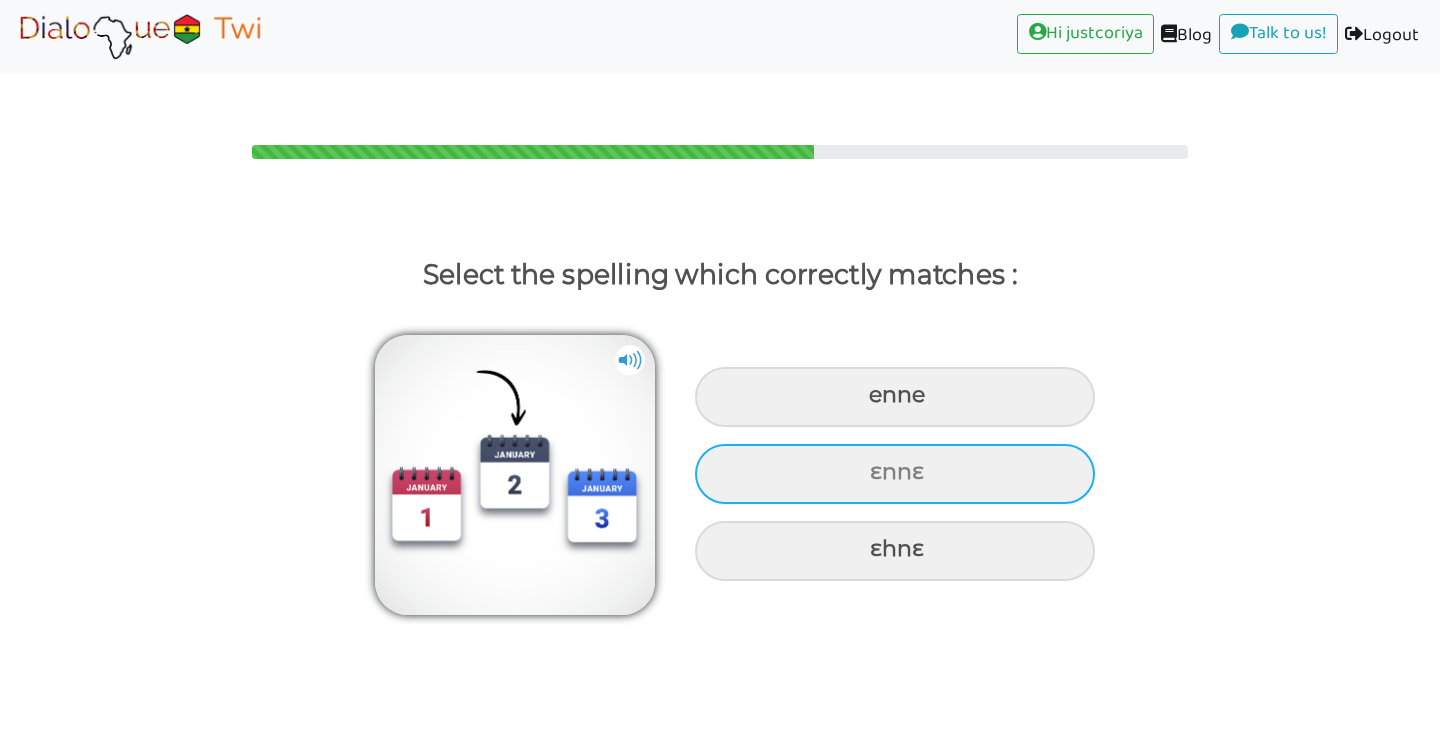 click on "ɛnnɛ" at bounding box center [895, 397] 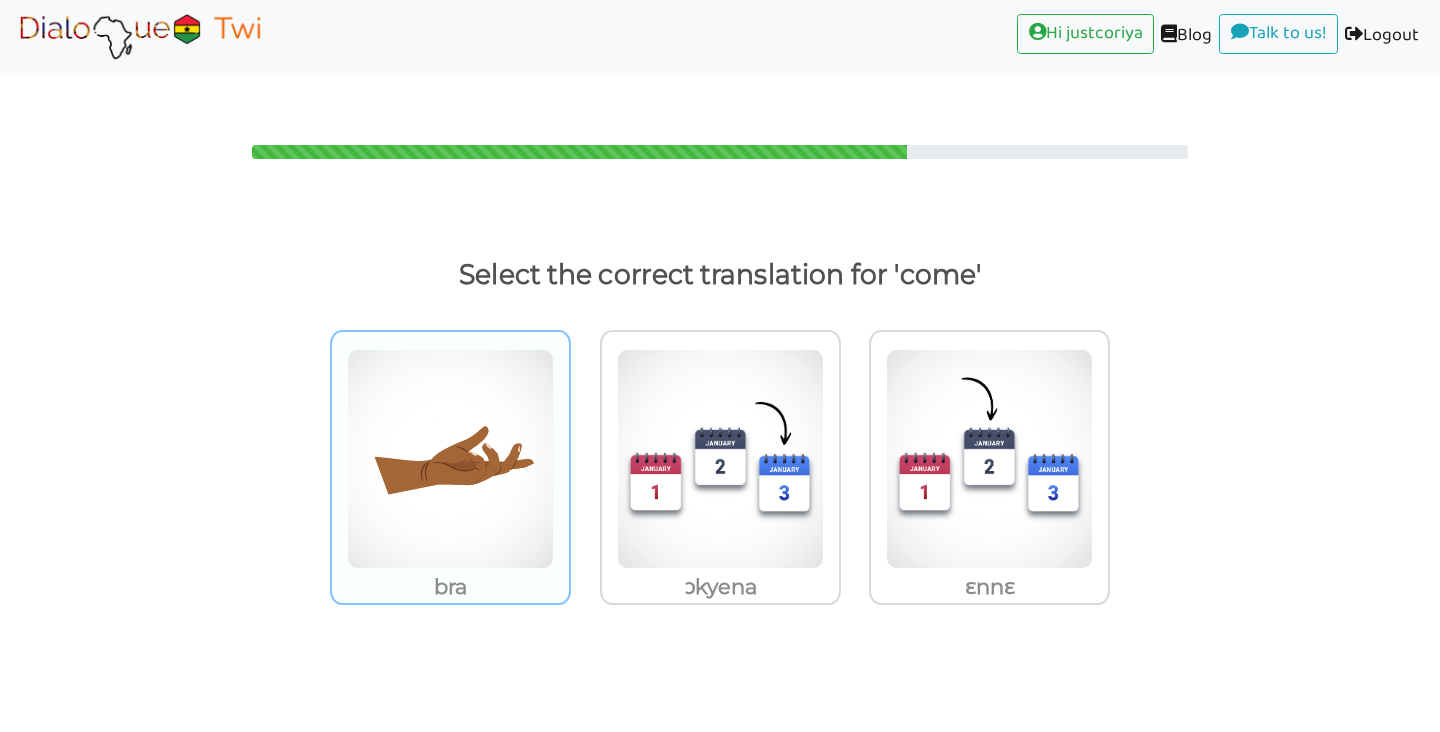 click at bounding box center (450, 459) 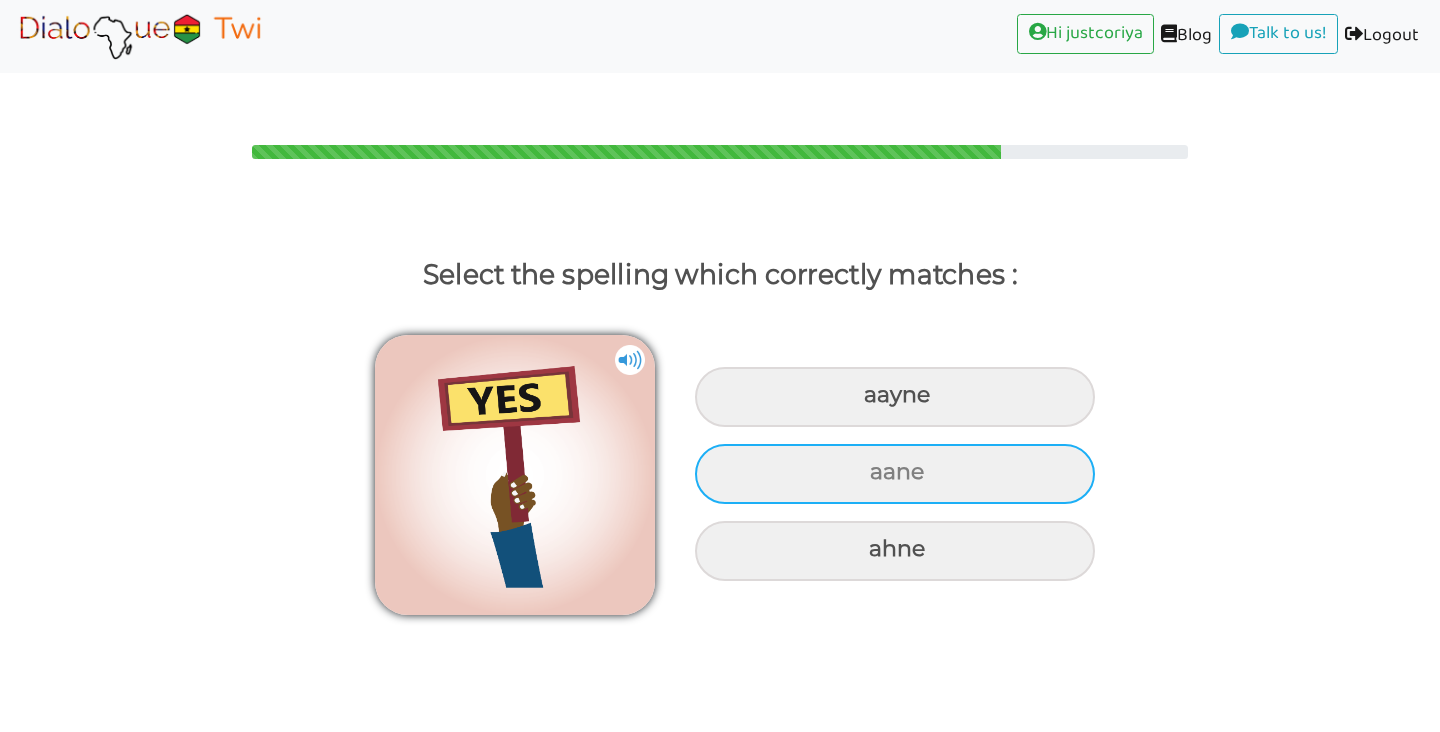 click on "aane" at bounding box center (895, 397) 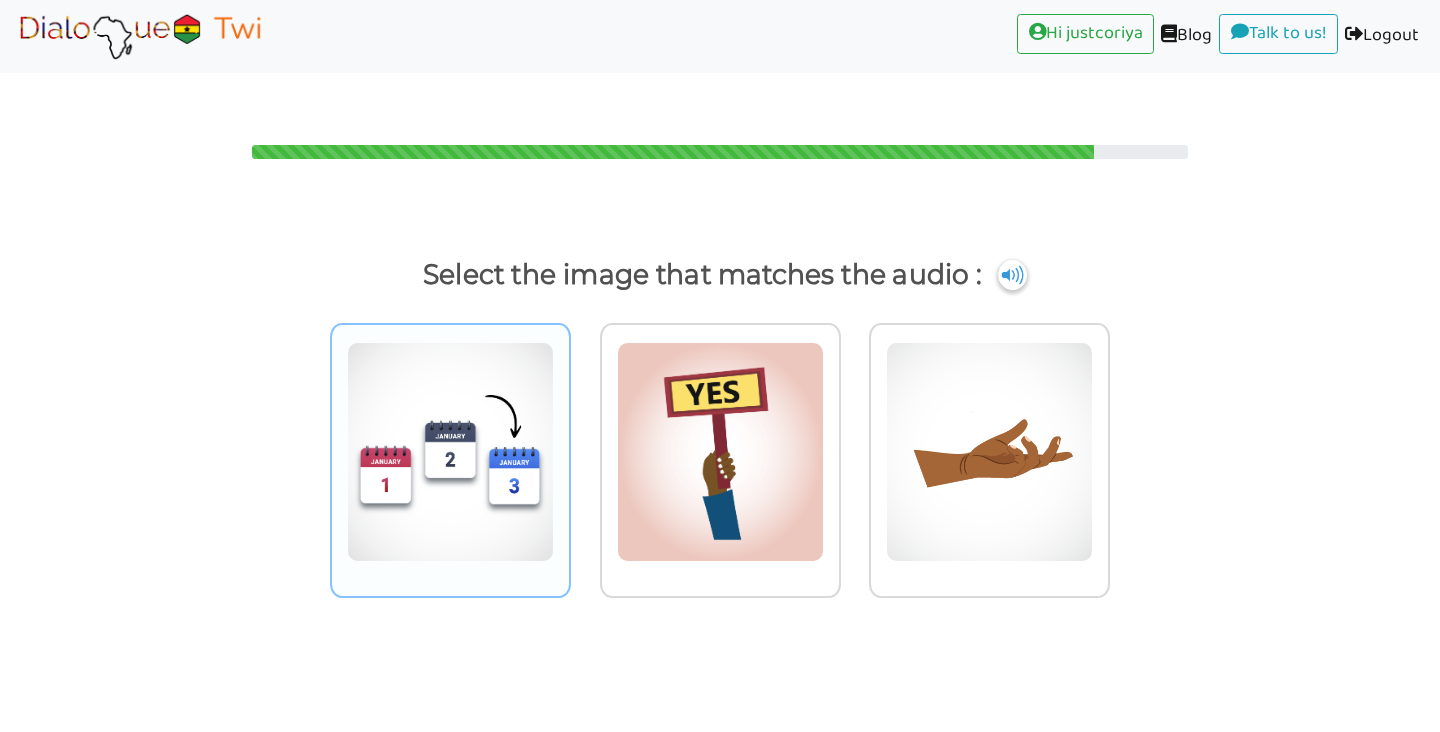 click at bounding box center [450, 452] 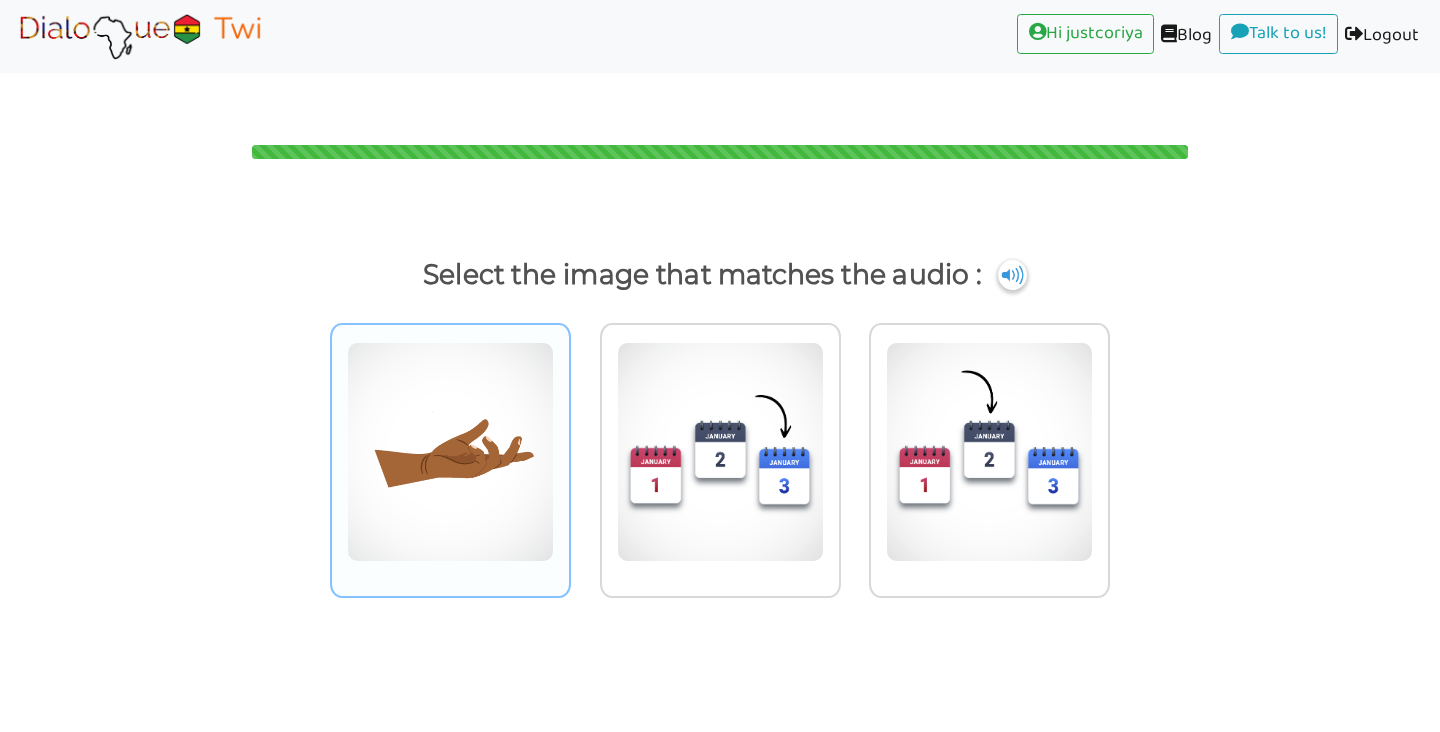 click at bounding box center (450, 452) 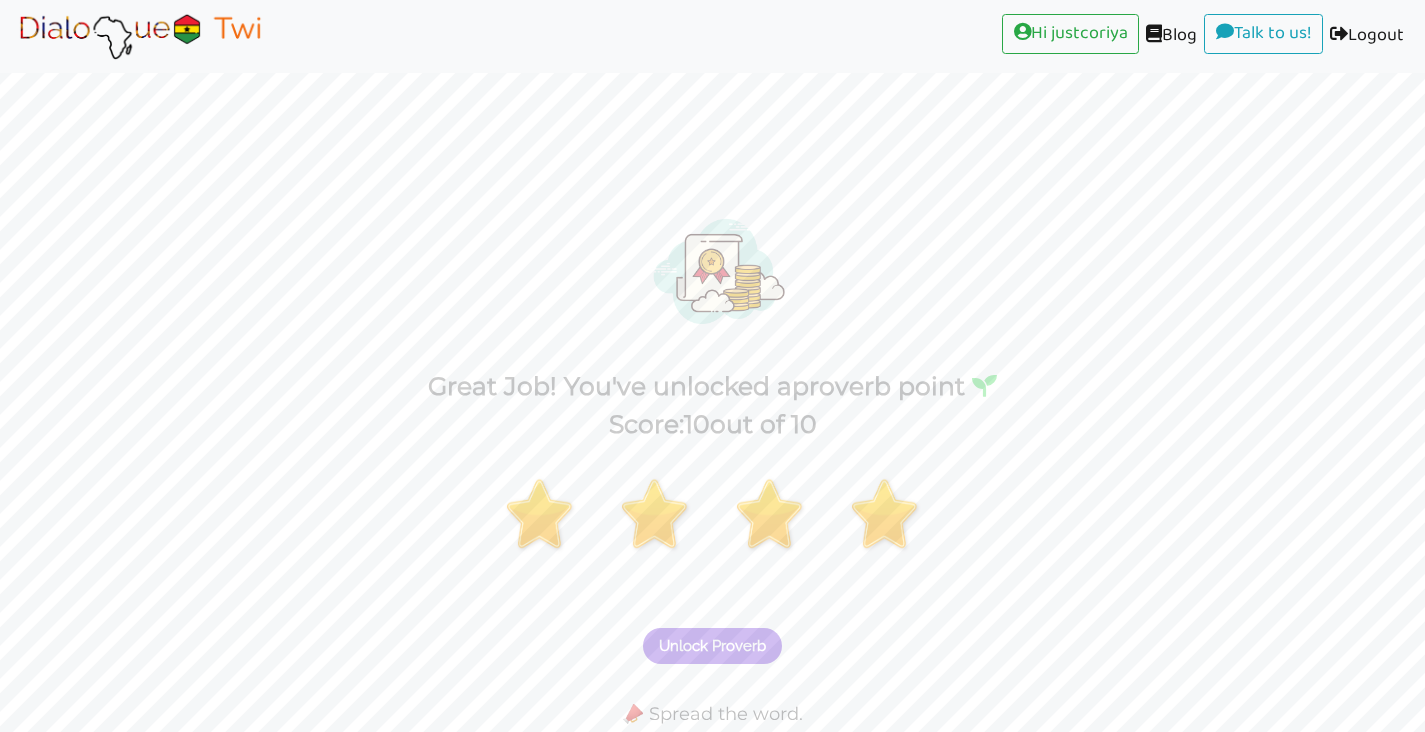 click on "Unlock Proverb" at bounding box center [712, 646] 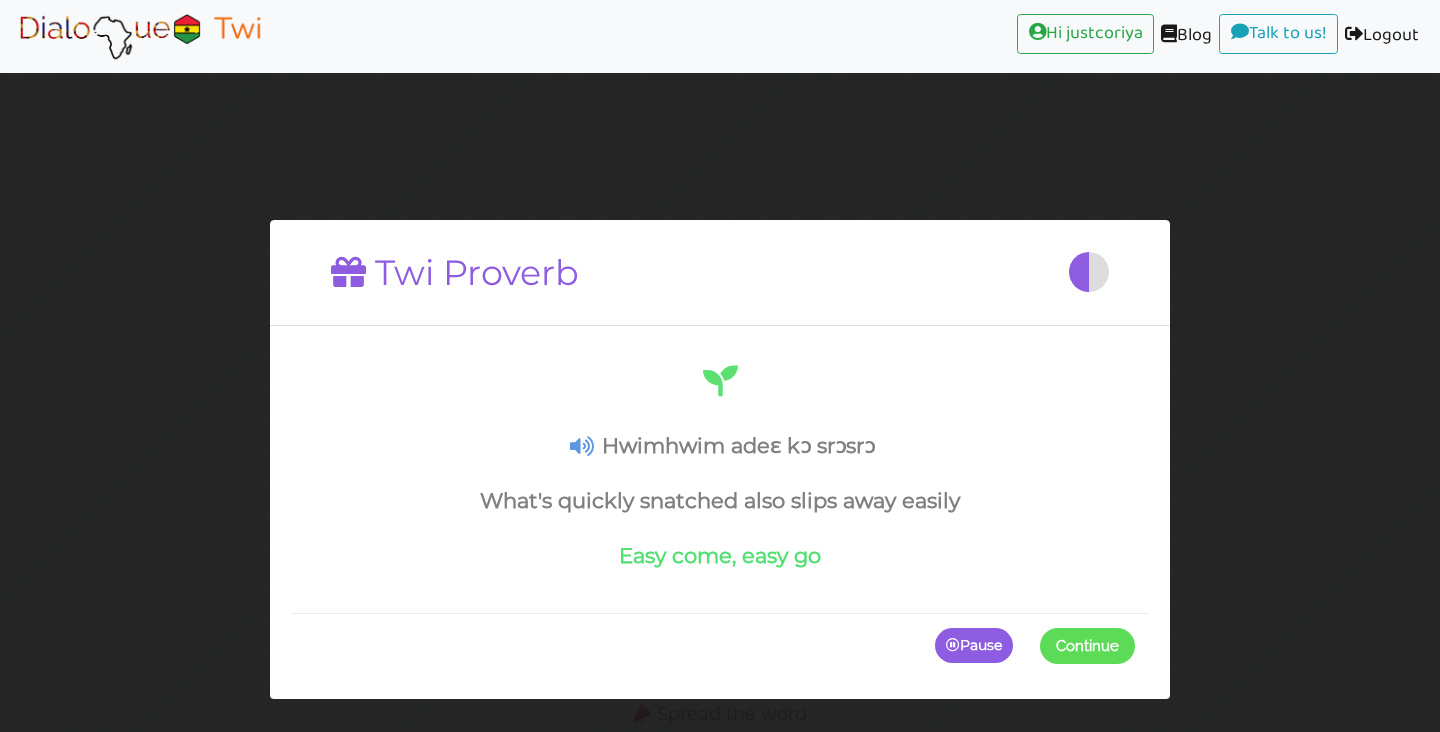 click on "Continue" at bounding box center (1087, 645) 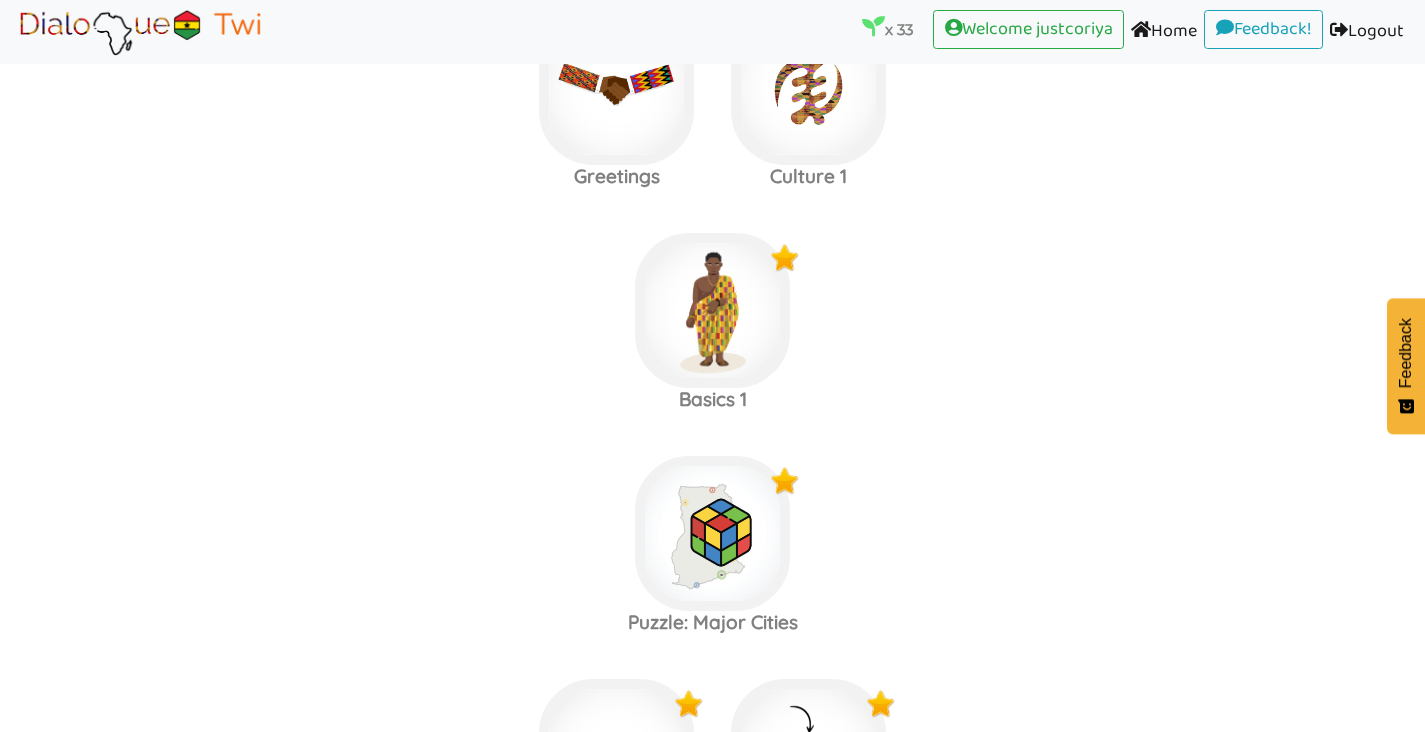scroll, scrollTop: 461, scrollLeft: 0, axis: vertical 